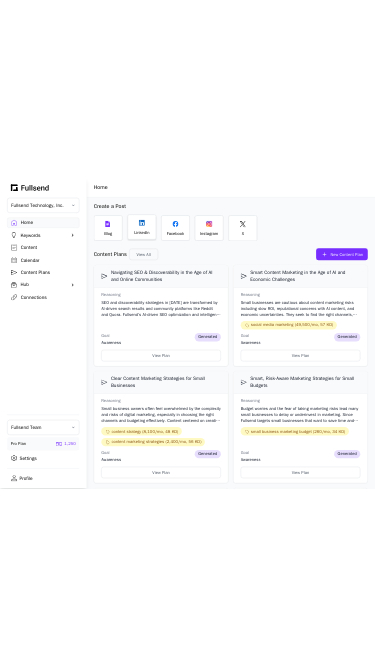 scroll, scrollTop: 0, scrollLeft: 0, axis: both 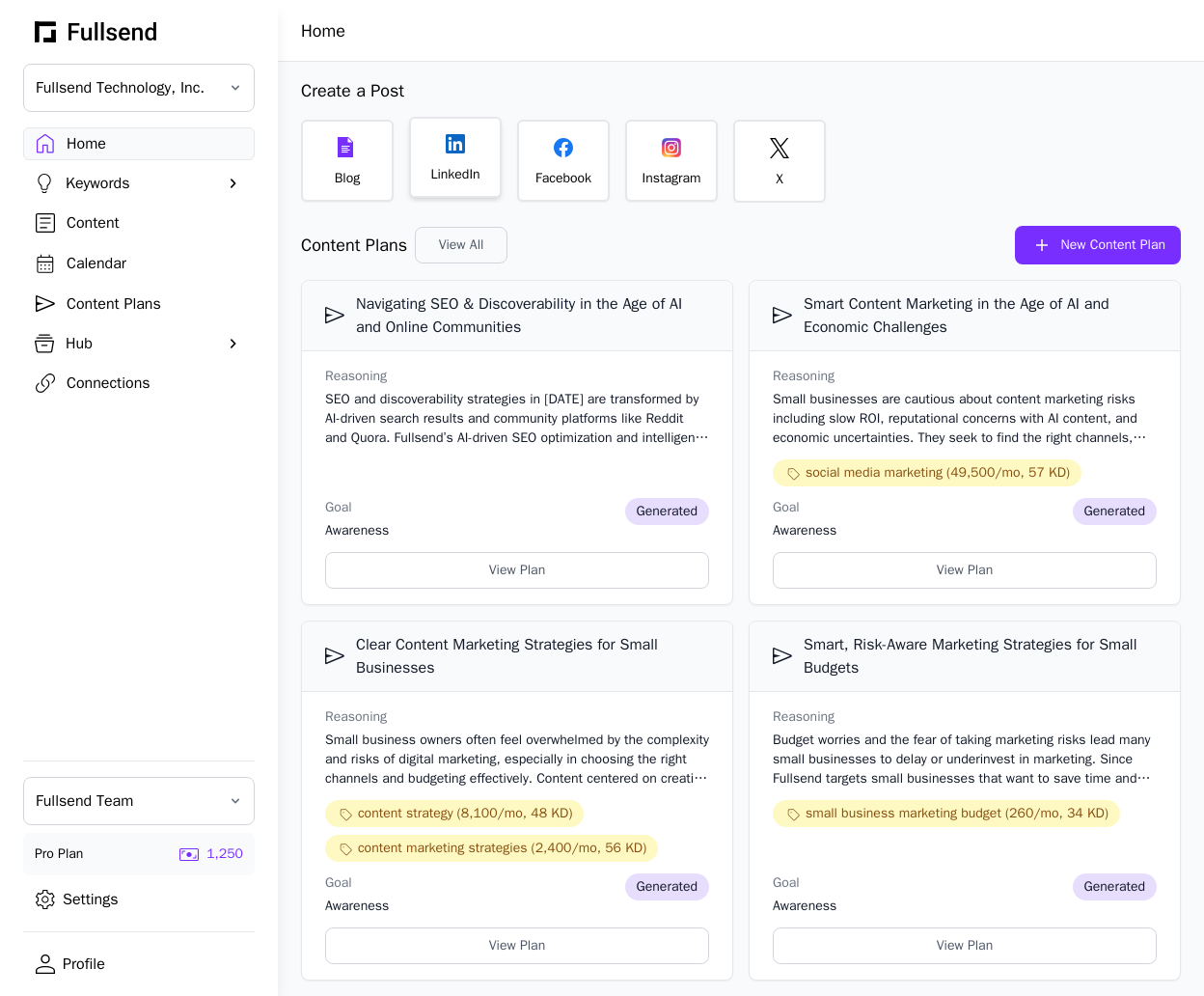 click 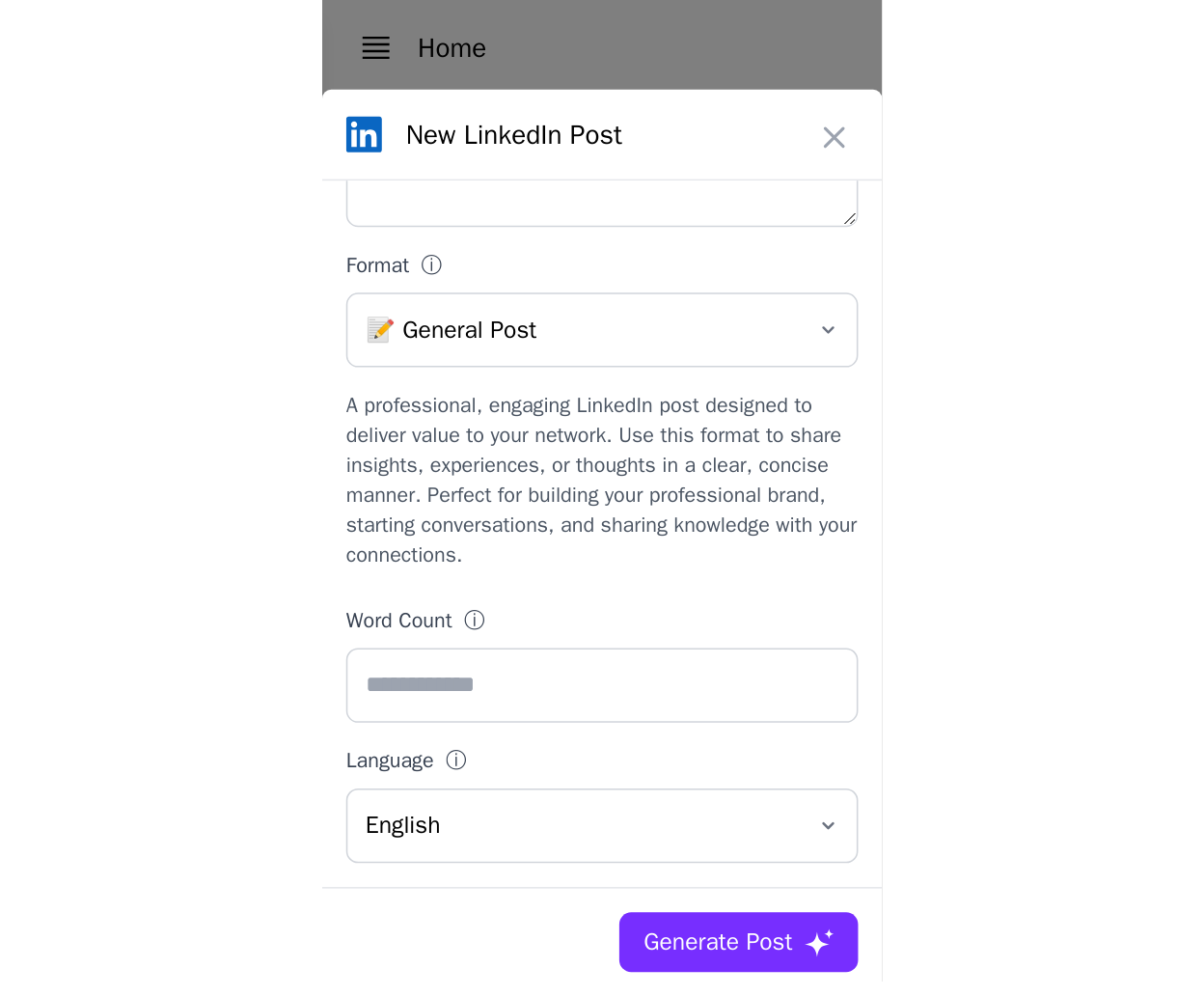 scroll, scrollTop: 0, scrollLeft: 0, axis: both 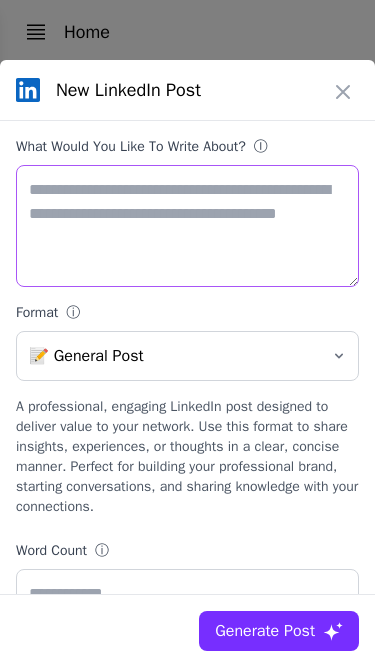 click on "What would you like to write about?   ⓘ" at bounding box center [187, 226] 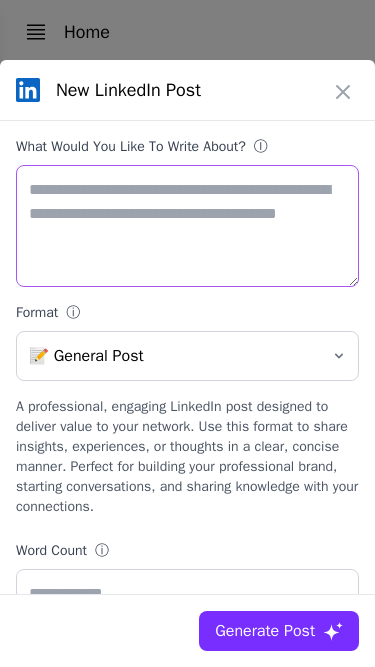 paste on "**********" 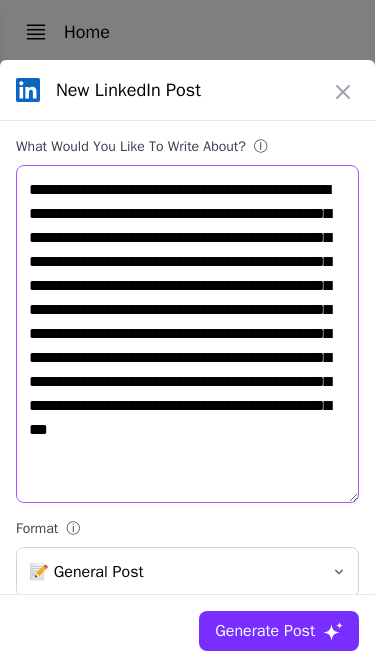 type on "**********" 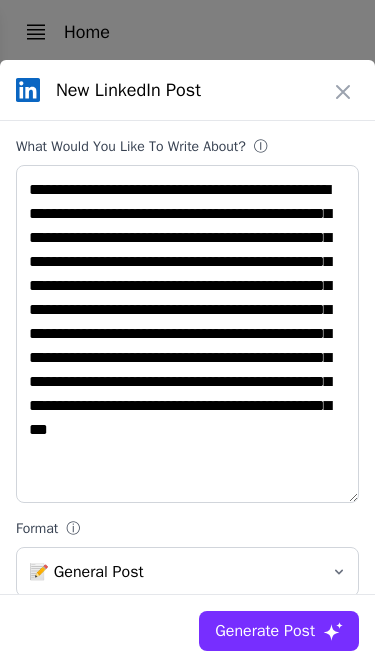 click on "Generate Post" at bounding box center (265, 631) 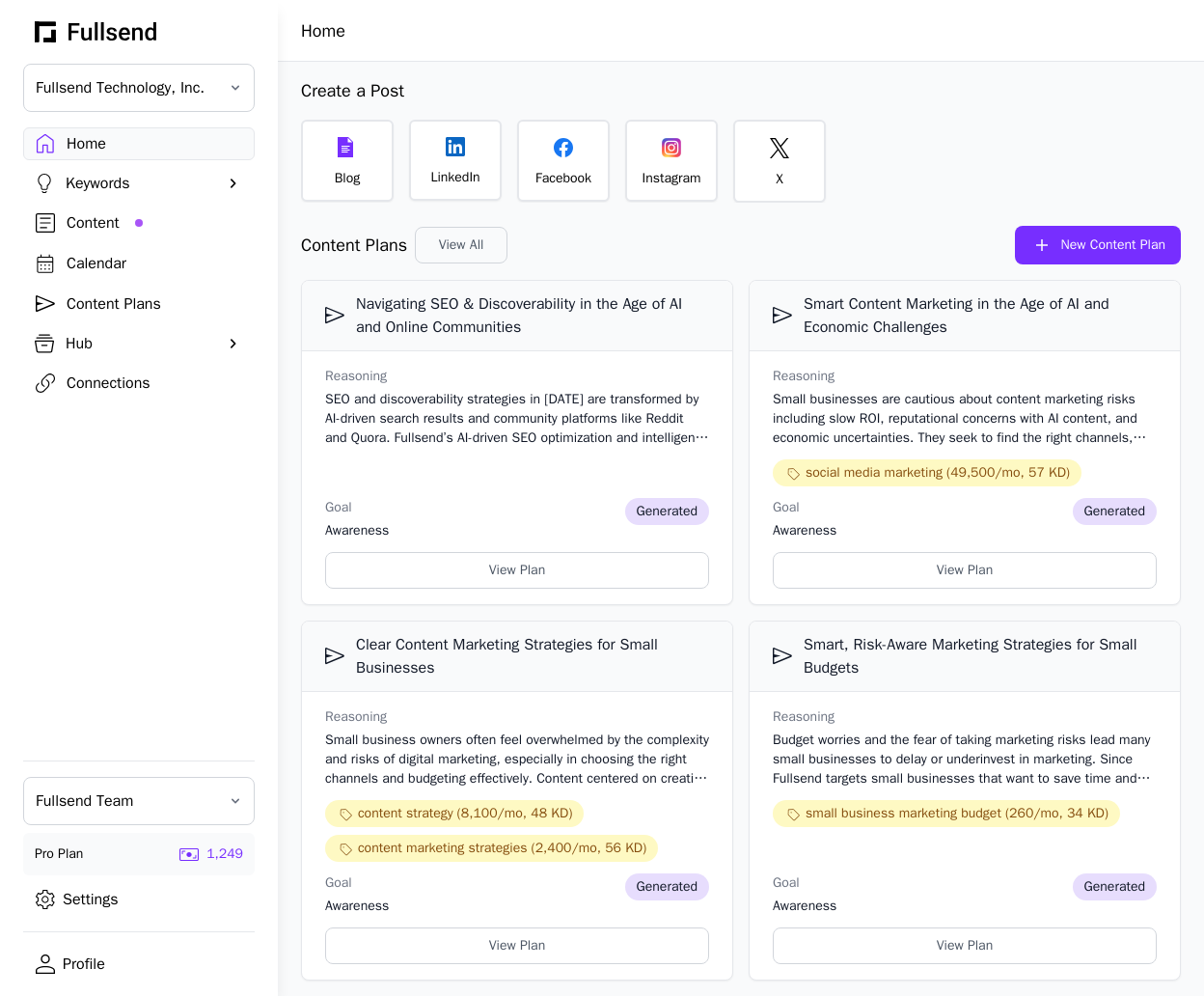 click on "Content" at bounding box center [139, 223] 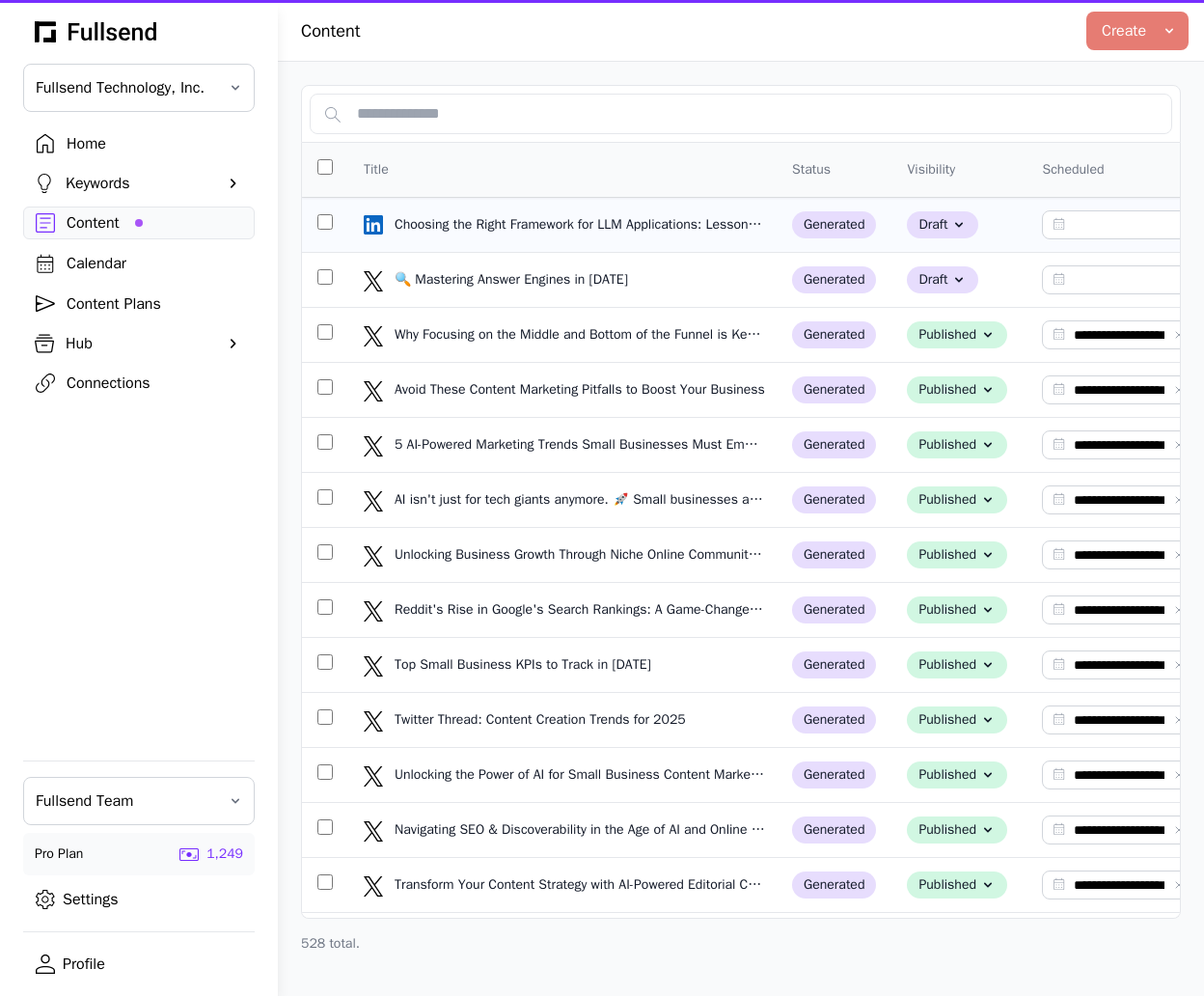 click on "Choosing the Right Framework for LLM Applications: Lessons from Experience" at bounding box center [580, 225] 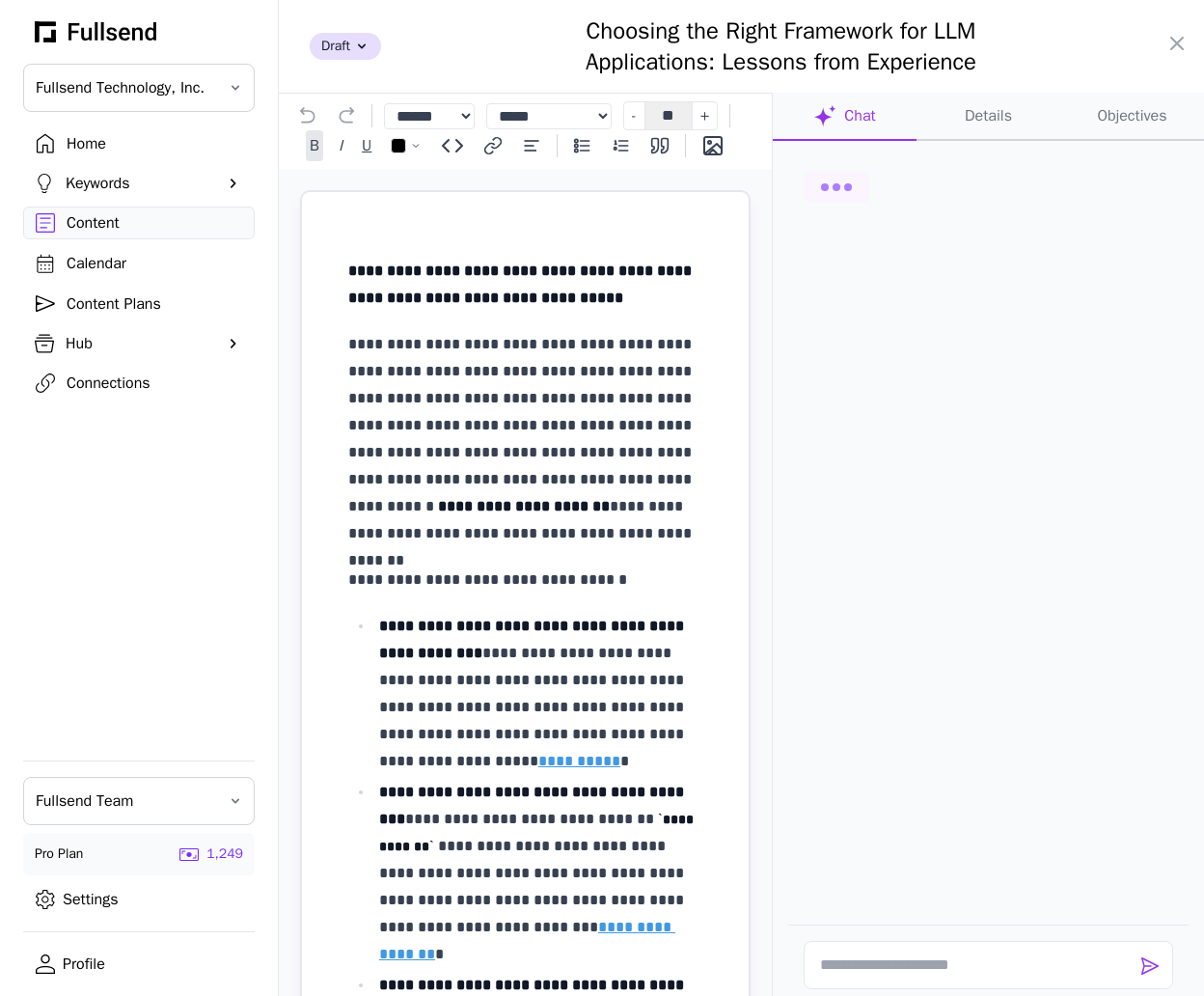 click on "Details" 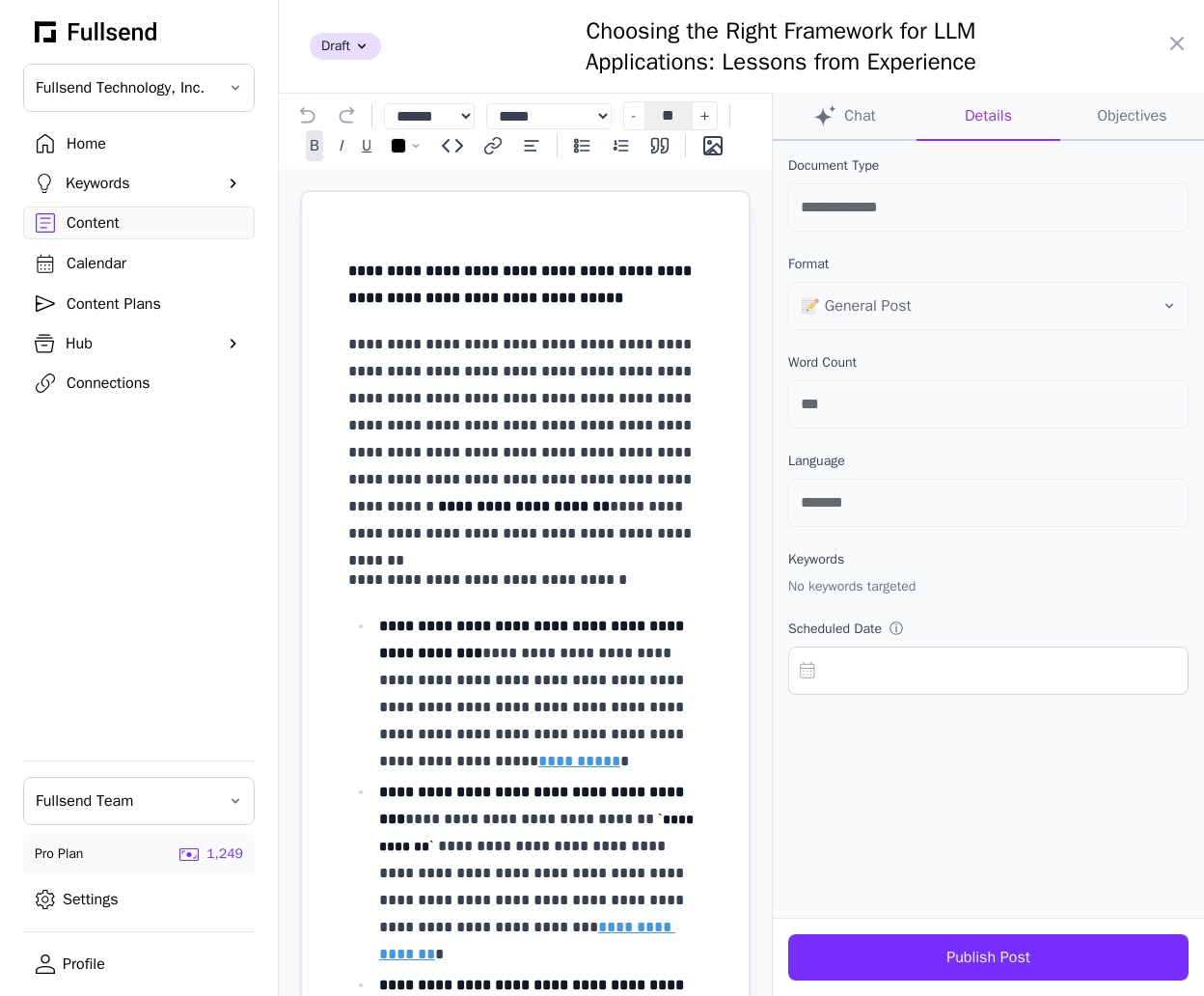 click on "Objectives" 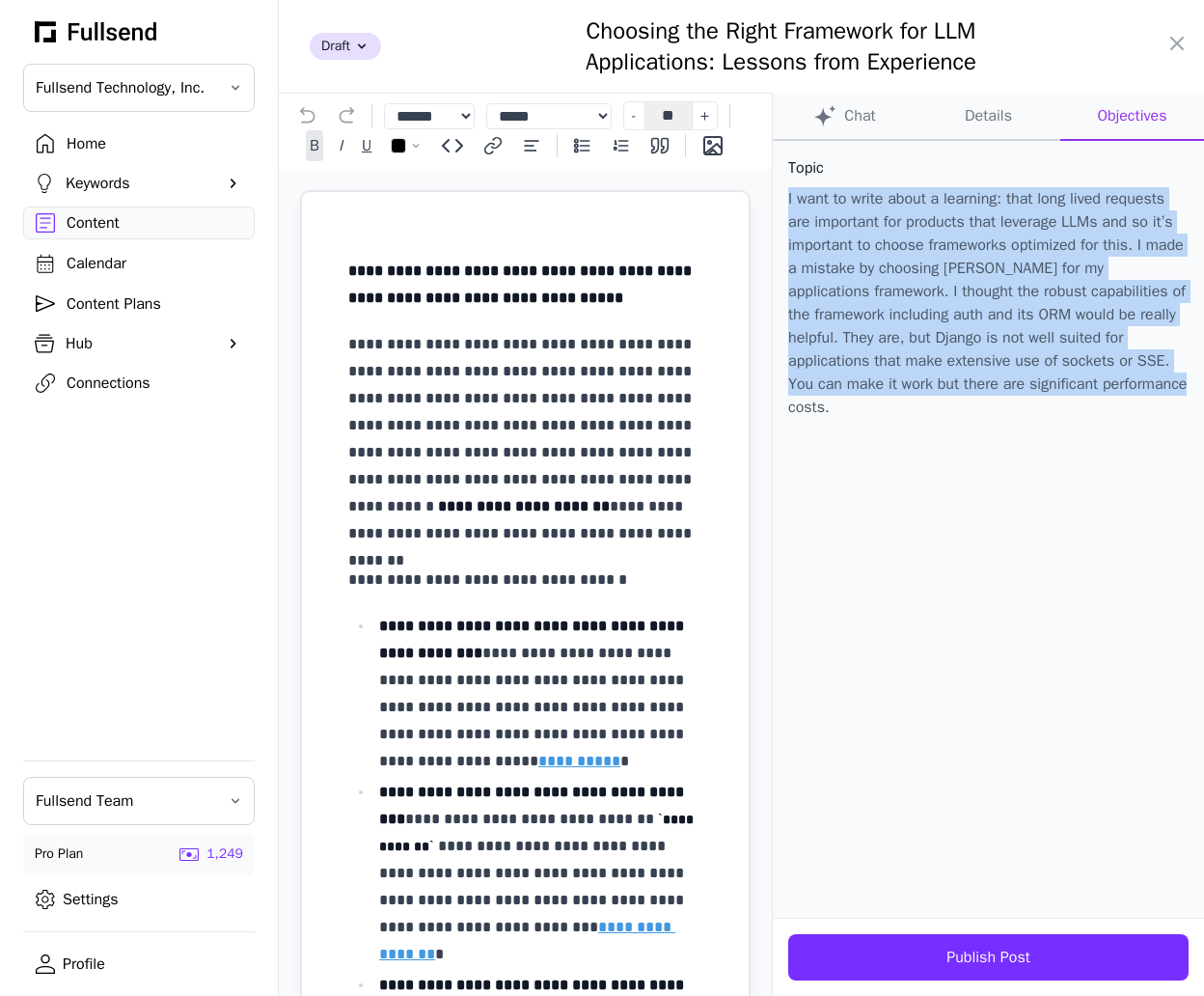 drag, startPoint x: 973, startPoint y: 411, endPoint x: 785, endPoint y: 198, distance: 284.10033 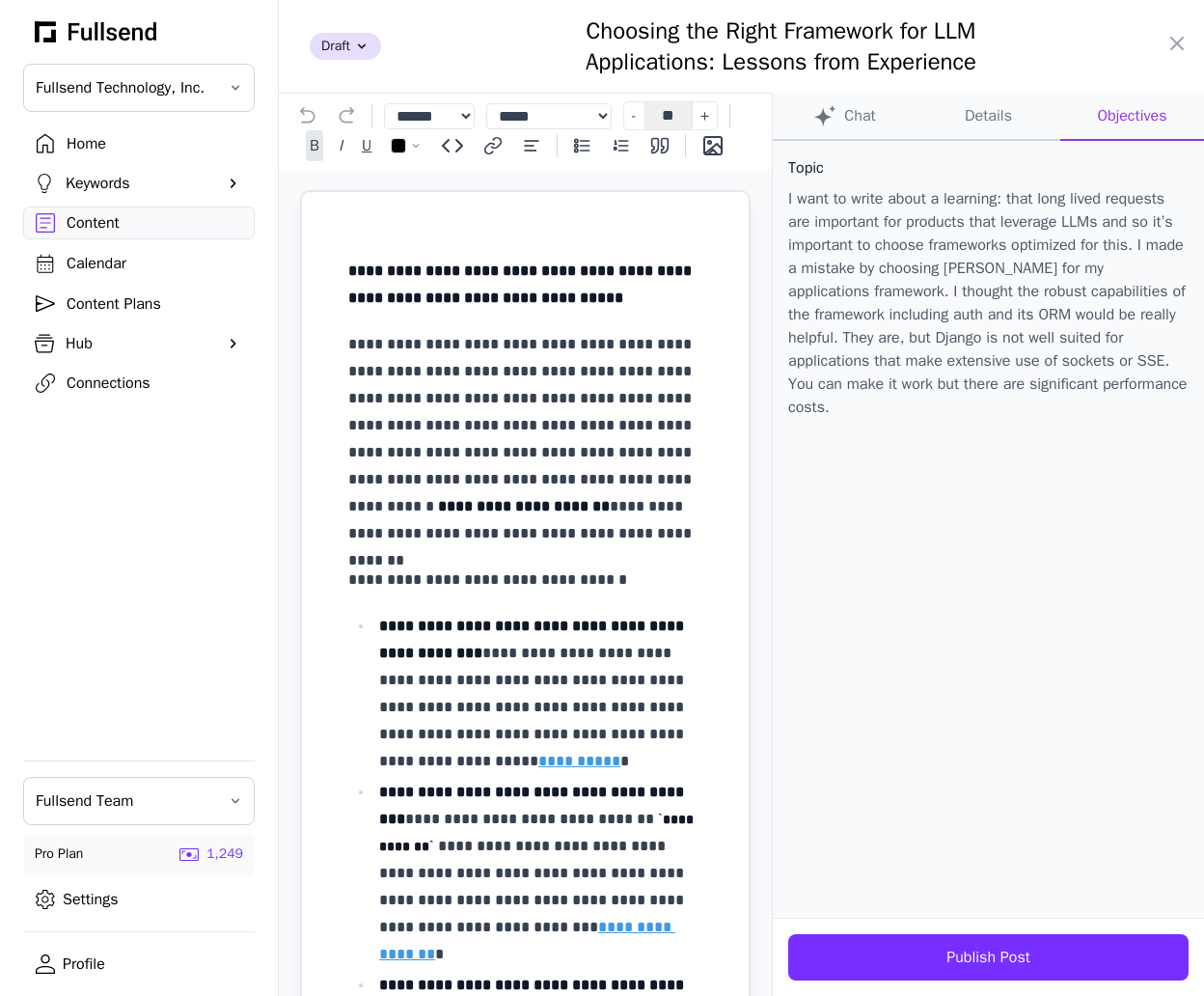 click at bounding box center [602, 498] 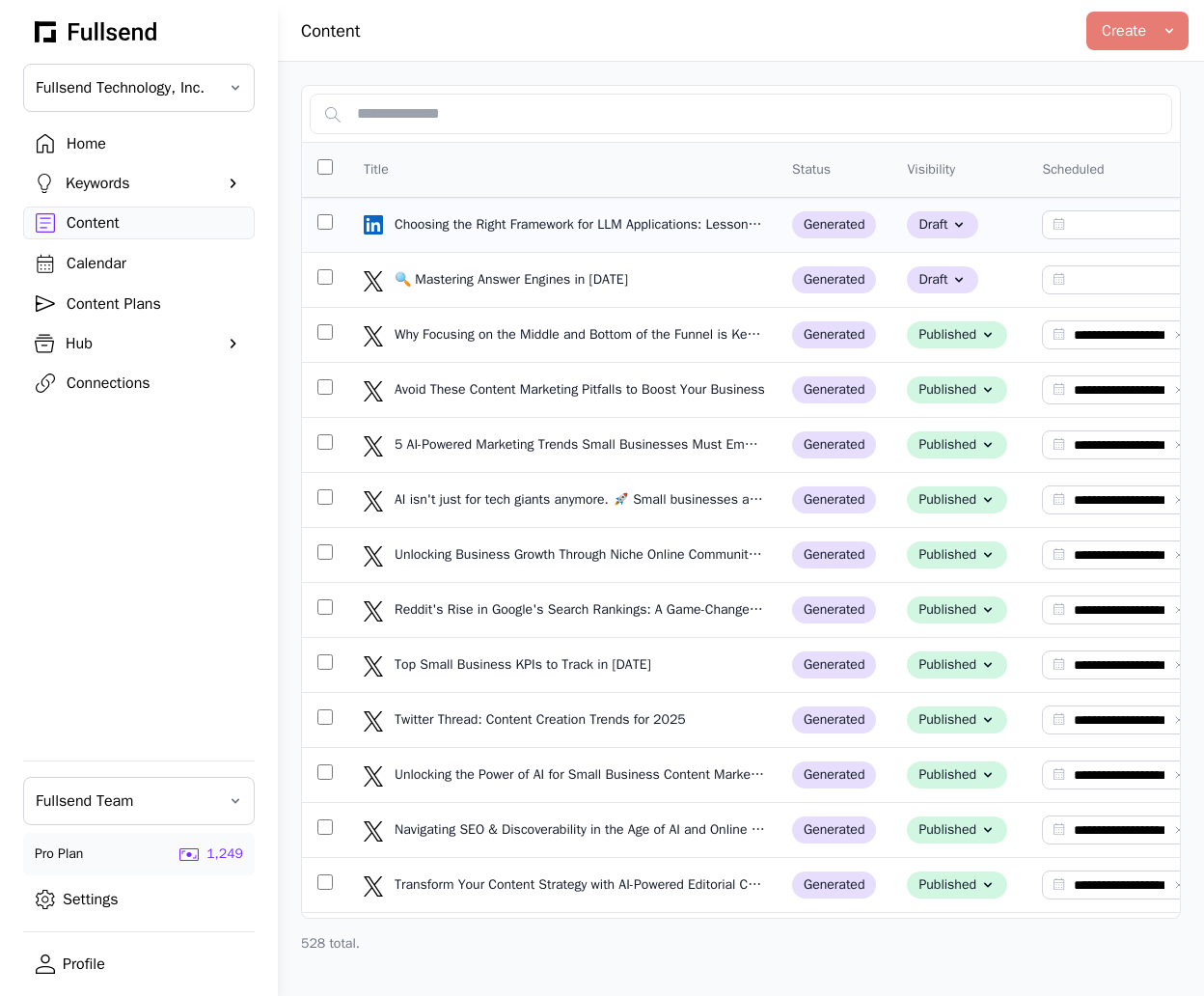 click at bounding box center (325, 225) 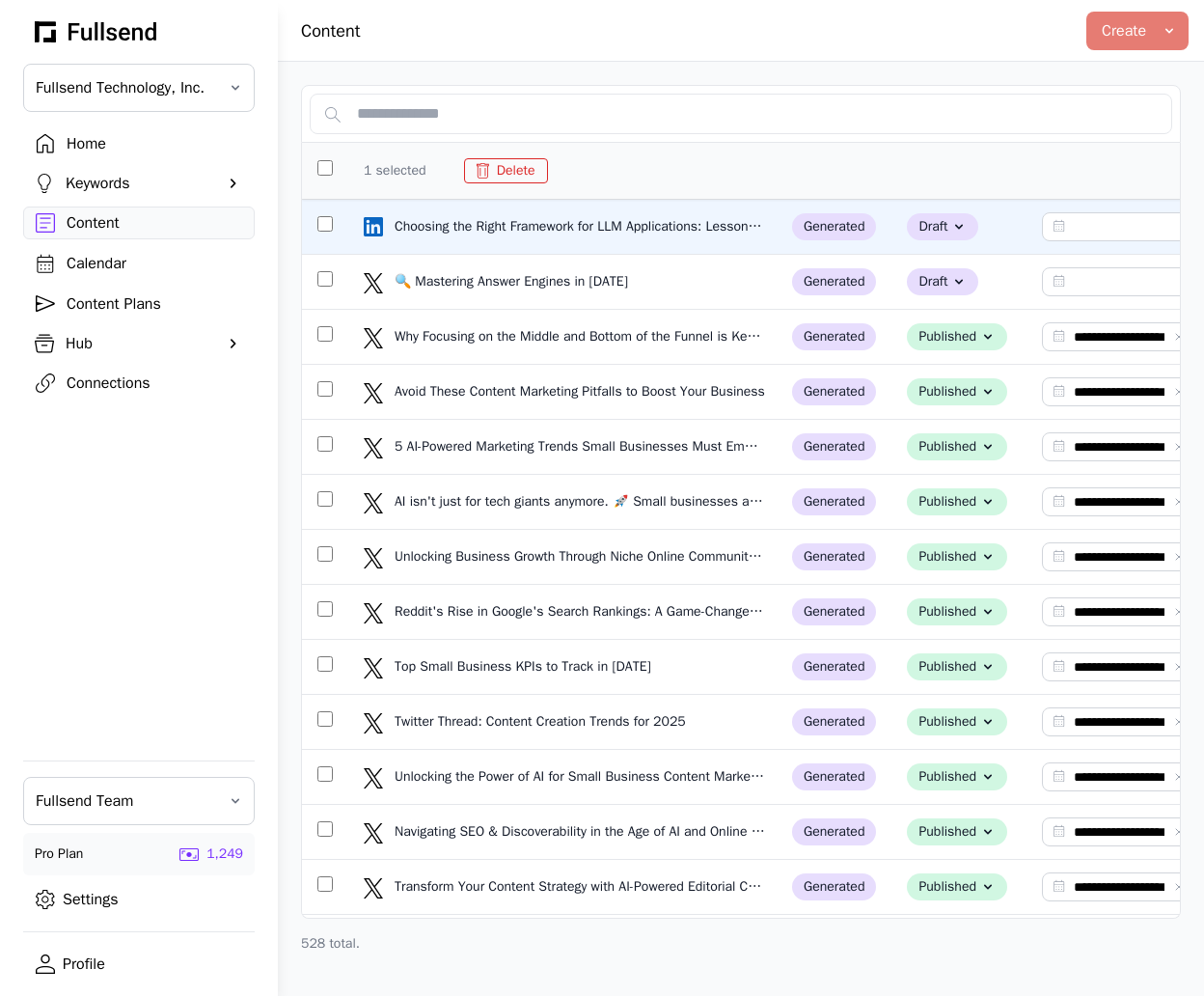 click on "Delete" at bounding box center (506, 171) 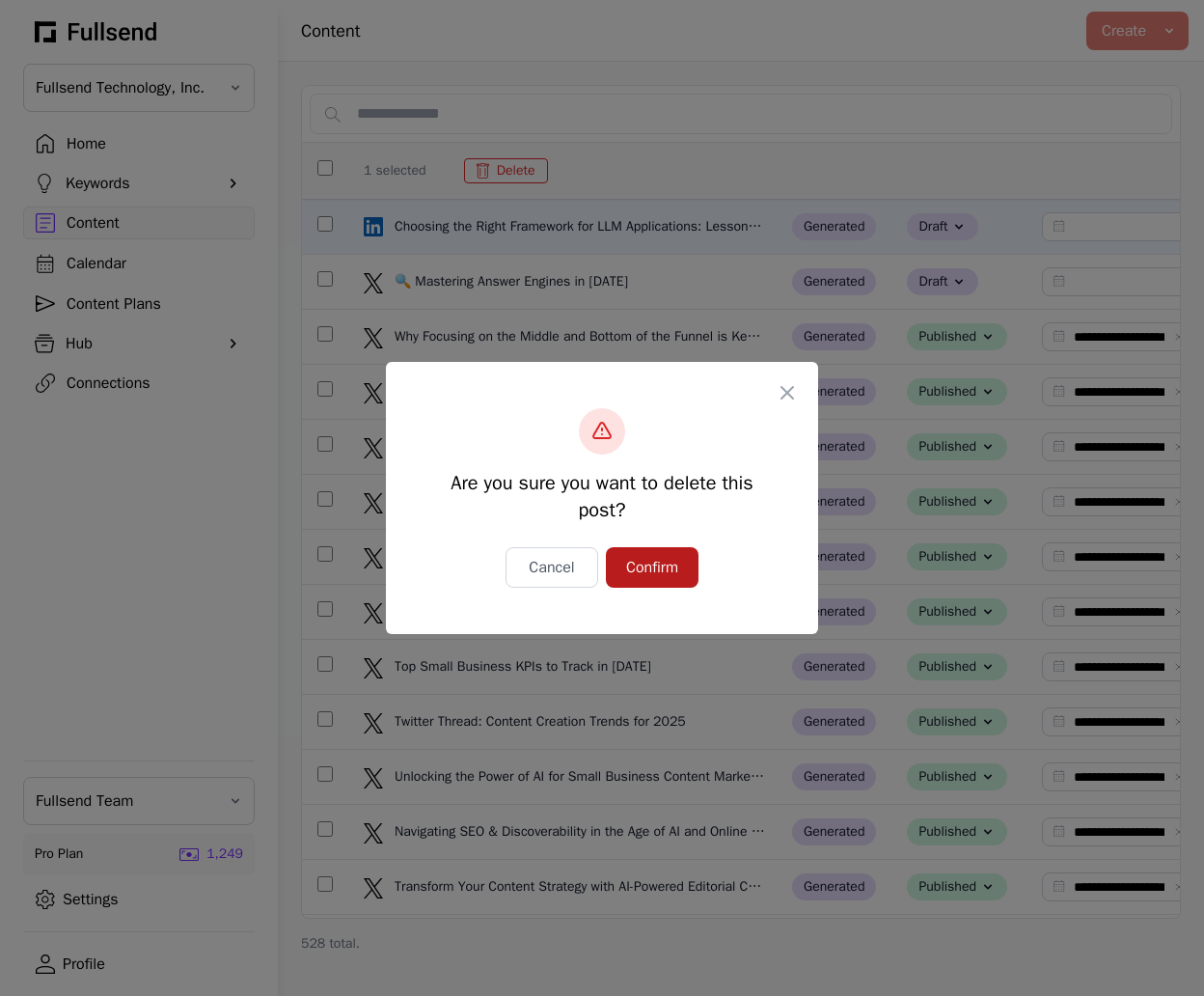 click on "Confirm" at bounding box center [652, 567] 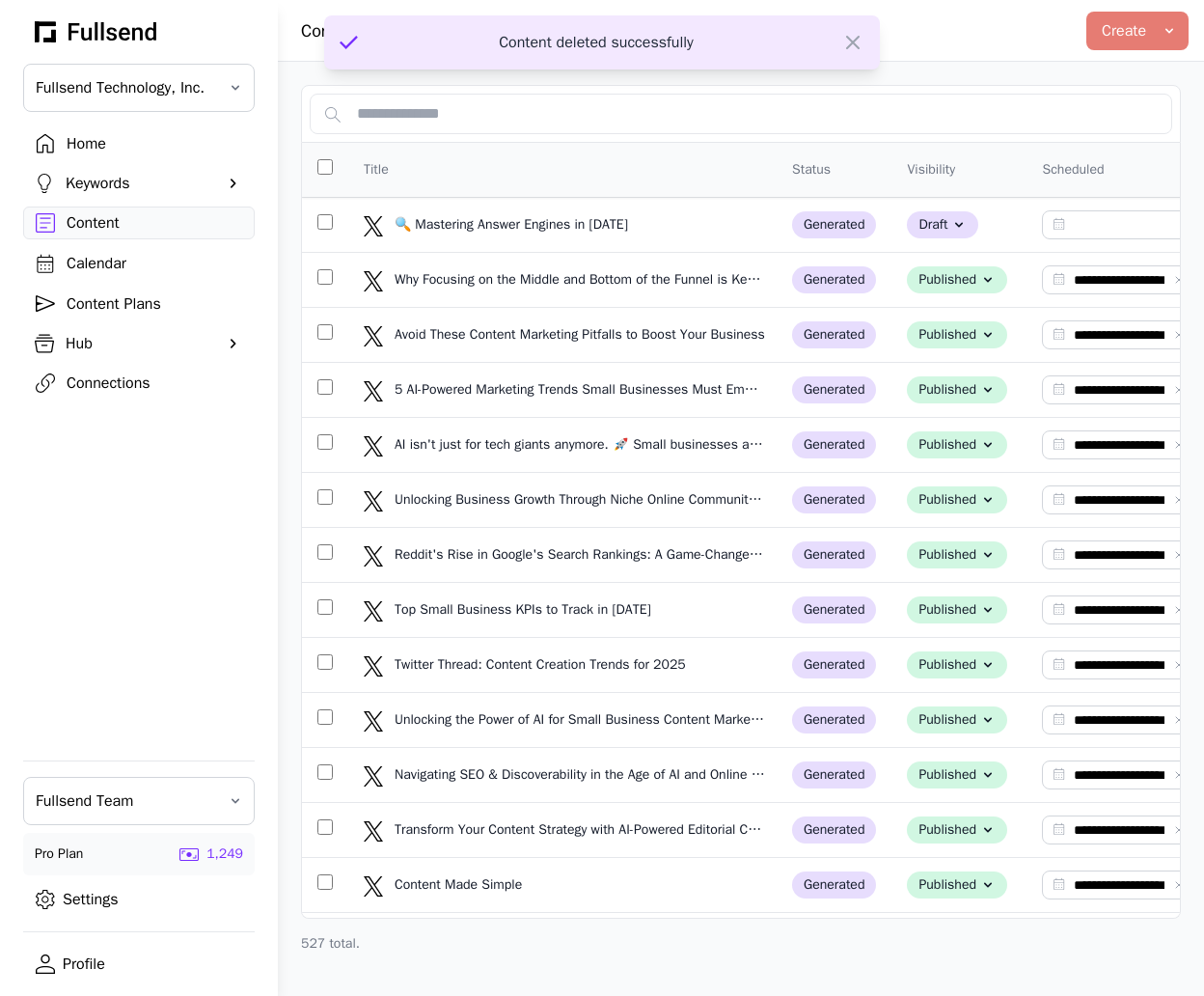 type on "**********" 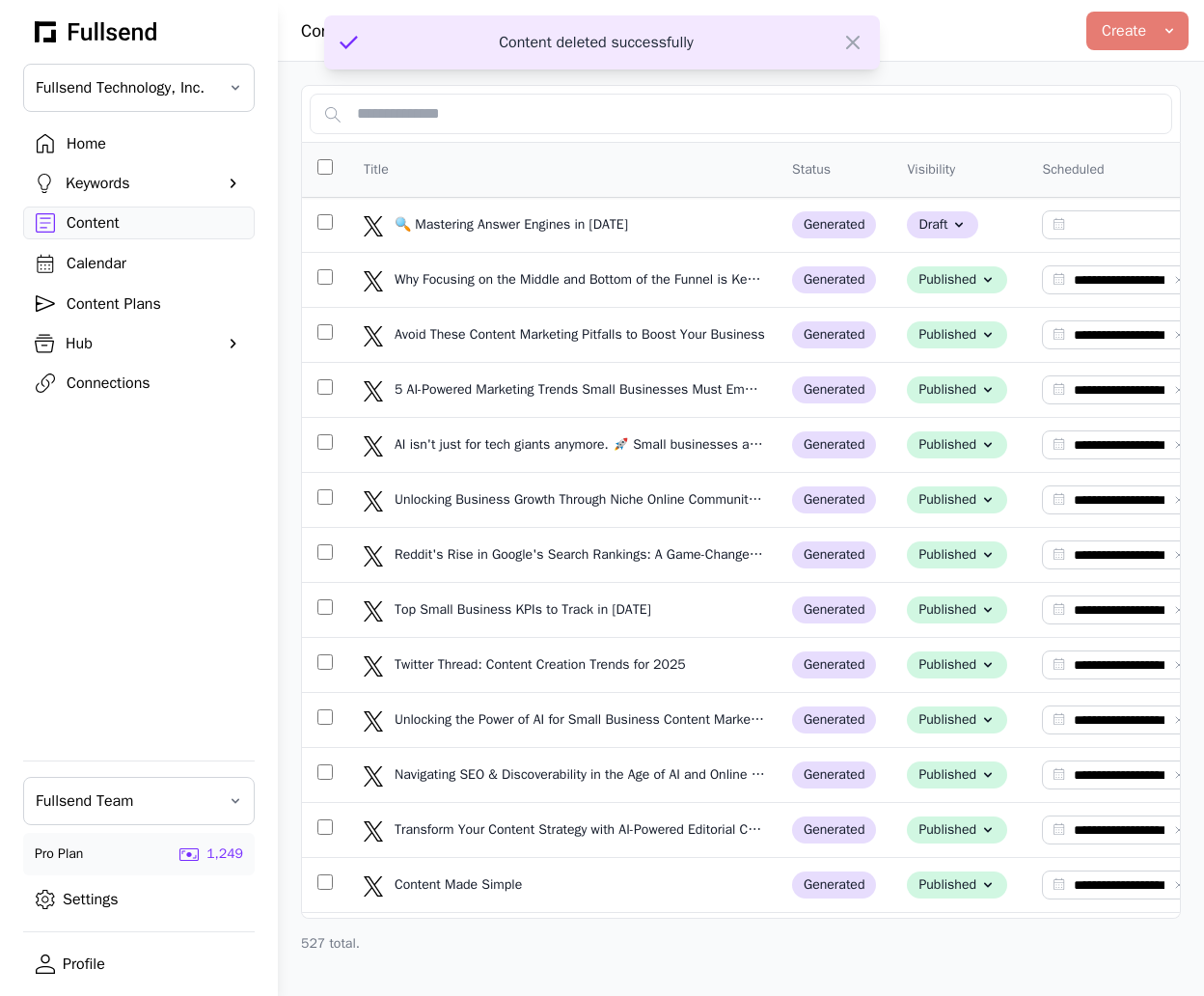 type on "**********" 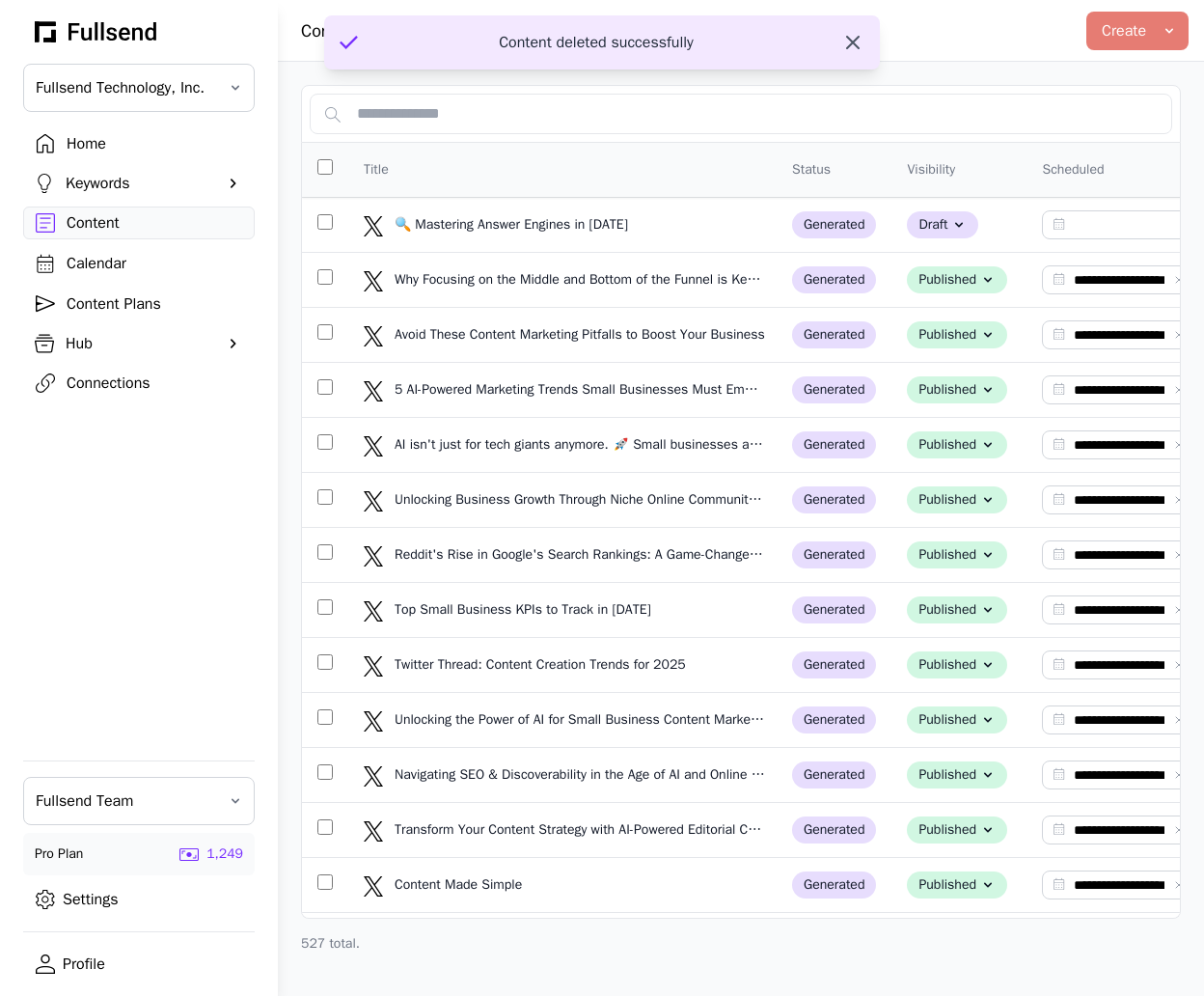 click 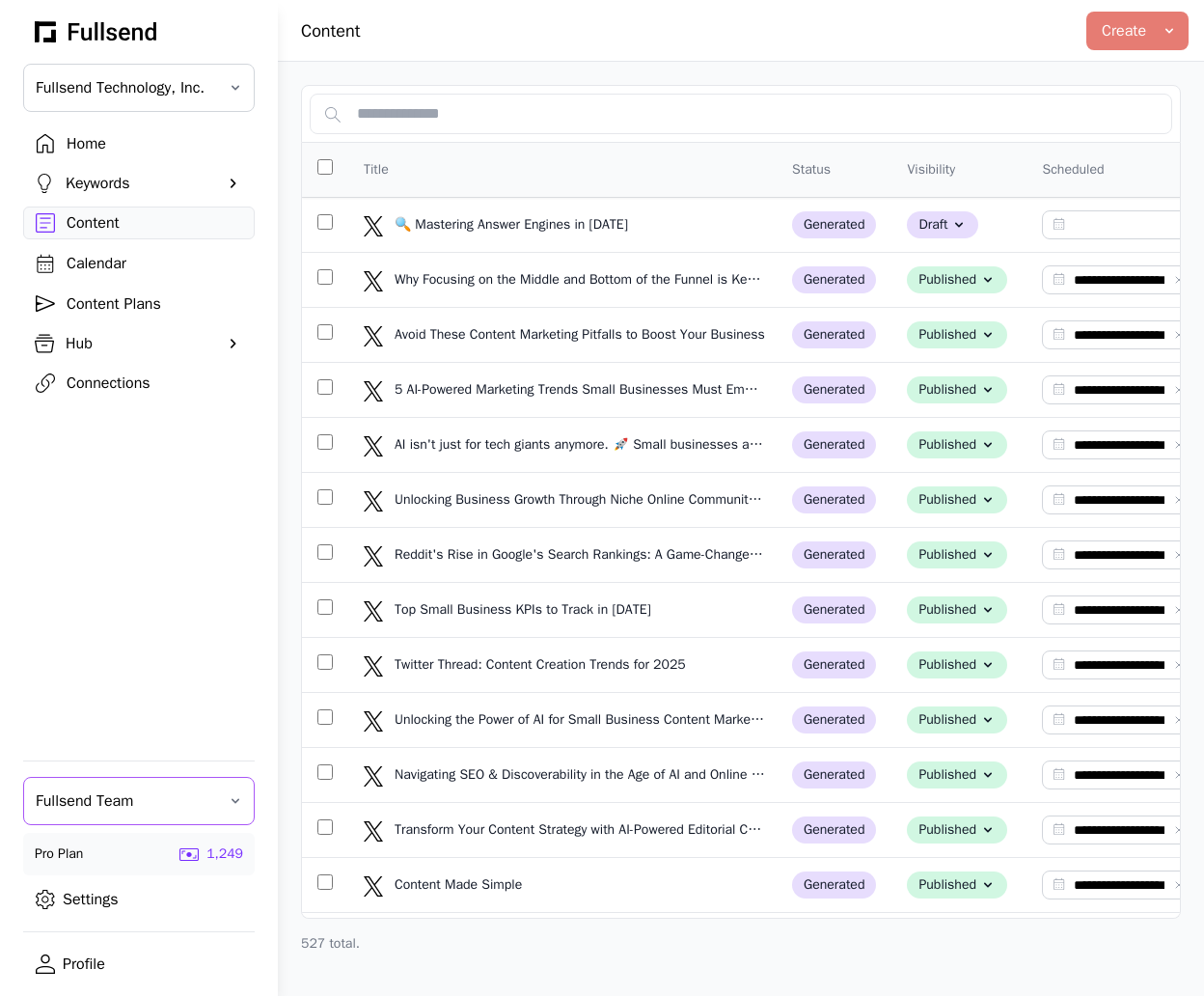 click on "Fullsend Team" at bounding box center [125, 801] 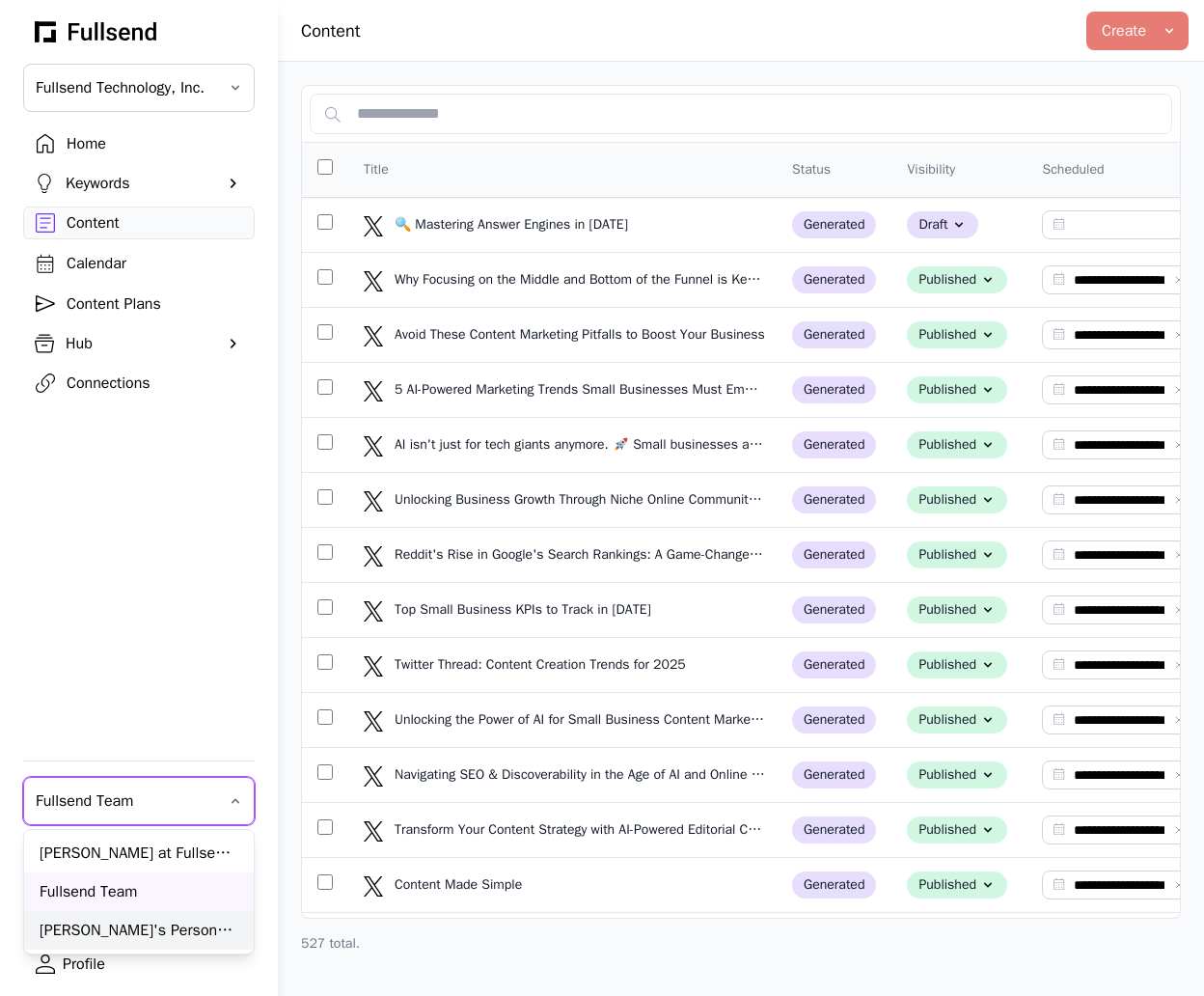 click on "[PERSON_NAME]'s Personal Team" at bounding box center [139, 930] 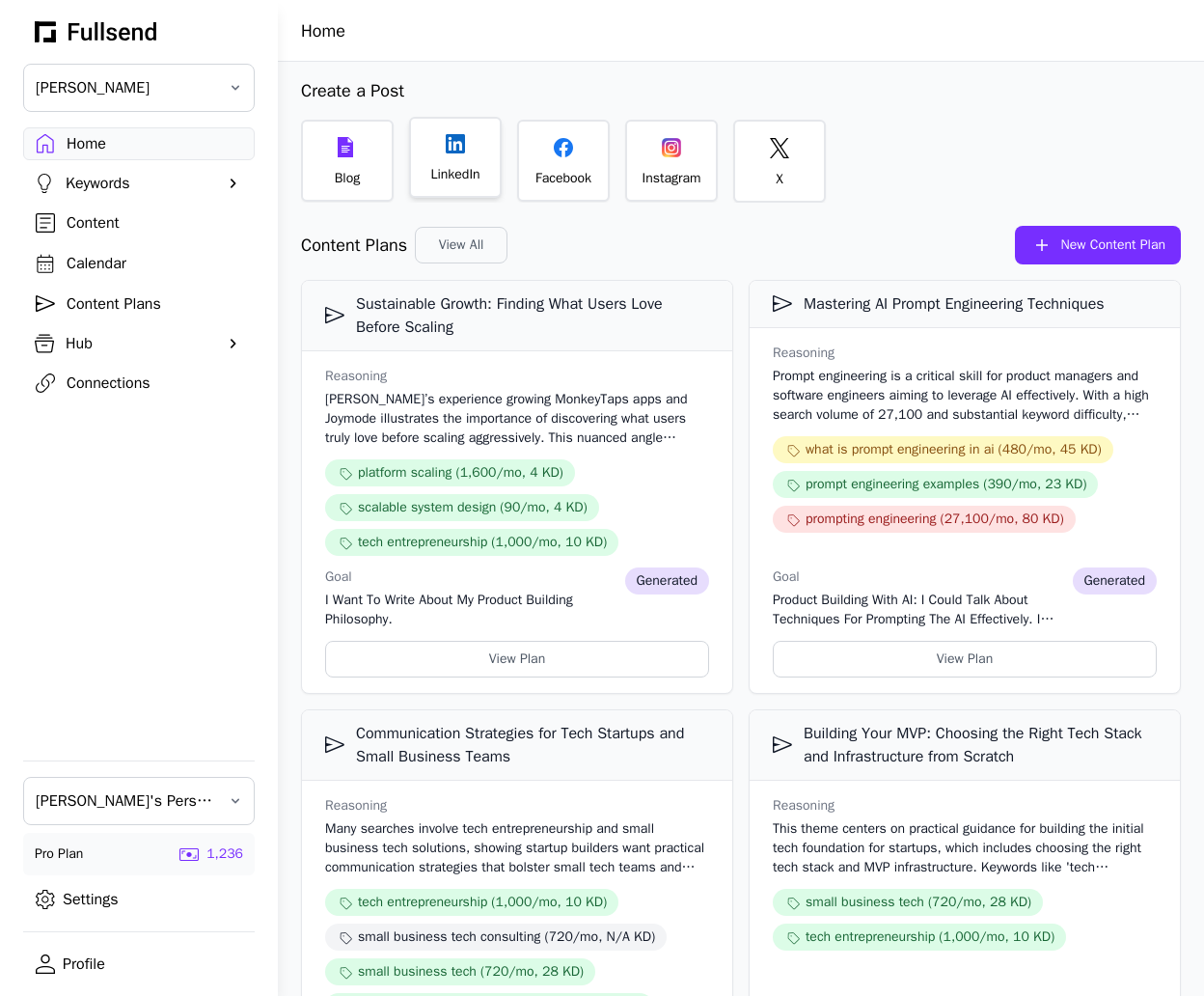click on "LinkedIn" at bounding box center [455, 157] 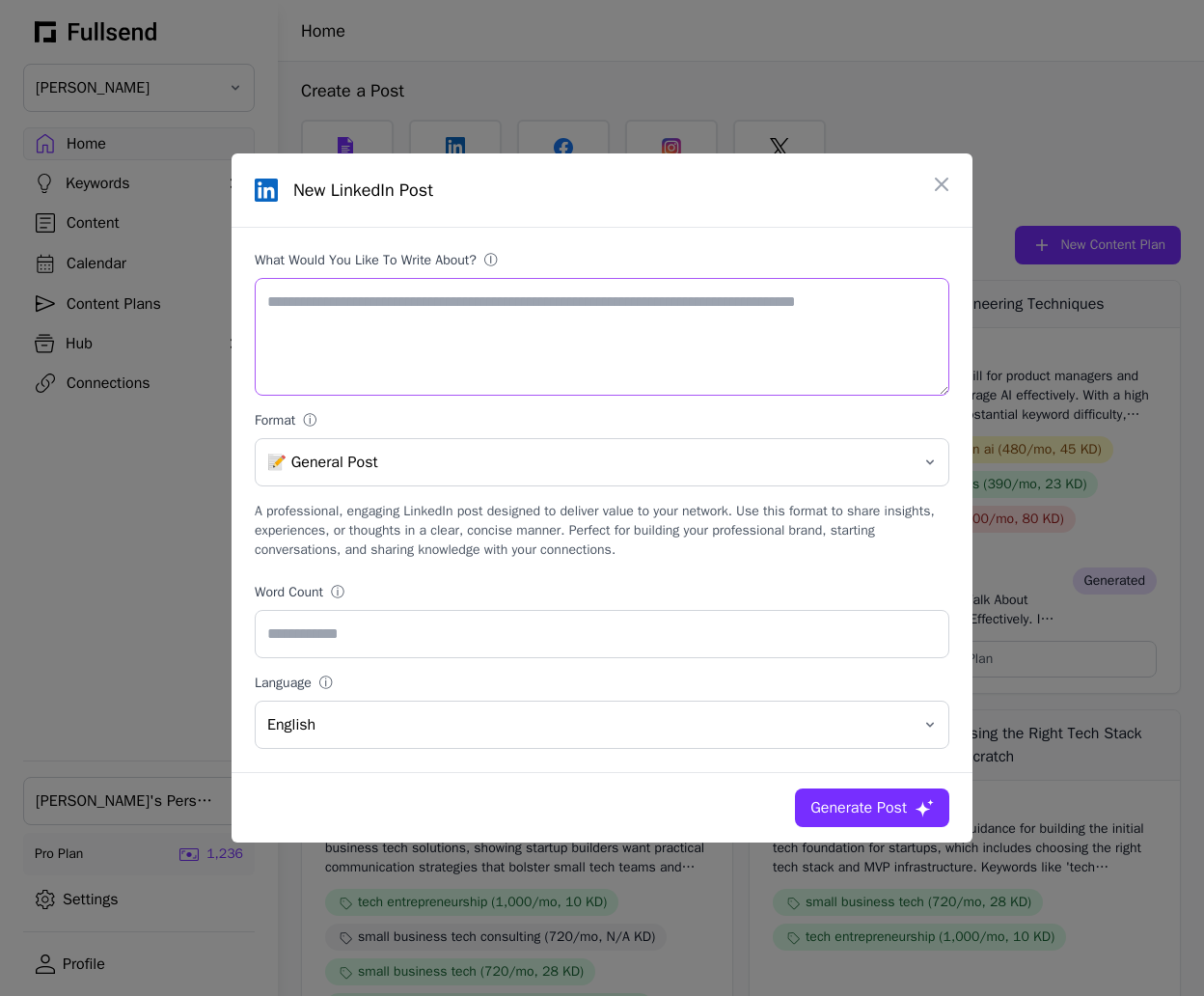 click on "What would you like to write about?   ⓘ" at bounding box center (602, 337) 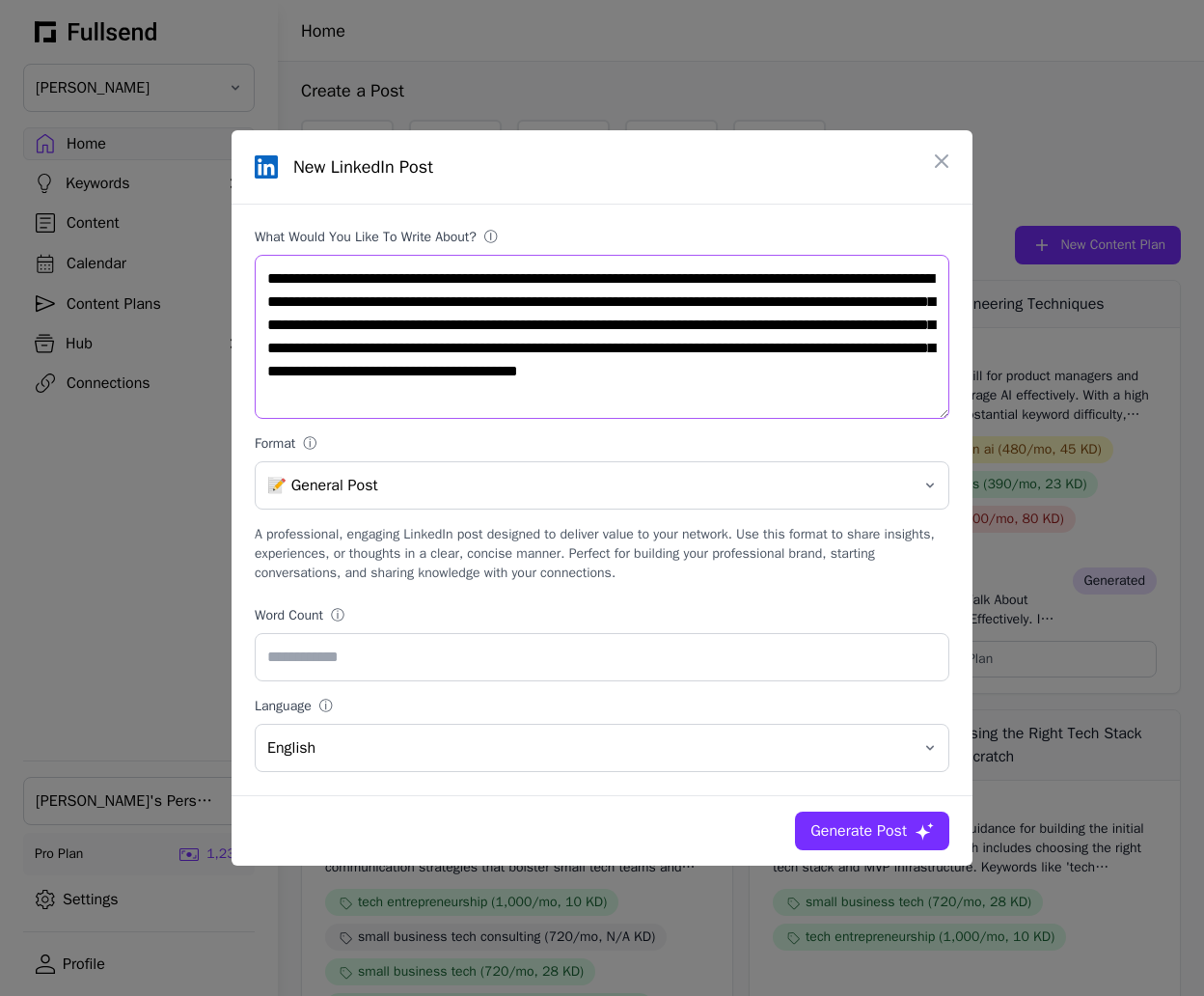 type on "**********" 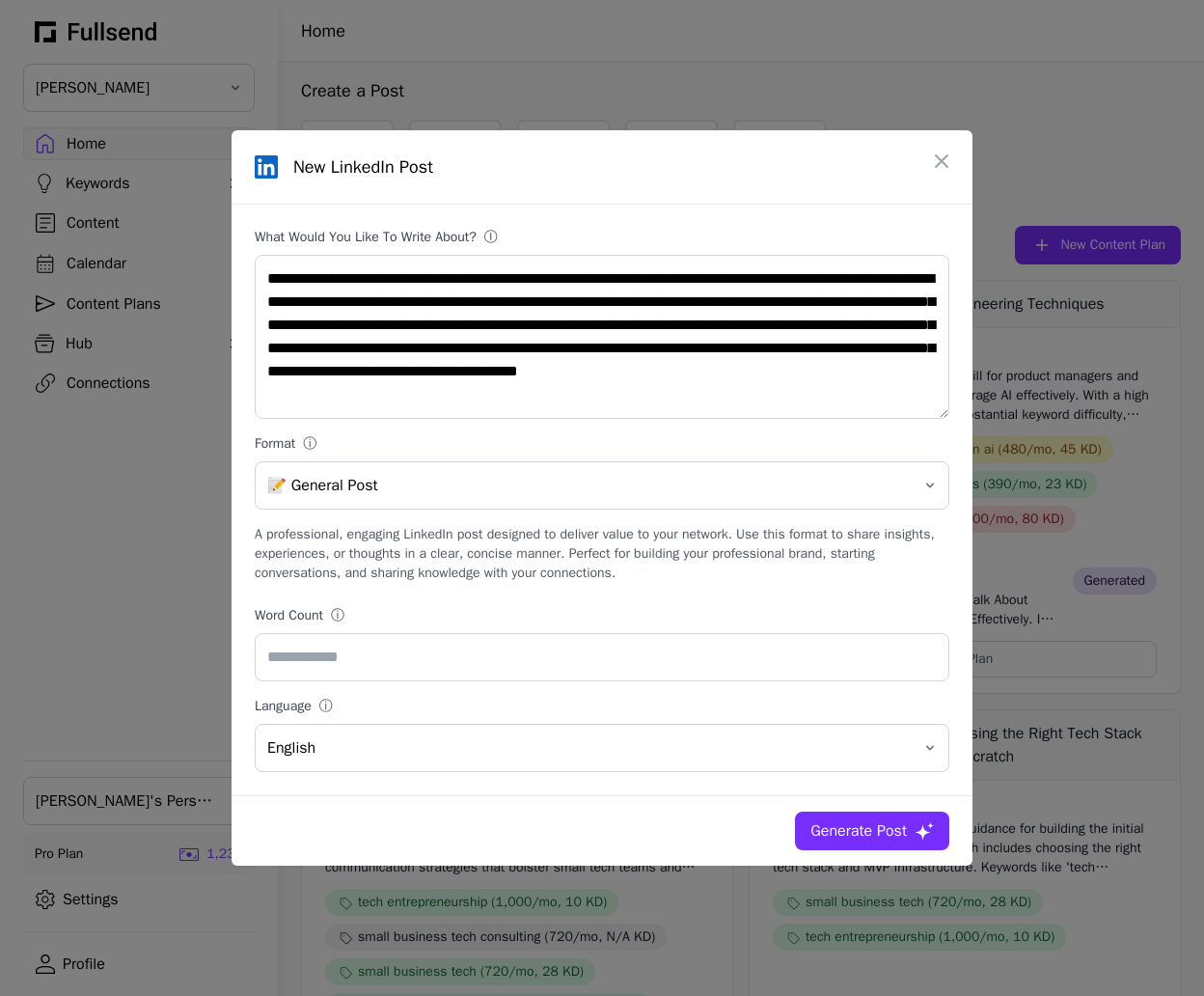 click on "Generate Post" at bounding box center [859, 831] 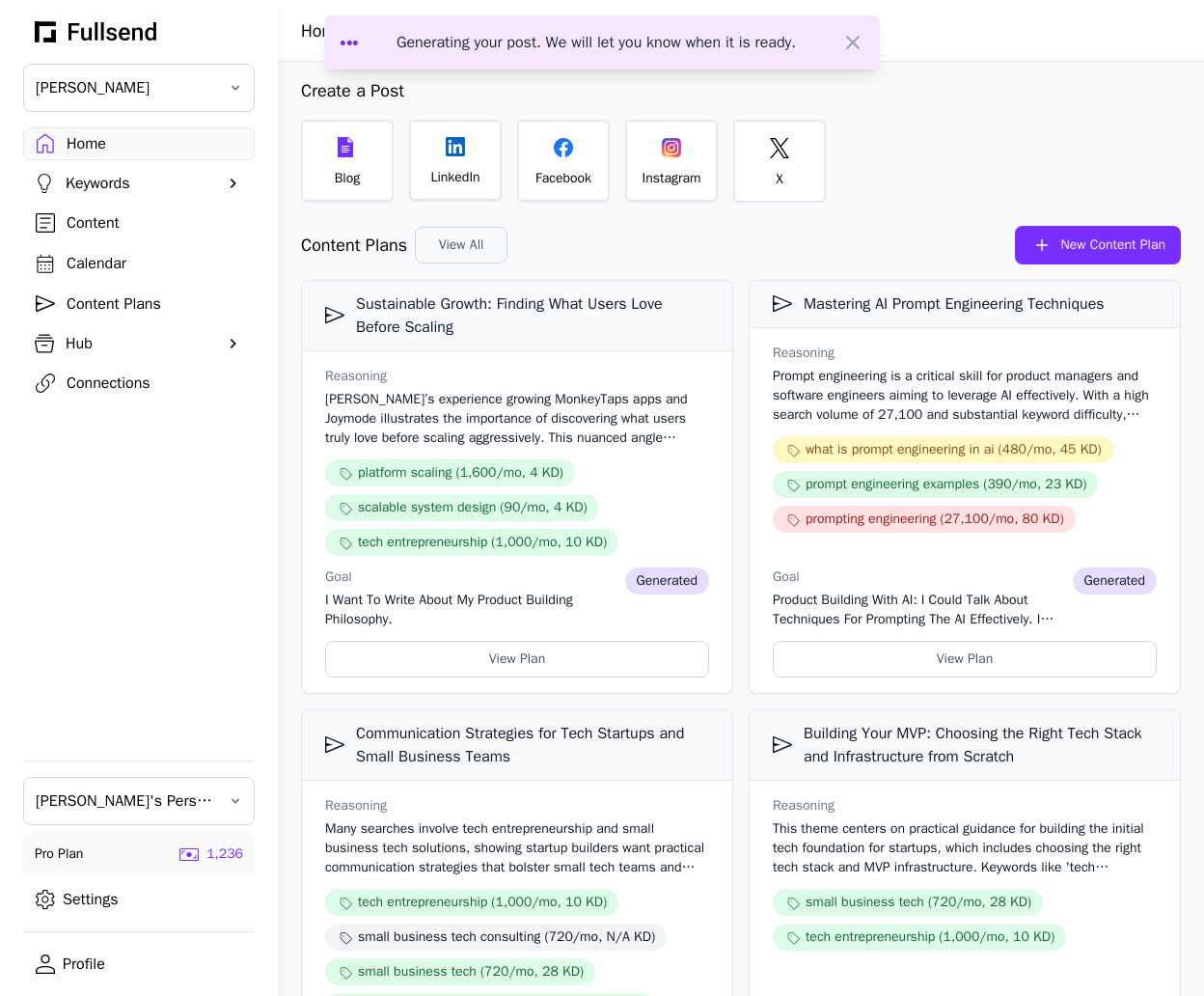 click on "Create a Post" at bounding box center (741, 91) 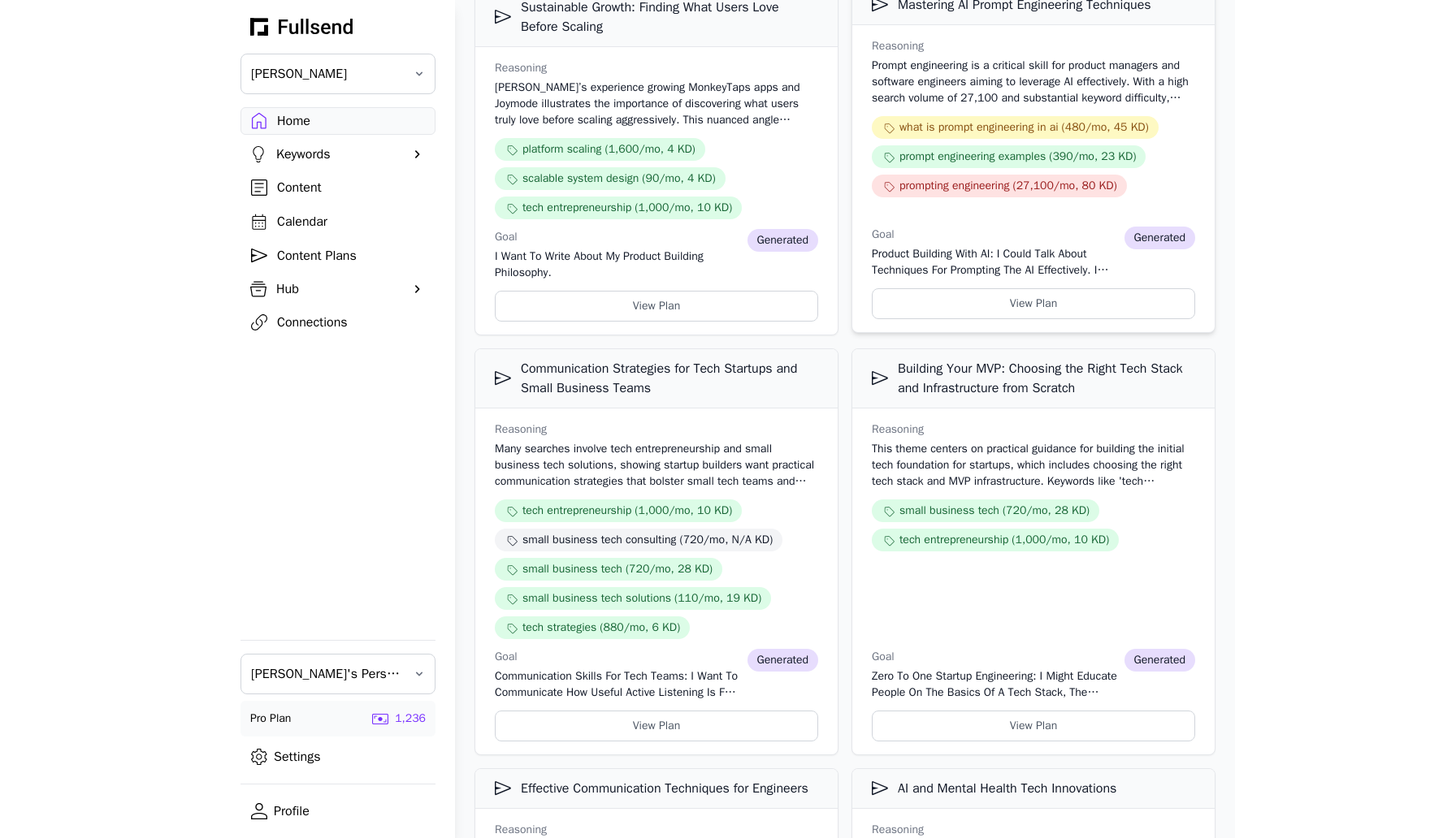 scroll, scrollTop: 0, scrollLeft: 0, axis: both 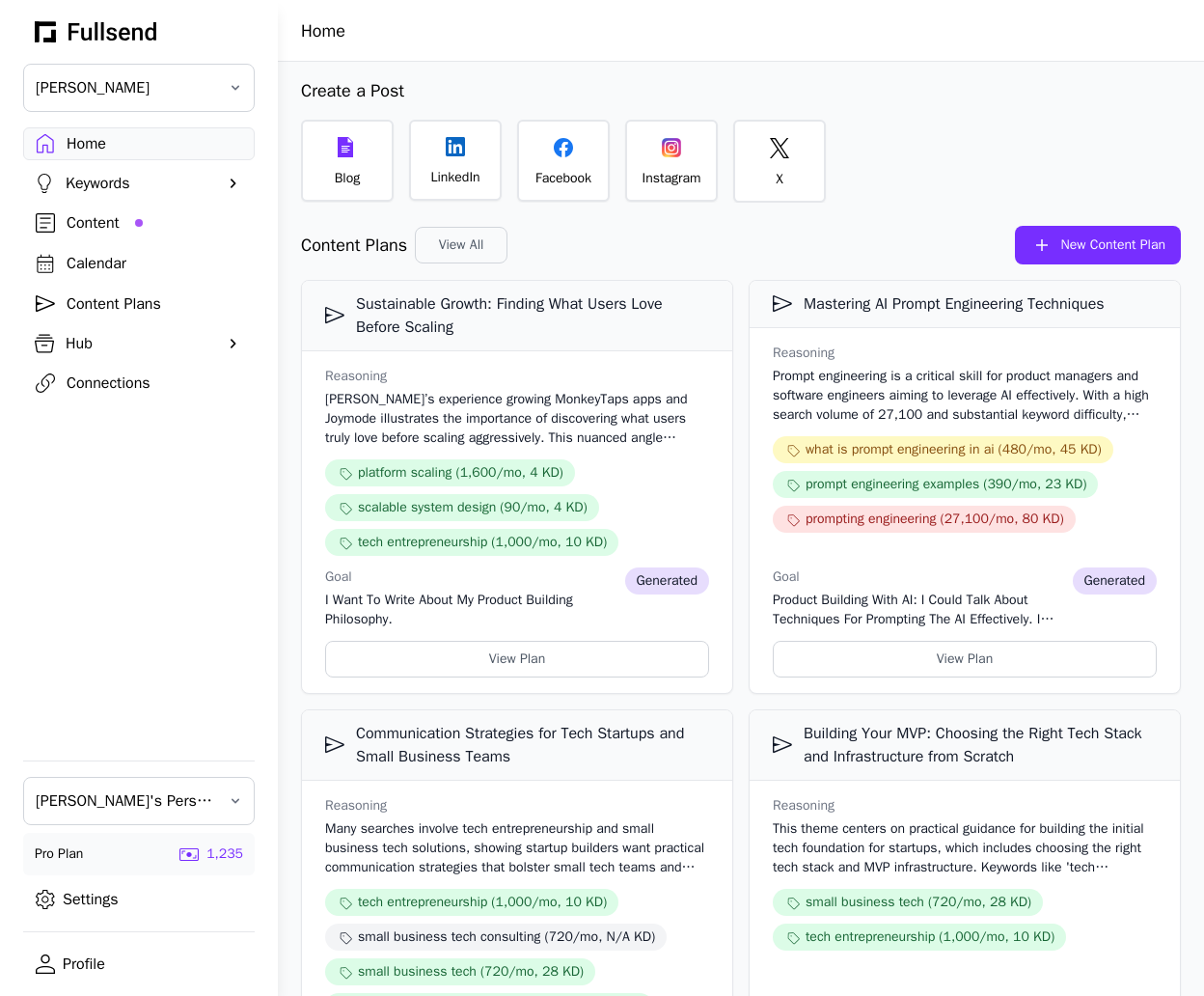 click on "Content" at bounding box center [154, 223] 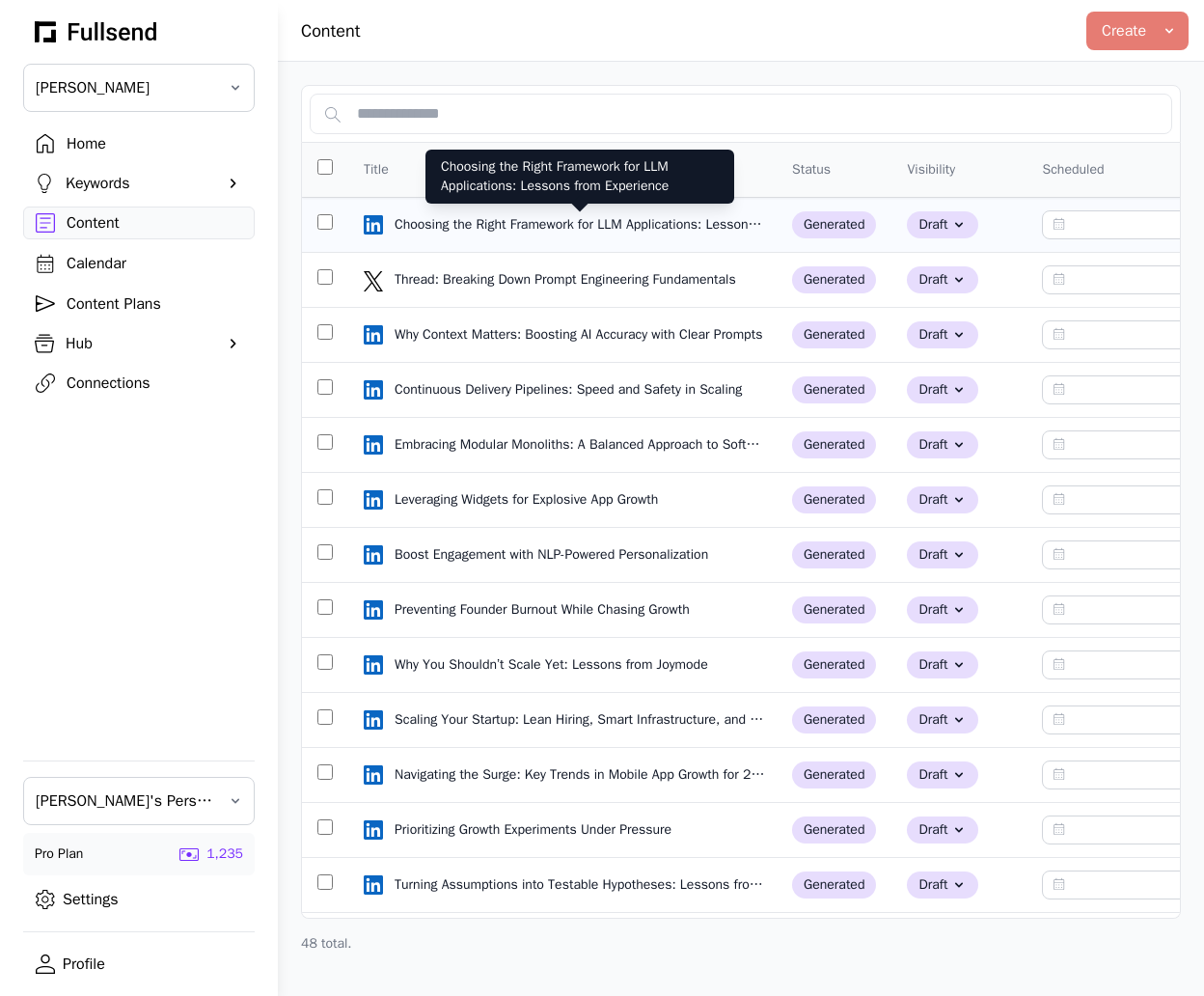 click on "Choosing the Right Framework for LLM Applications: Lessons from Experience" at bounding box center (580, 225) 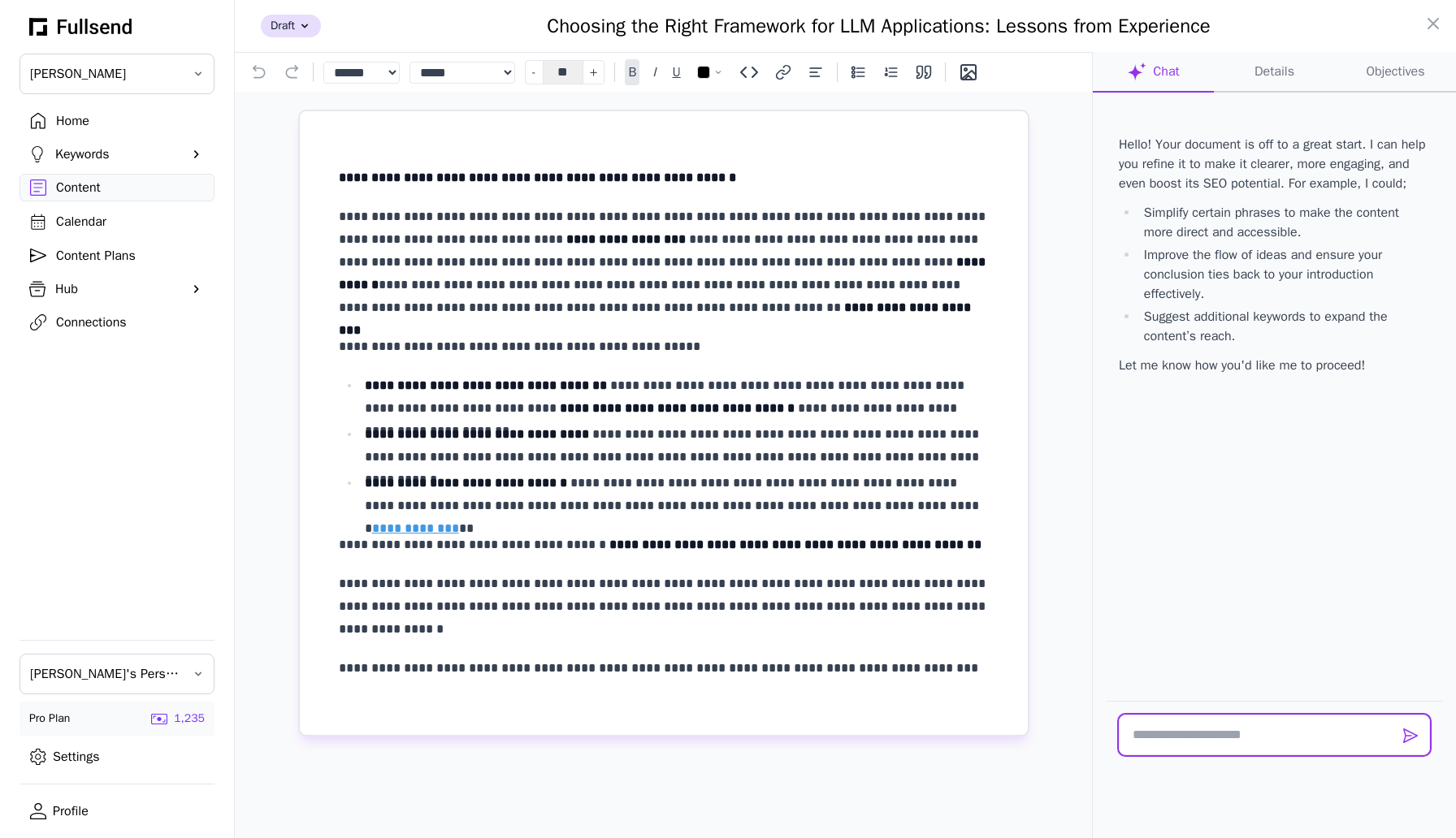 click at bounding box center [1274, 735] 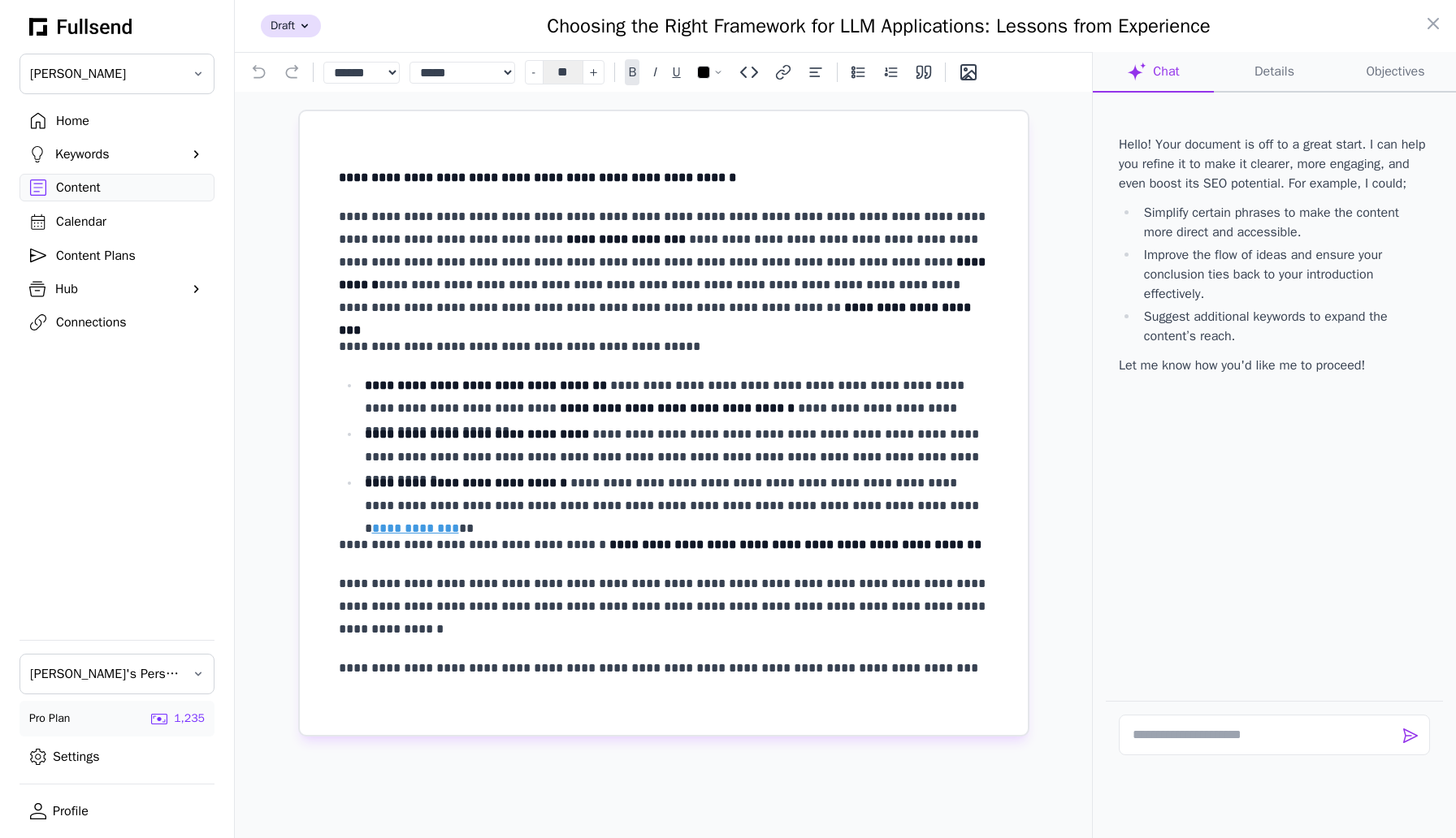 click on "**********" at bounding box center [537, 177] 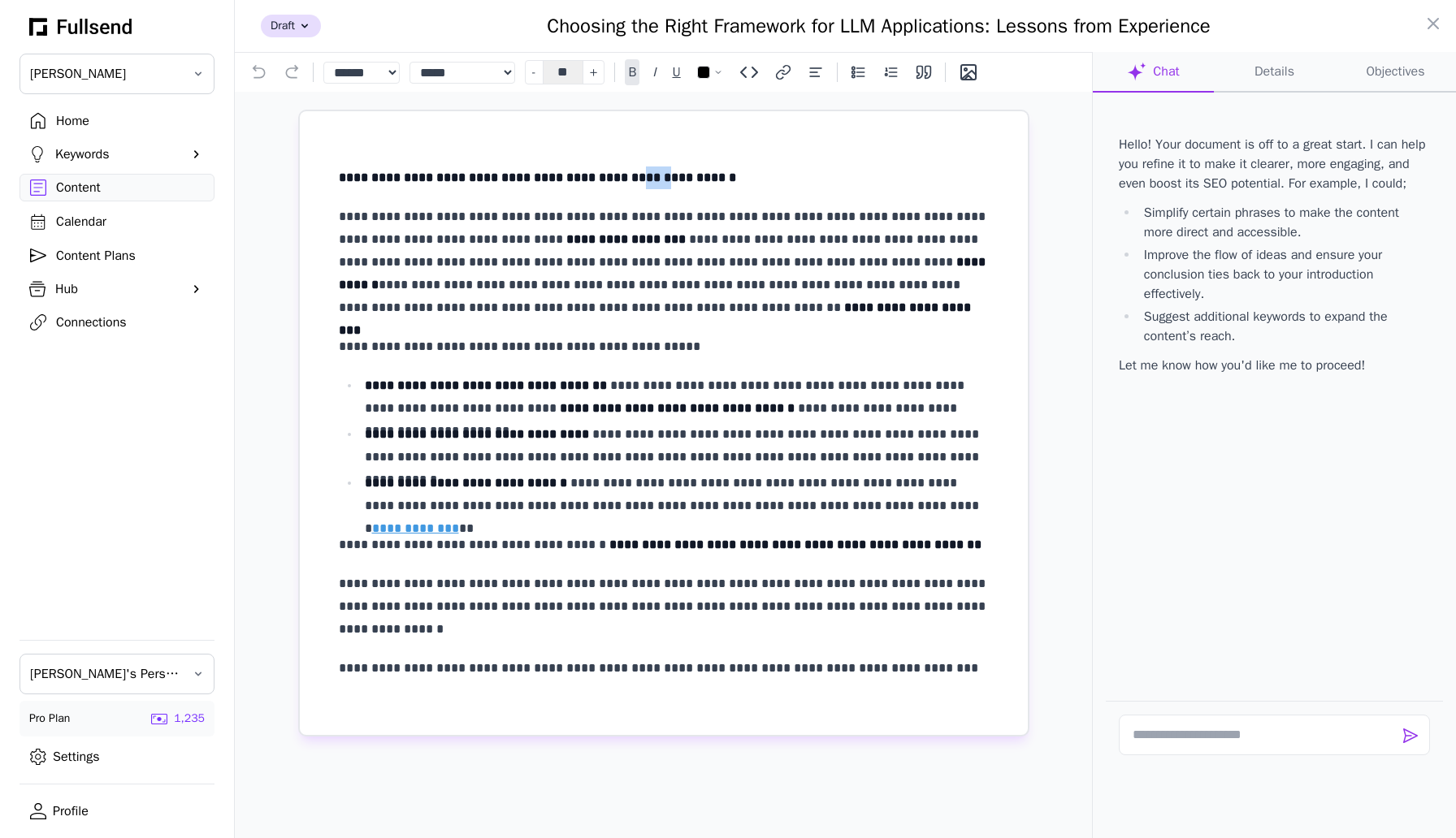 click on "**********" at bounding box center (537, 177) 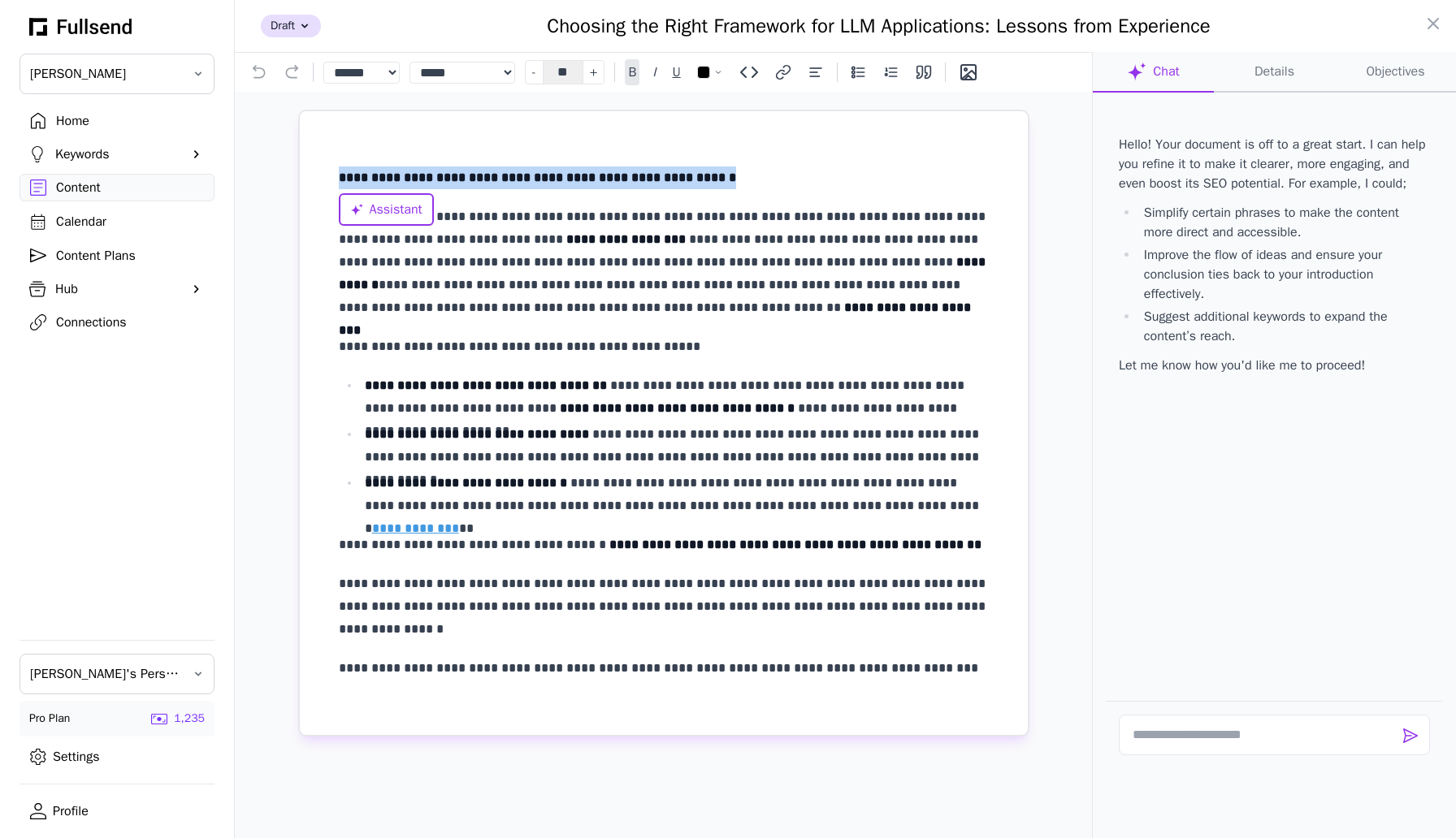 click on "**********" at bounding box center (537, 177) 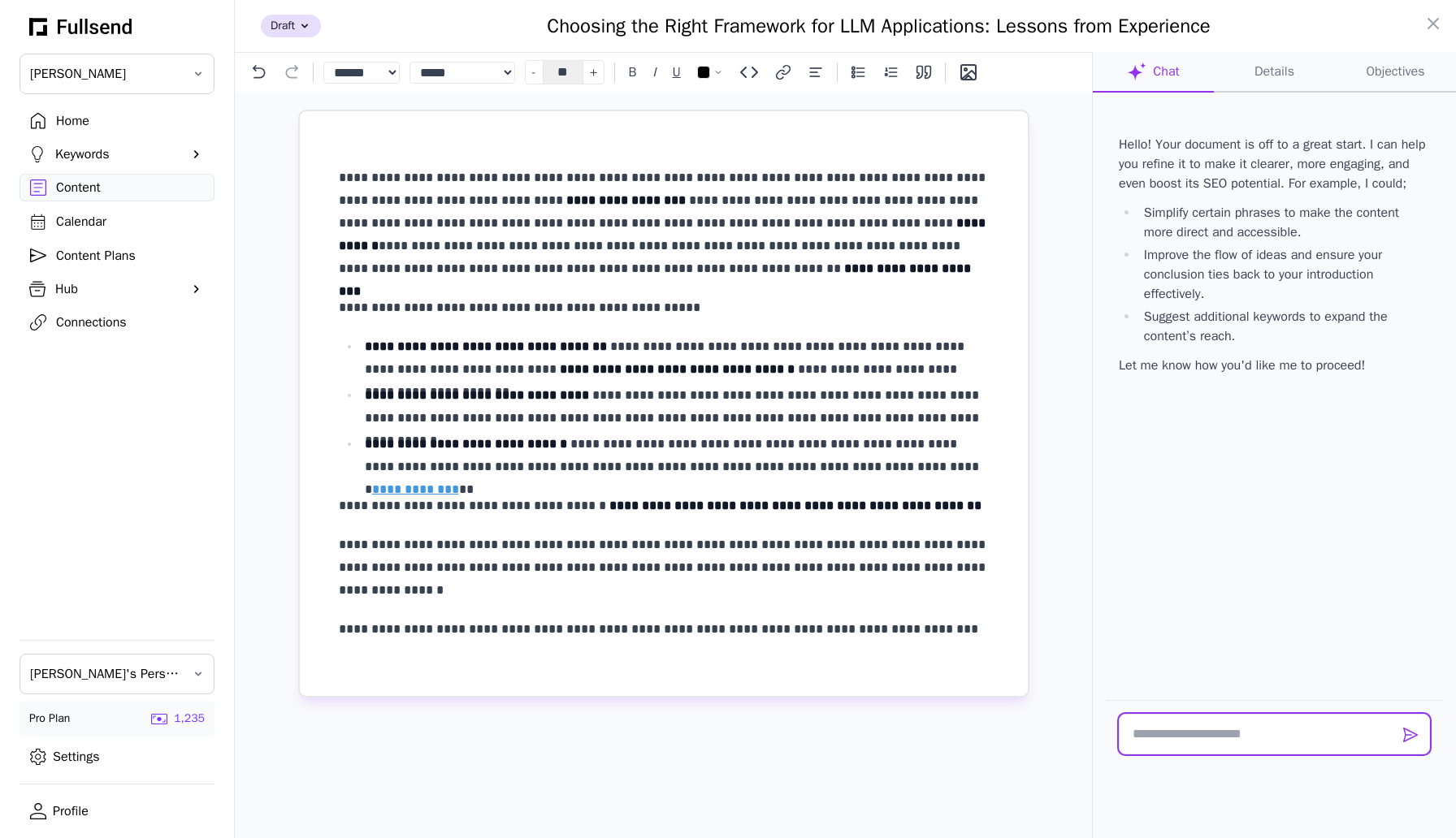 click at bounding box center (1274, 734) 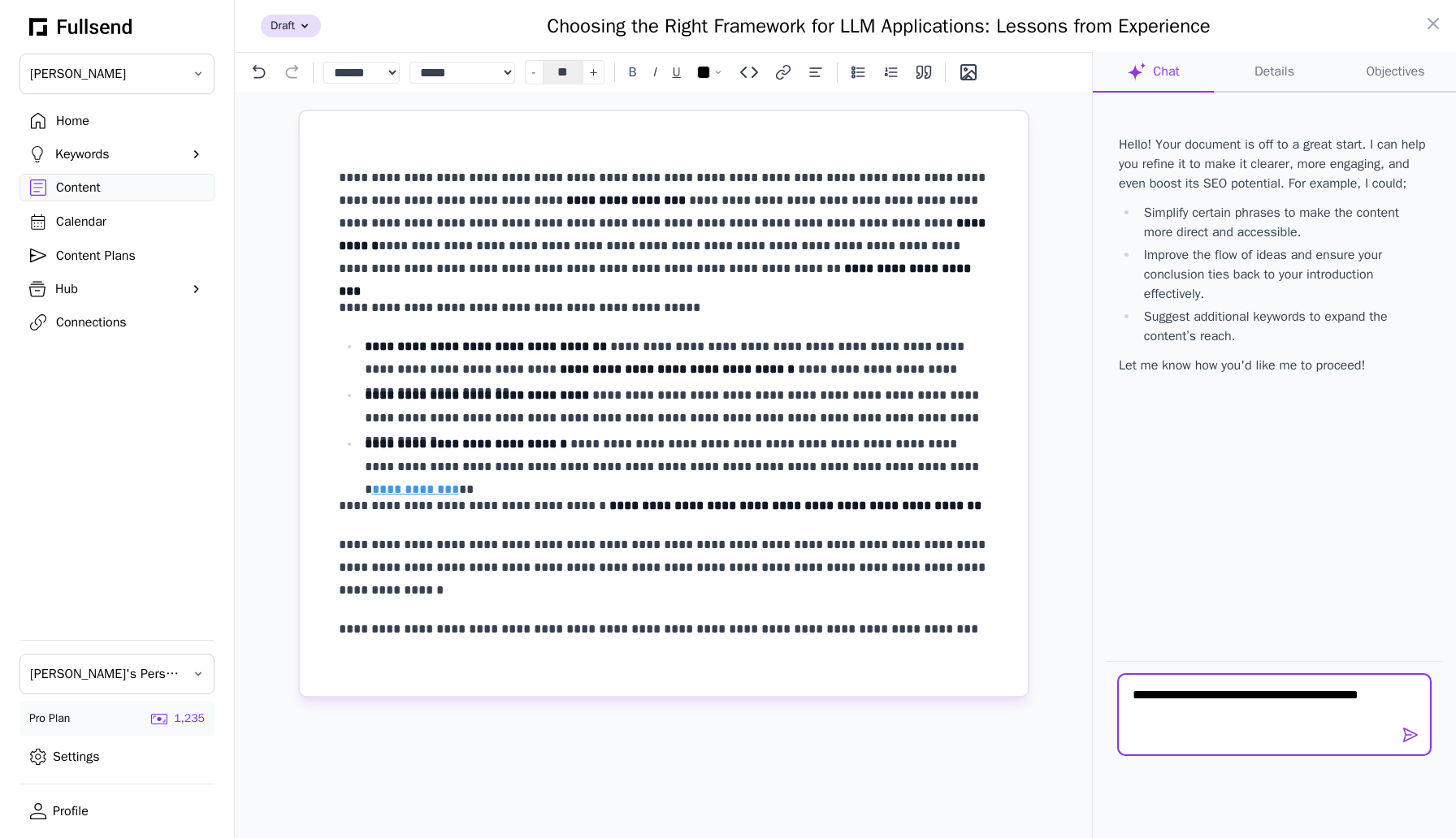 scroll, scrollTop: 0, scrollLeft: 0, axis: both 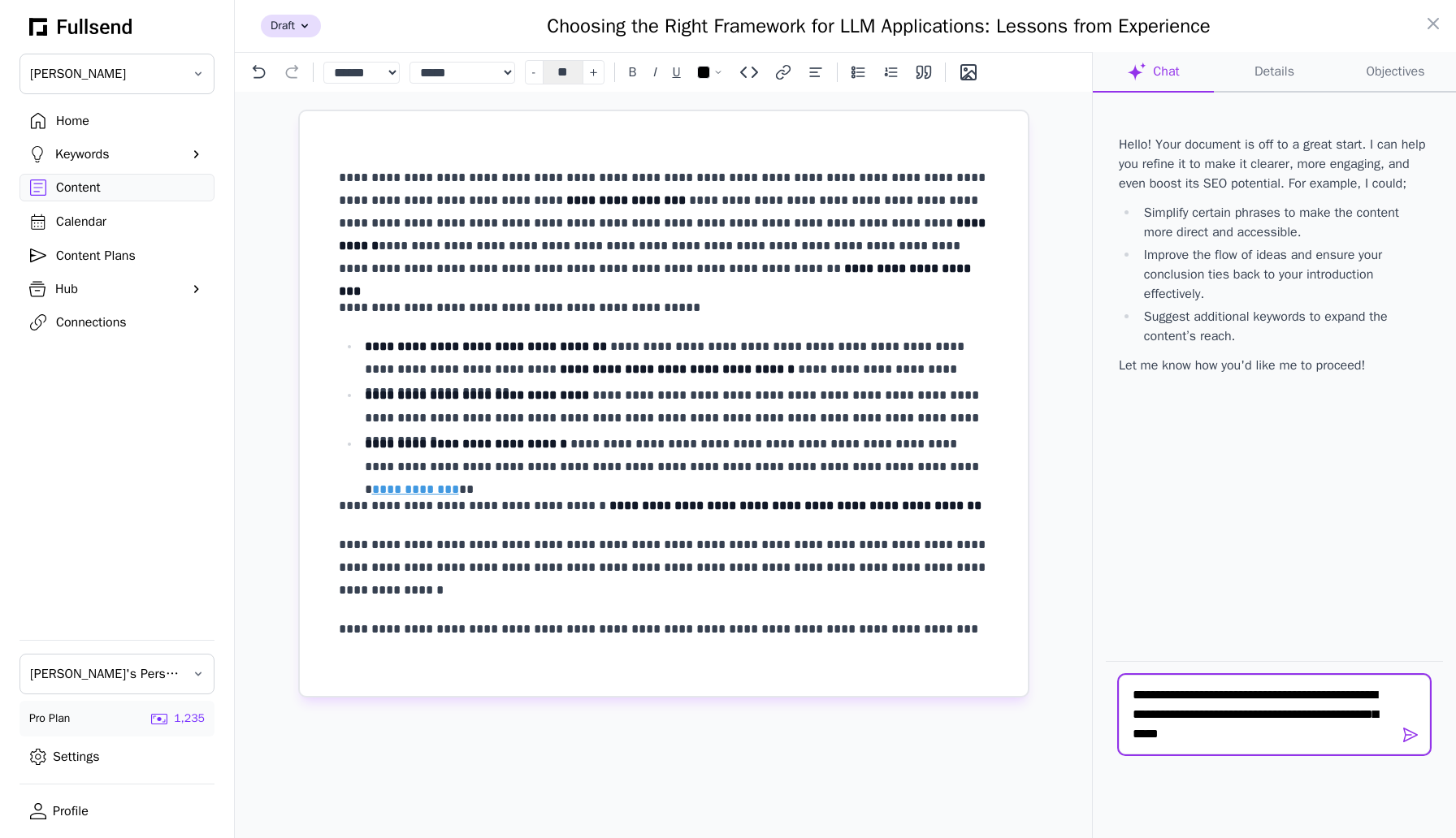 type on "**********" 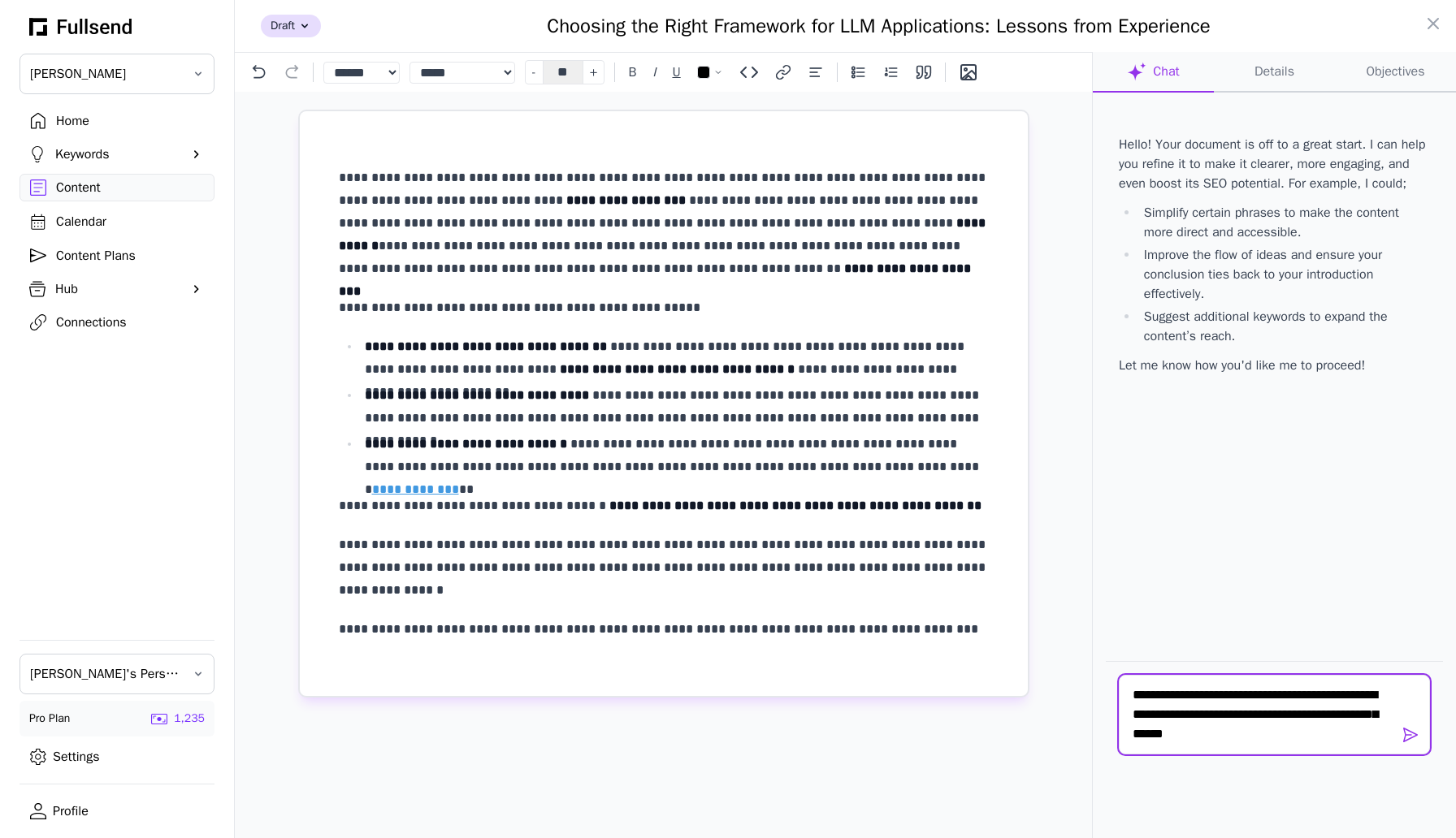 type 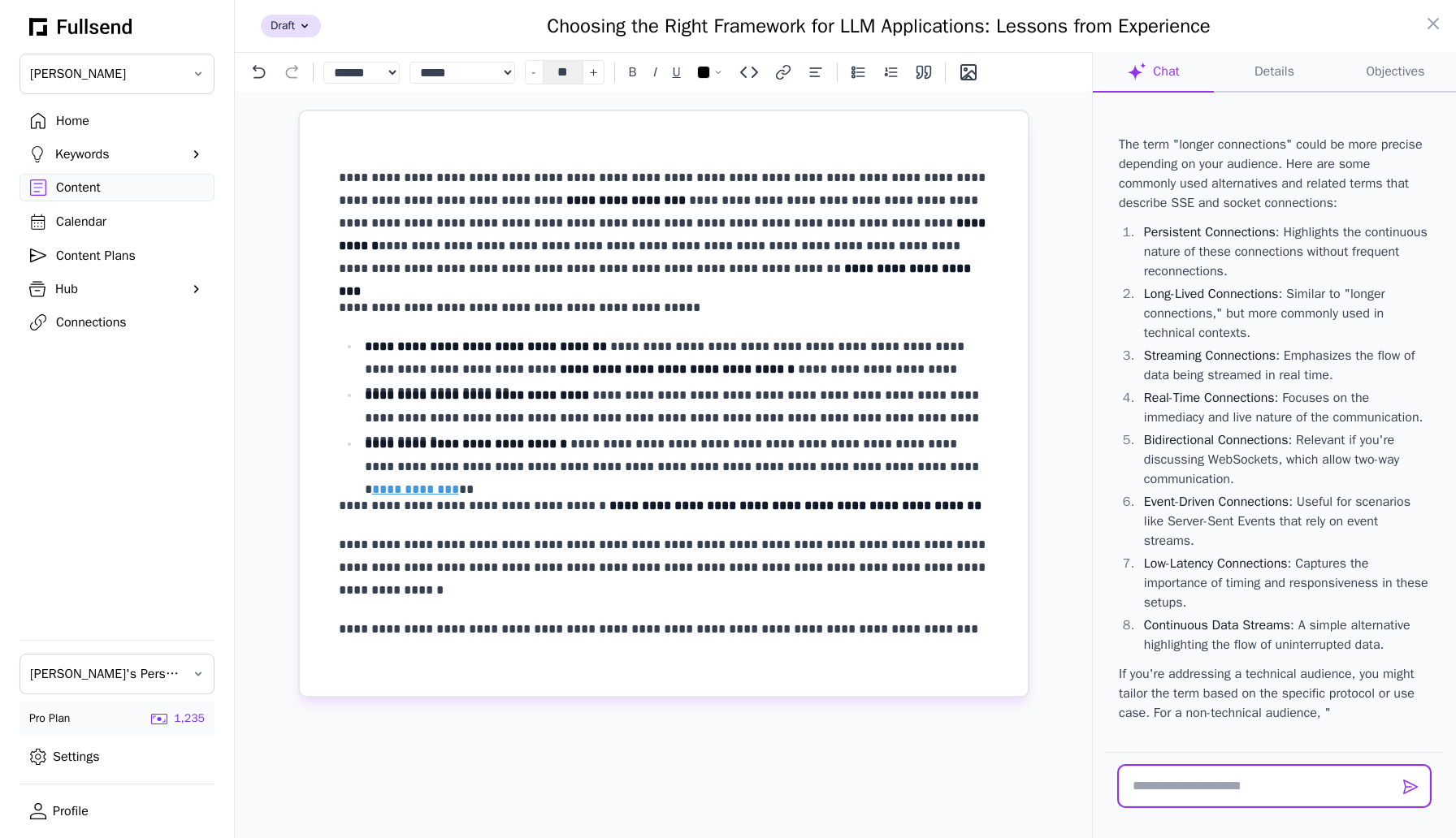 scroll, scrollTop: 467, scrollLeft: 0, axis: vertical 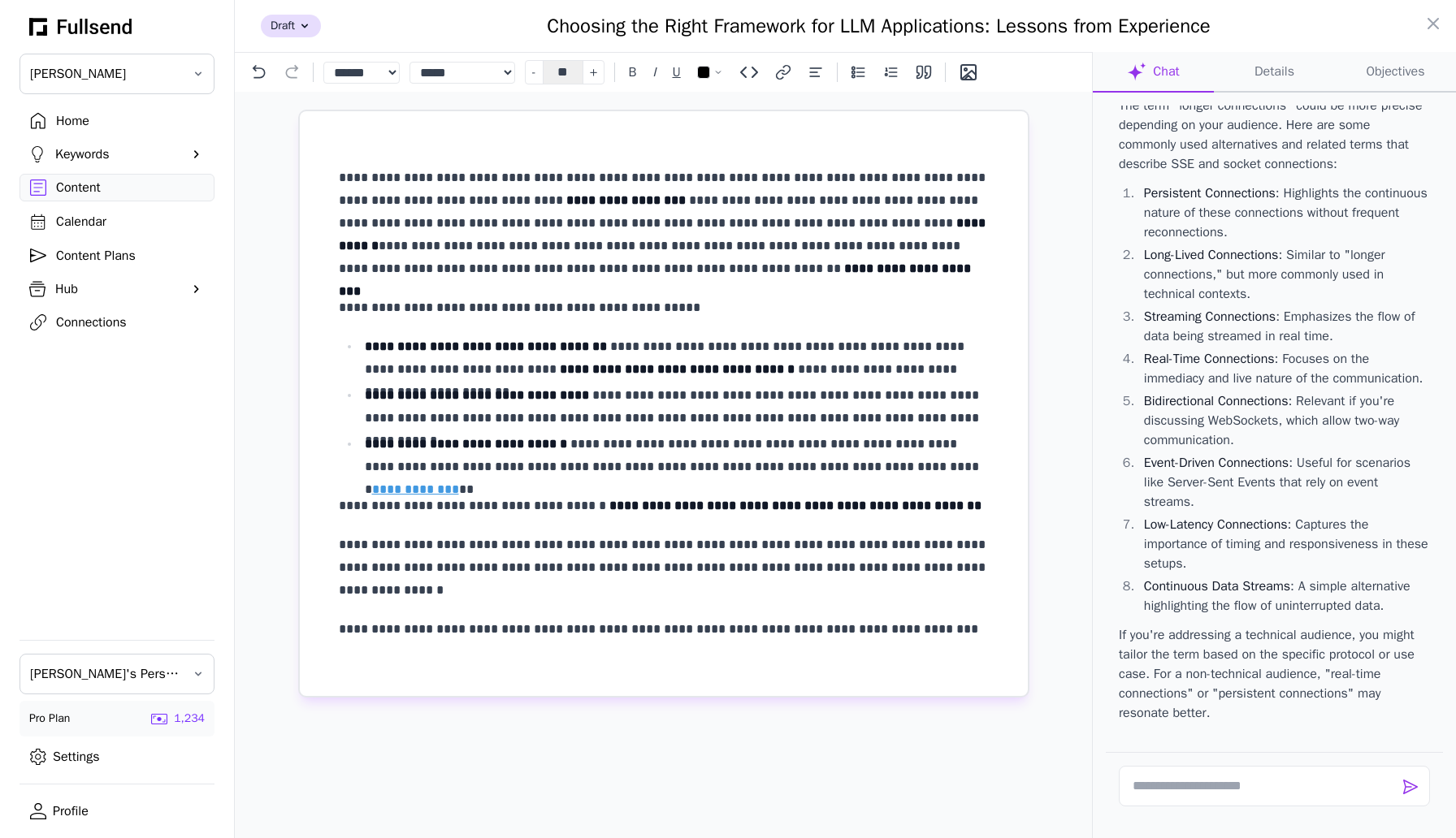 click on "**********" at bounding box center (626, 200) 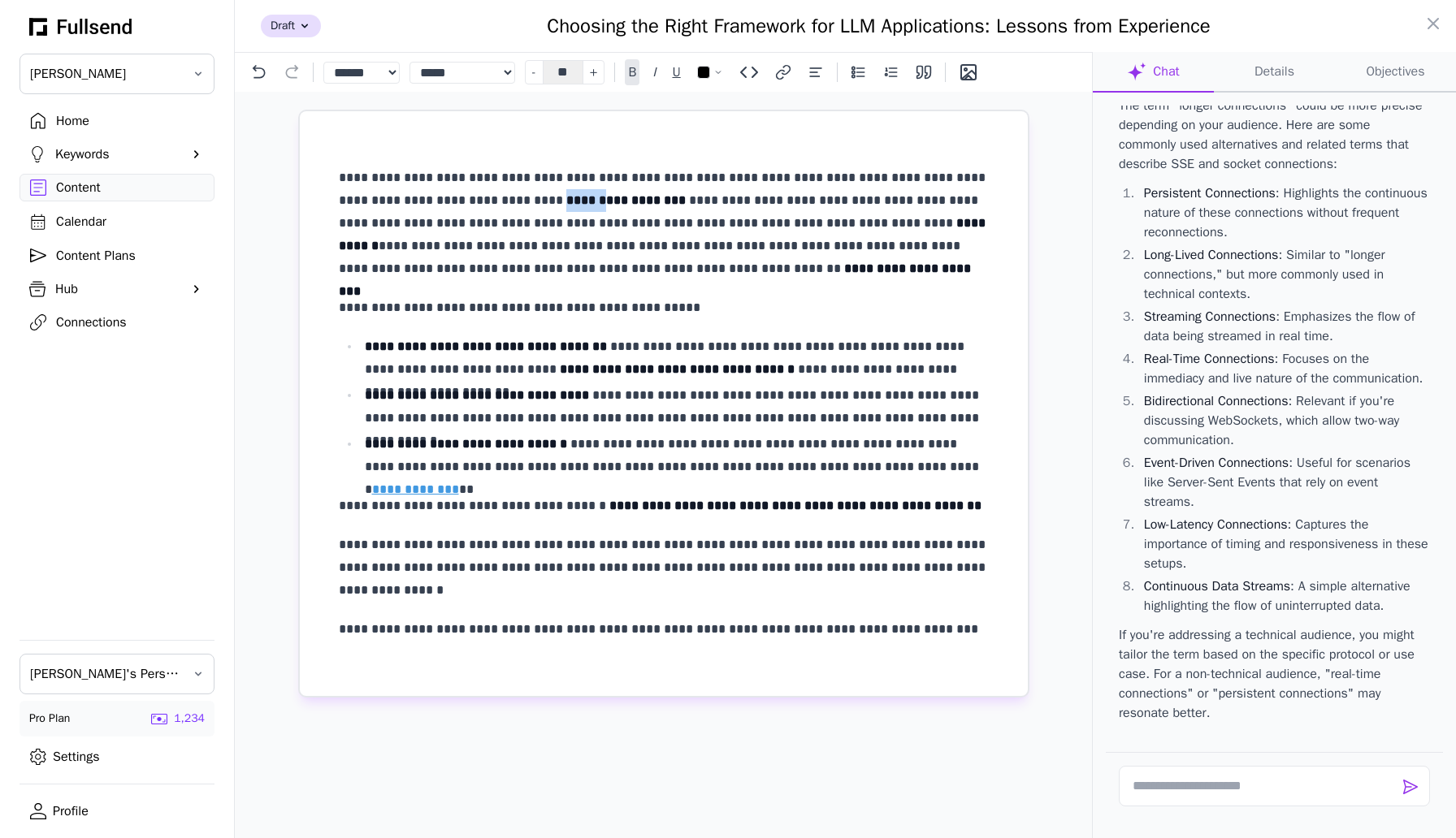 click on "**********" at bounding box center [626, 200] 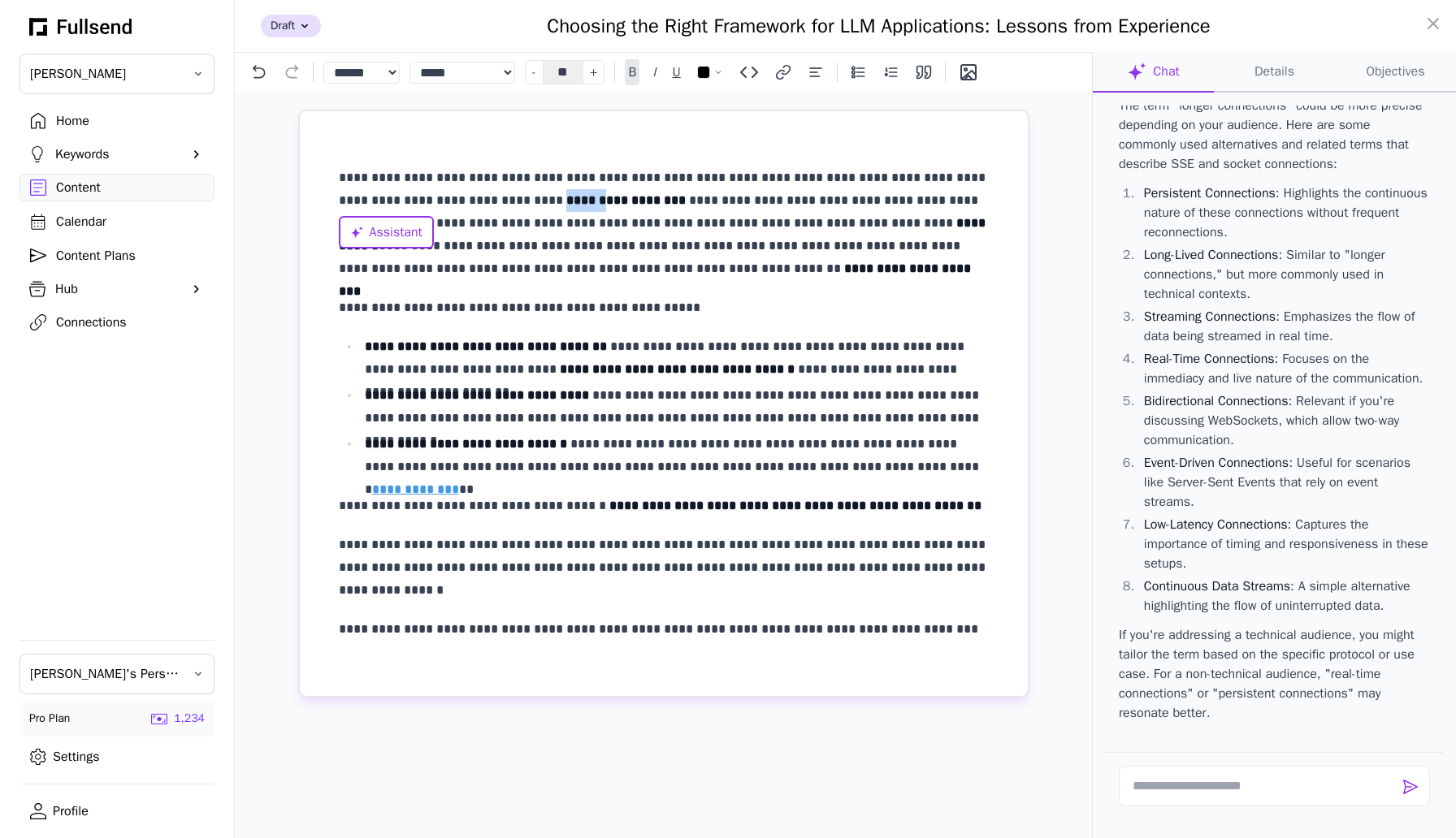type 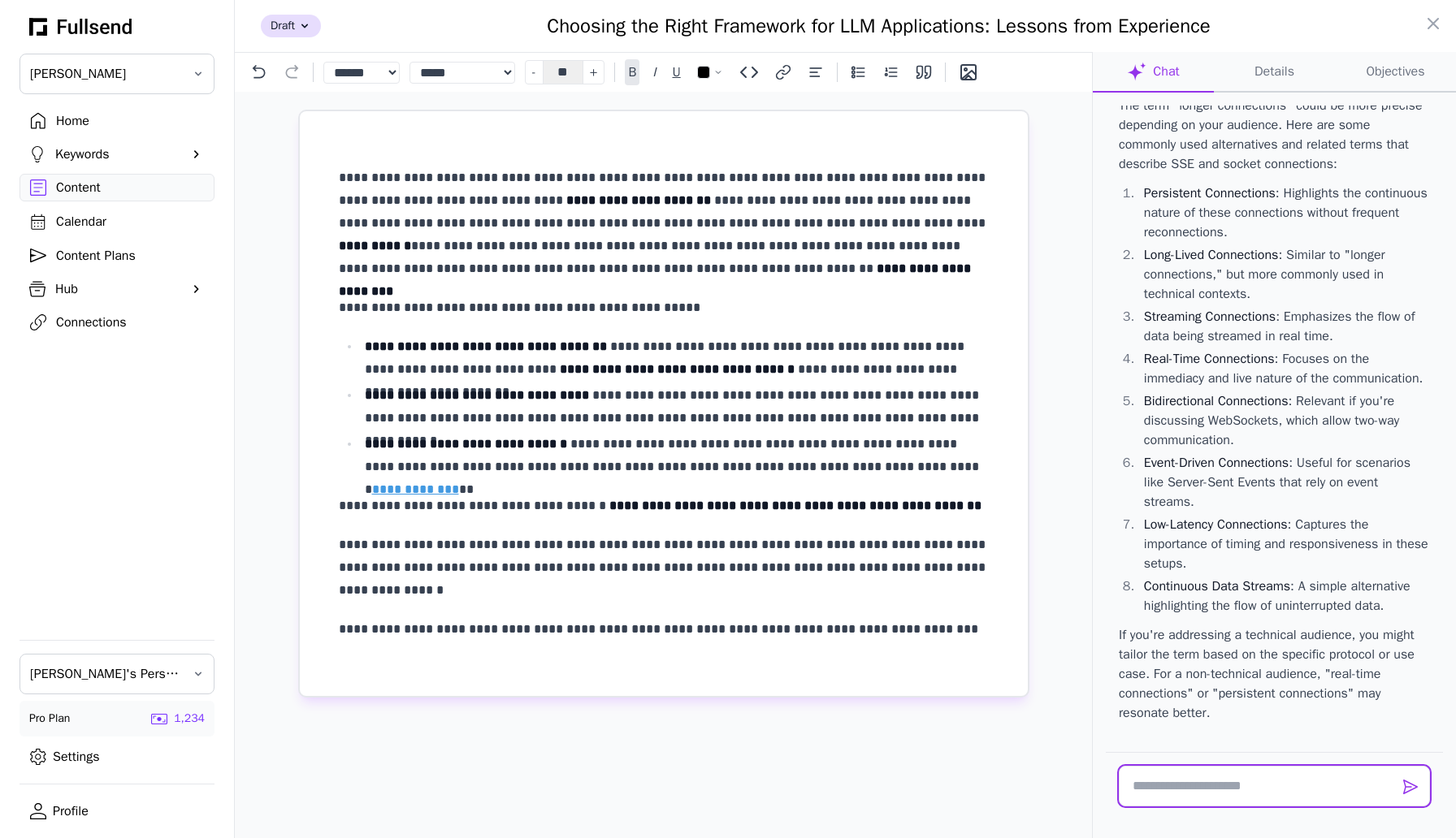 click at bounding box center [1274, 786] 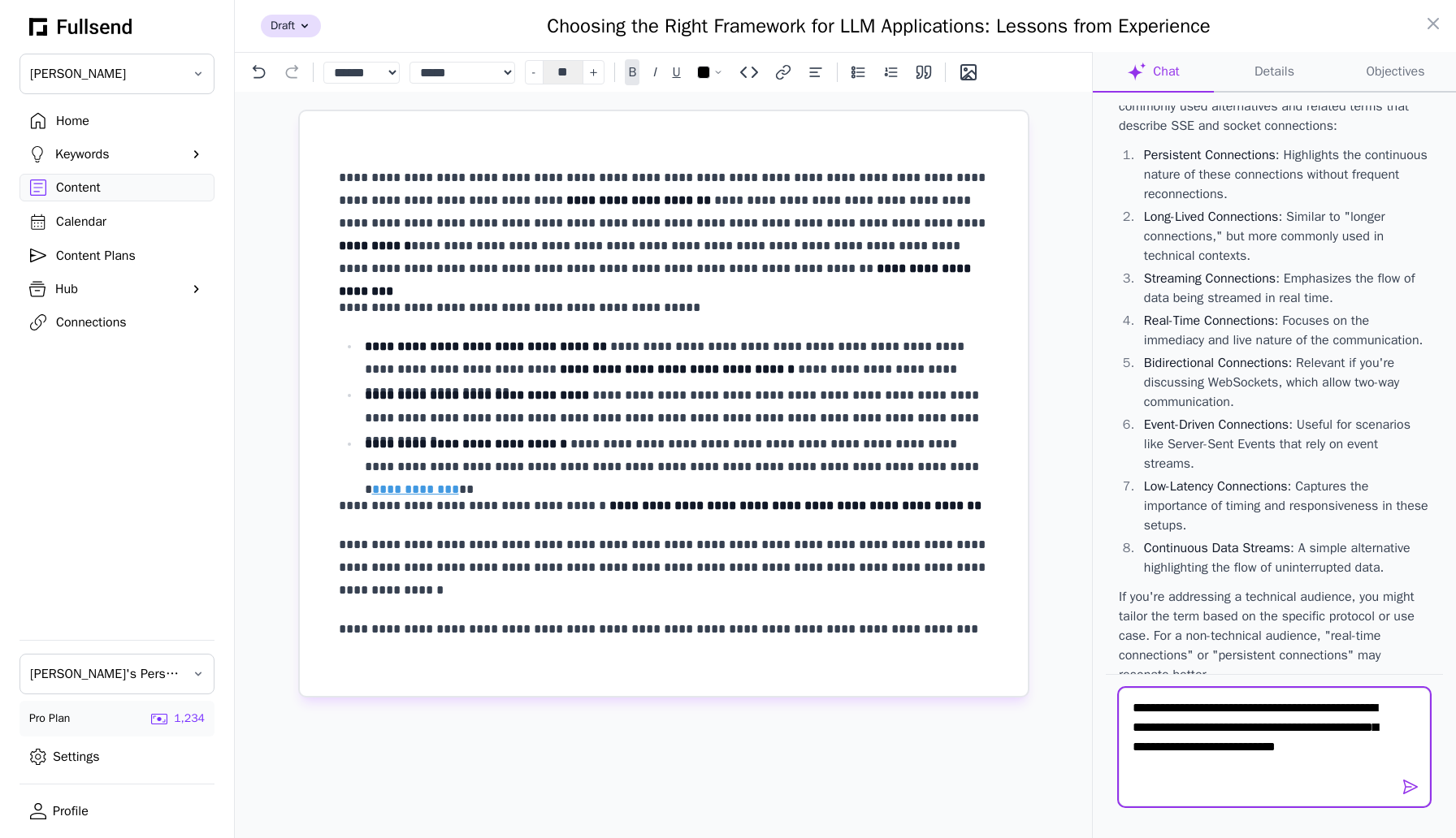 scroll, scrollTop: 0, scrollLeft: 0, axis: both 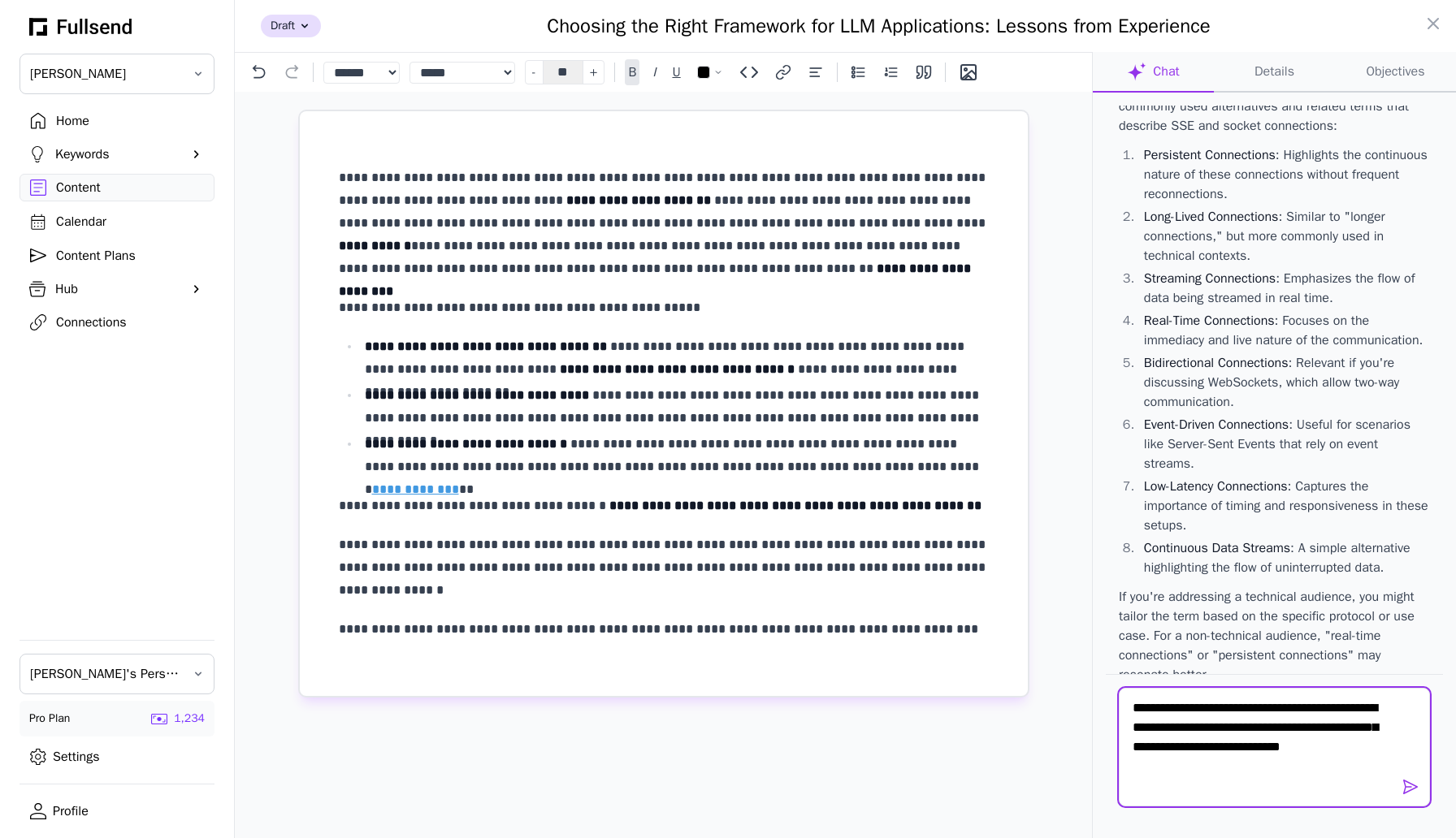 type 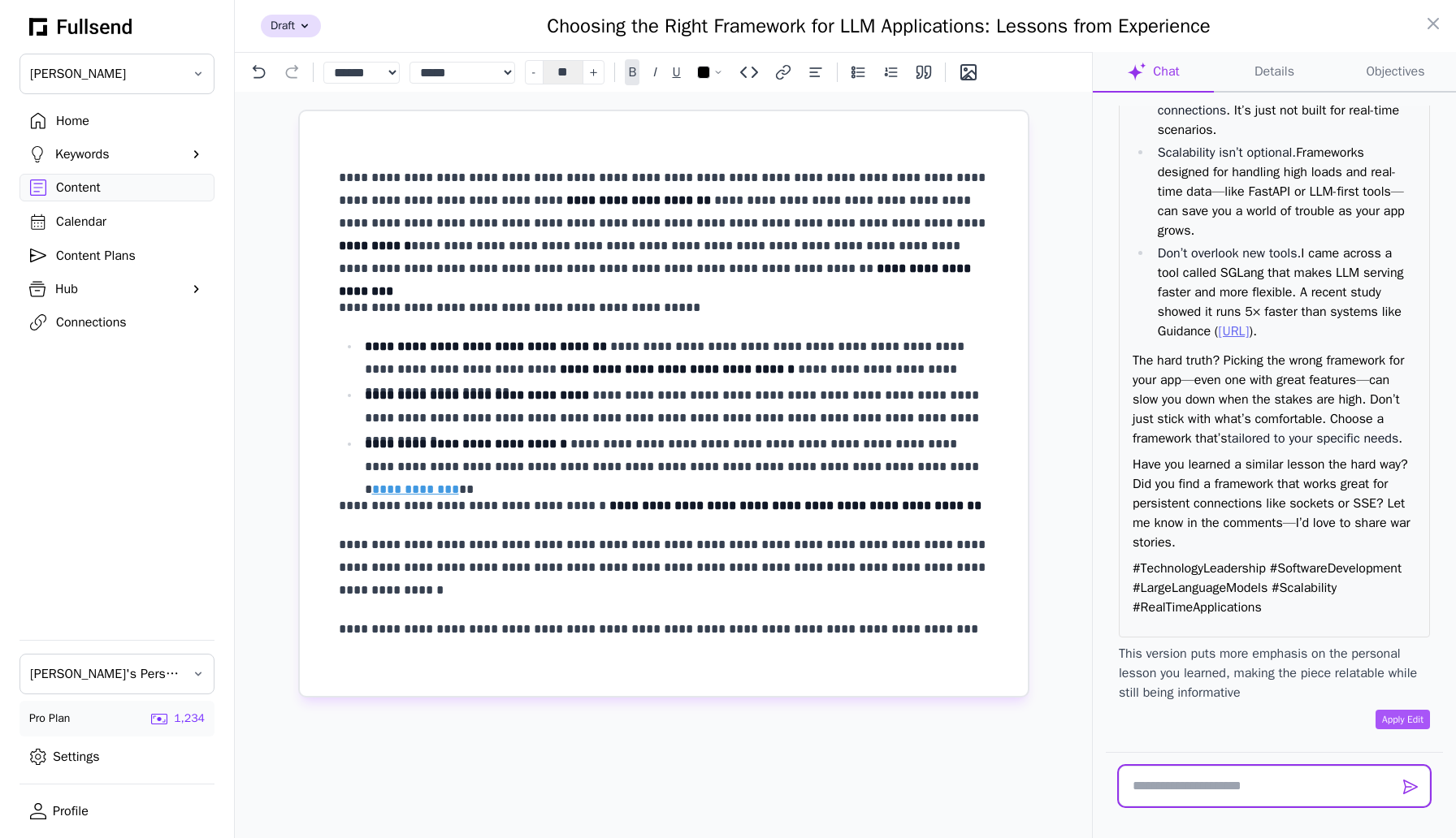 scroll, scrollTop: 1775, scrollLeft: 0, axis: vertical 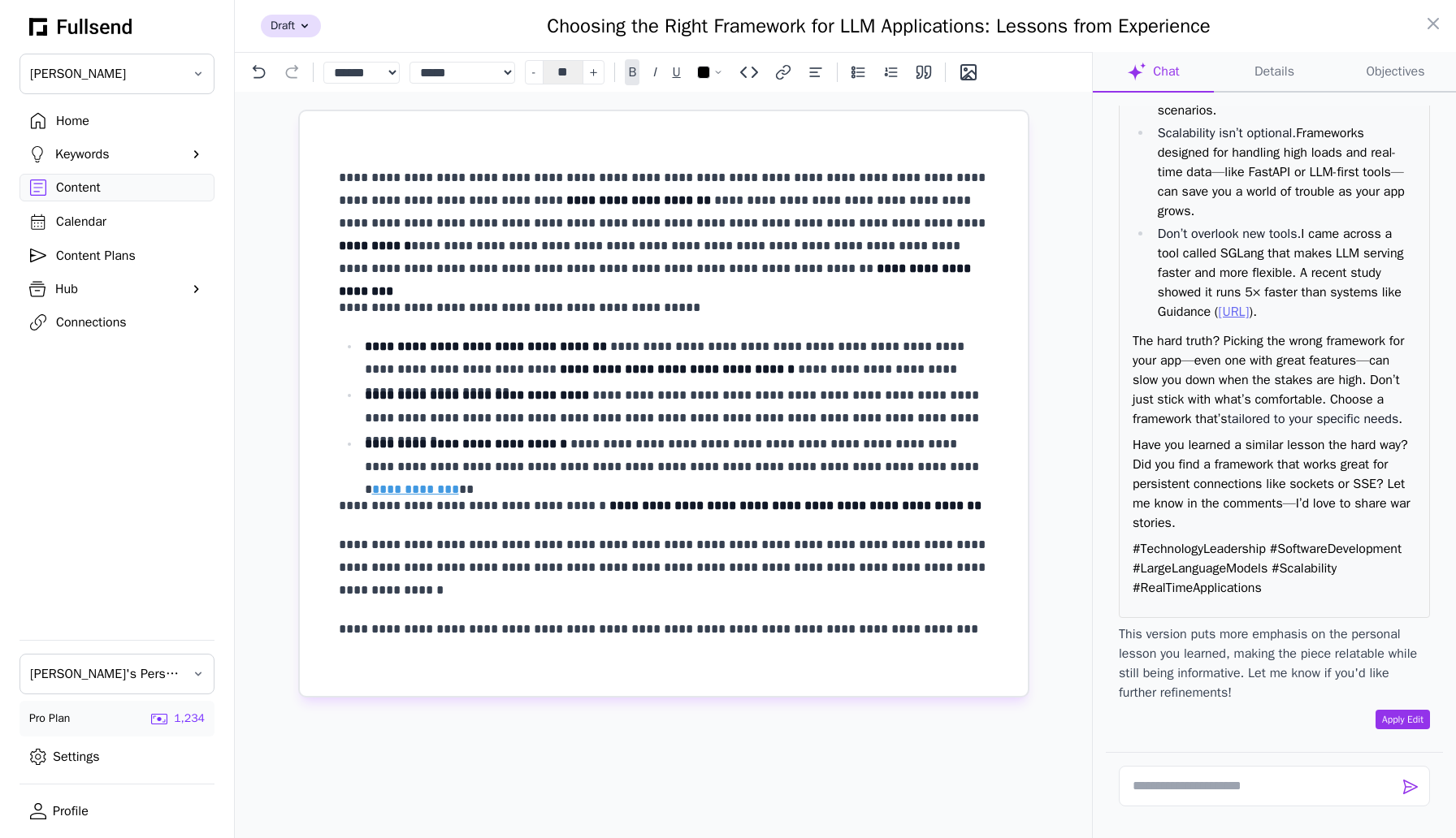 click on "Apply Edit" at bounding box center (1402, 719) 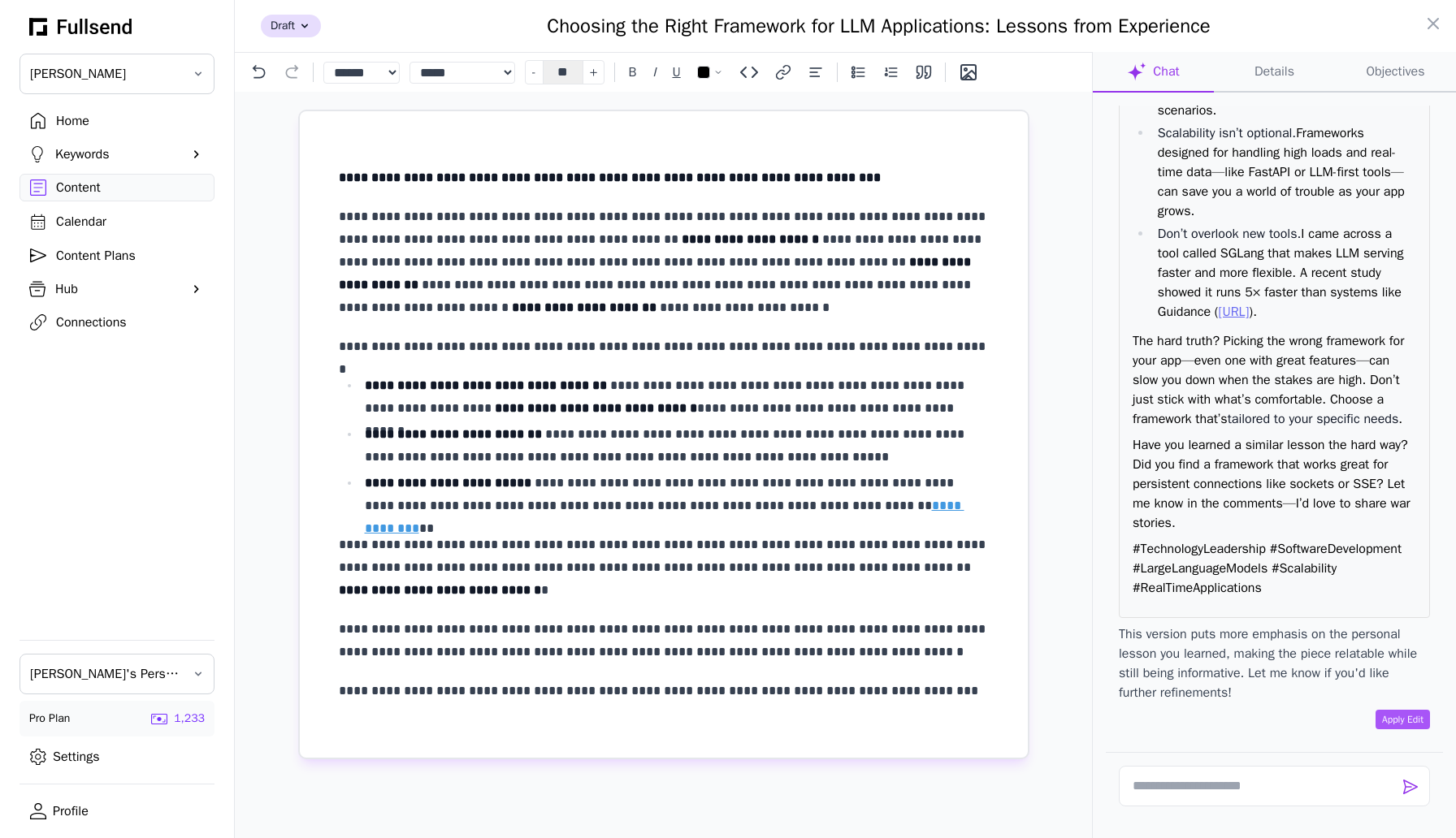 click on "**********" at bounding box center [664, 262] 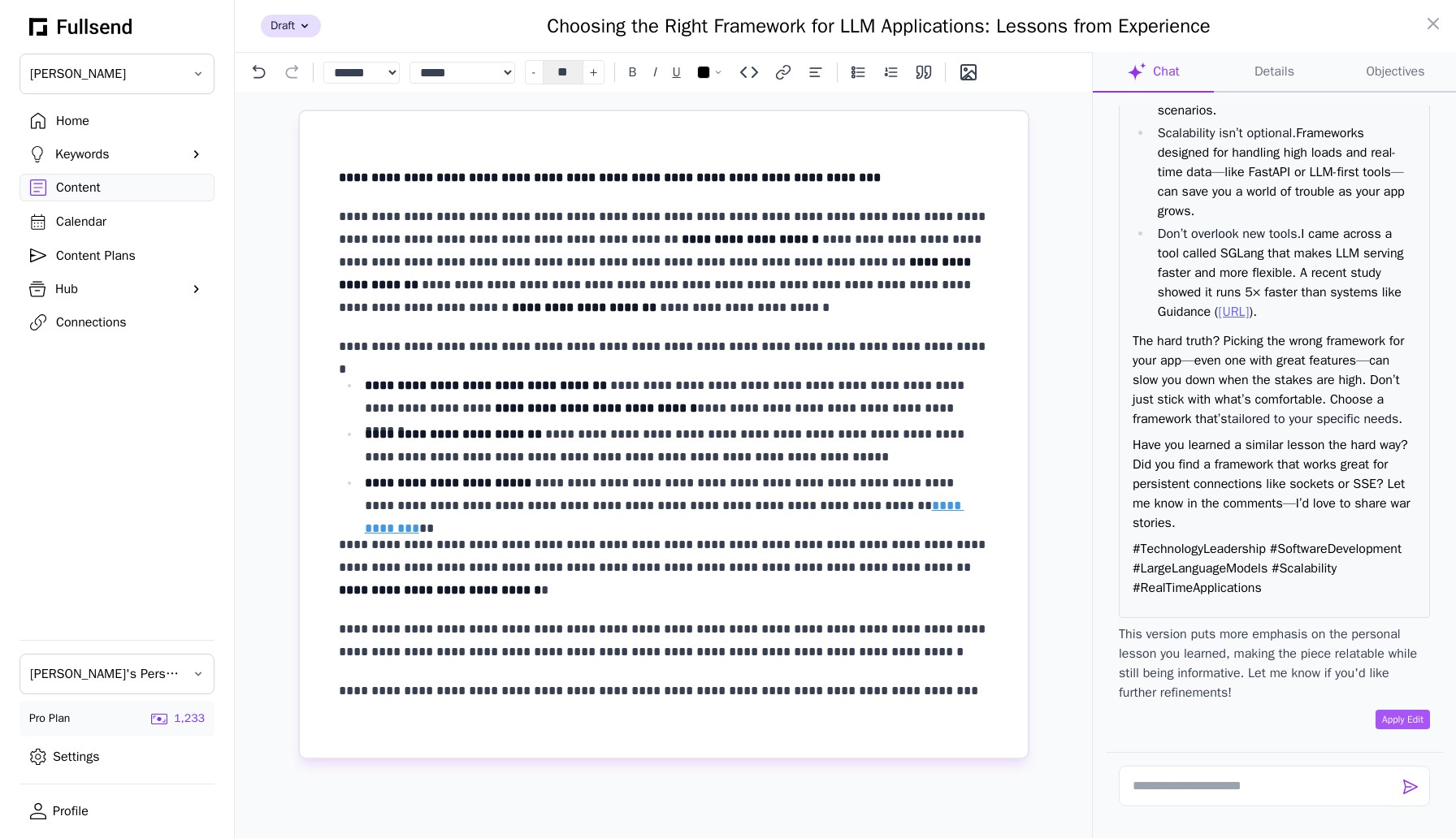 click on "**********" at bounding box center (609, 177) 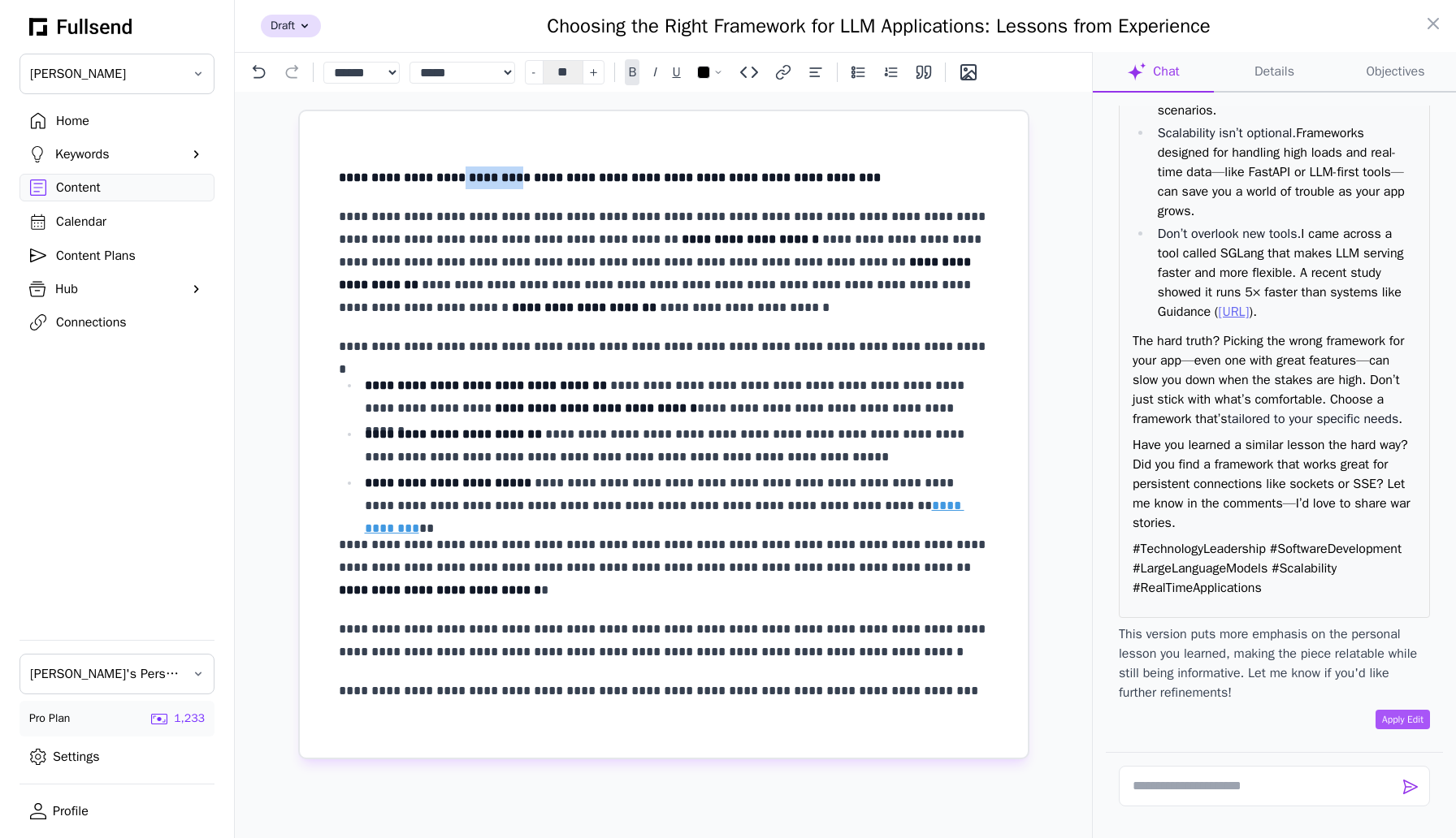 click on "**********" at bounding box center (609, 177) 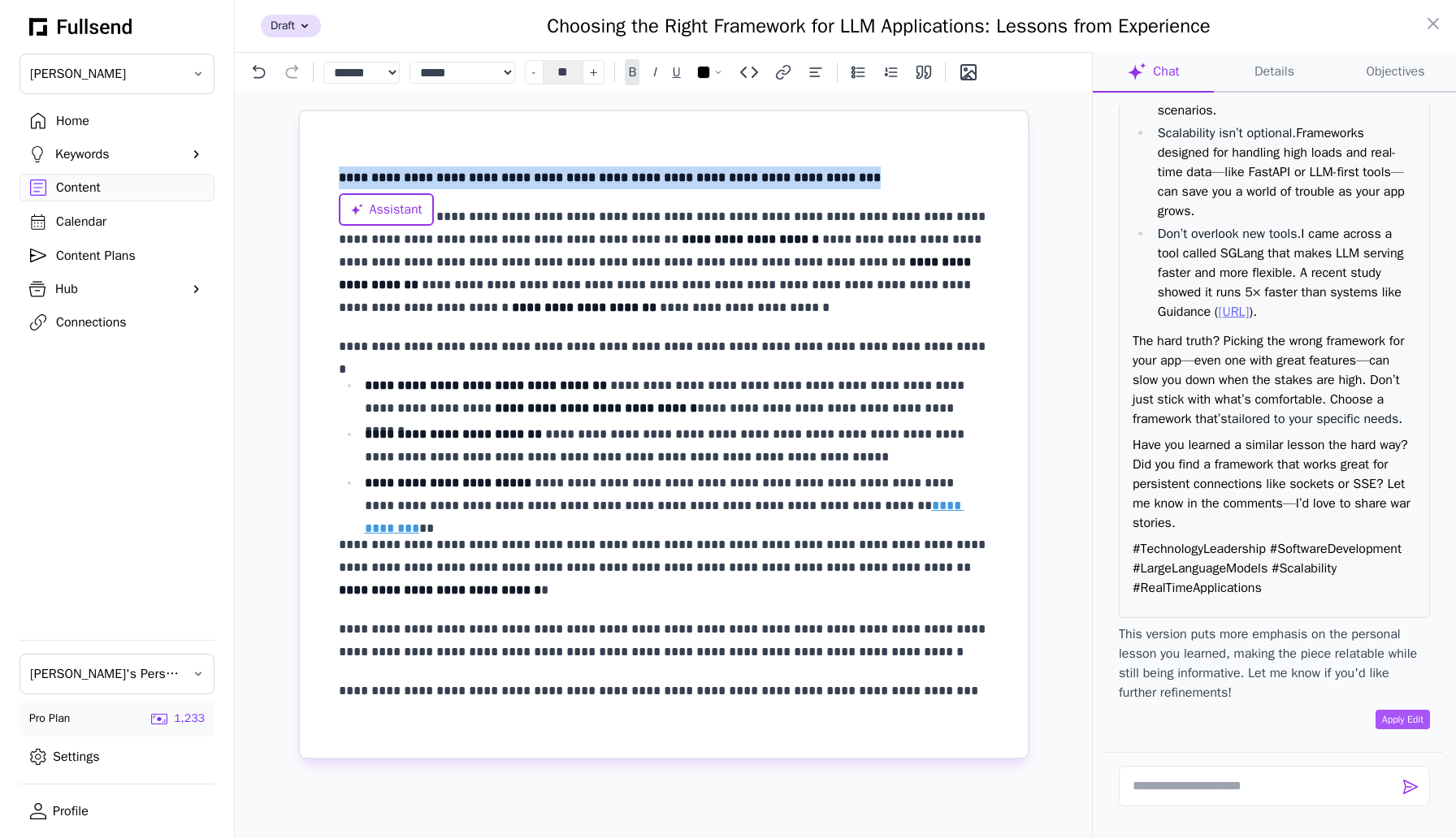 click on "**********" at bounding box center (609, 177) 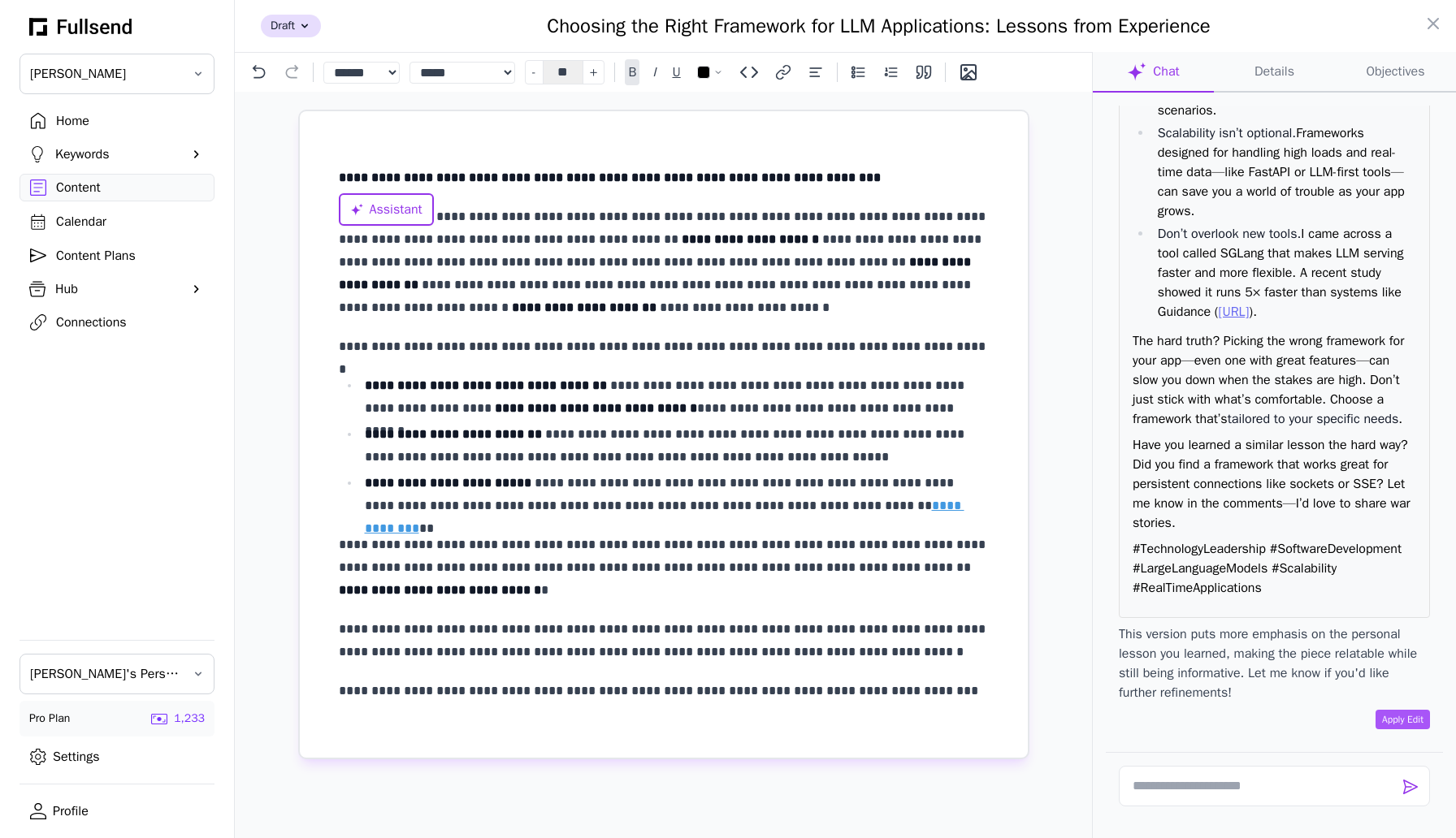 click on "**********" at bounding box center [664, 262] 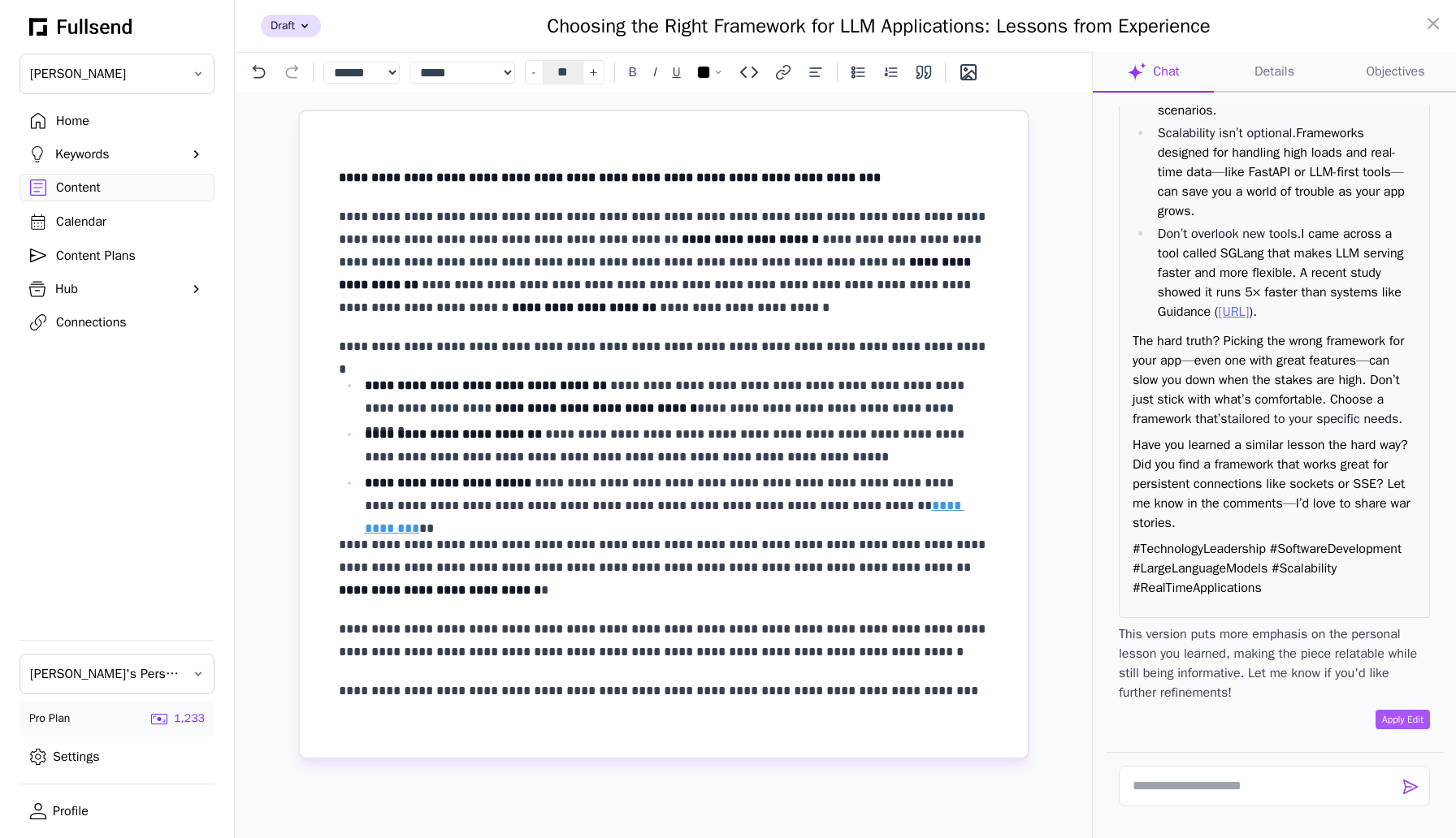 click on "**********" at bounding box center [664, 262] 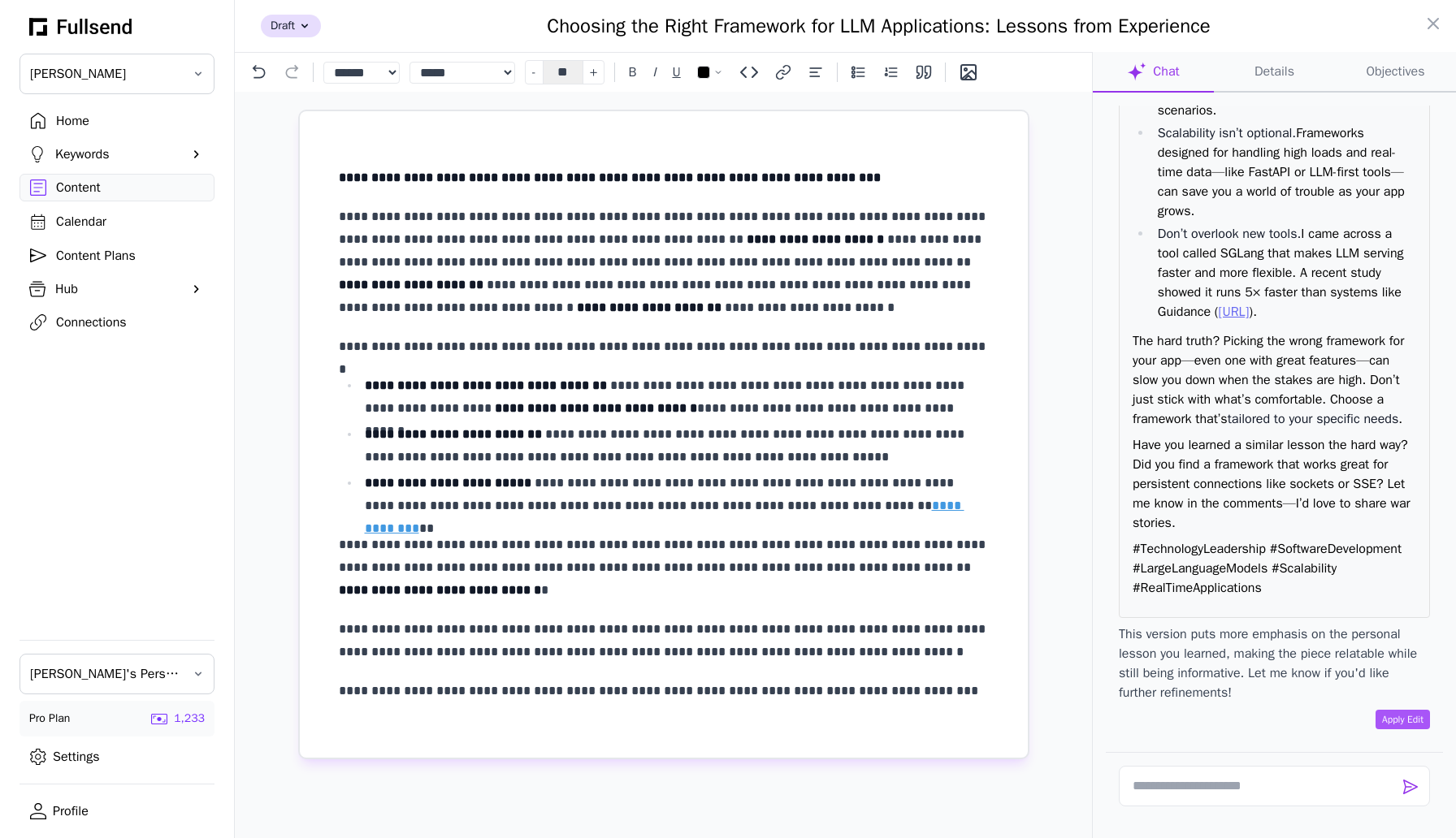 click on "**********" at bounding box center (664, 262) 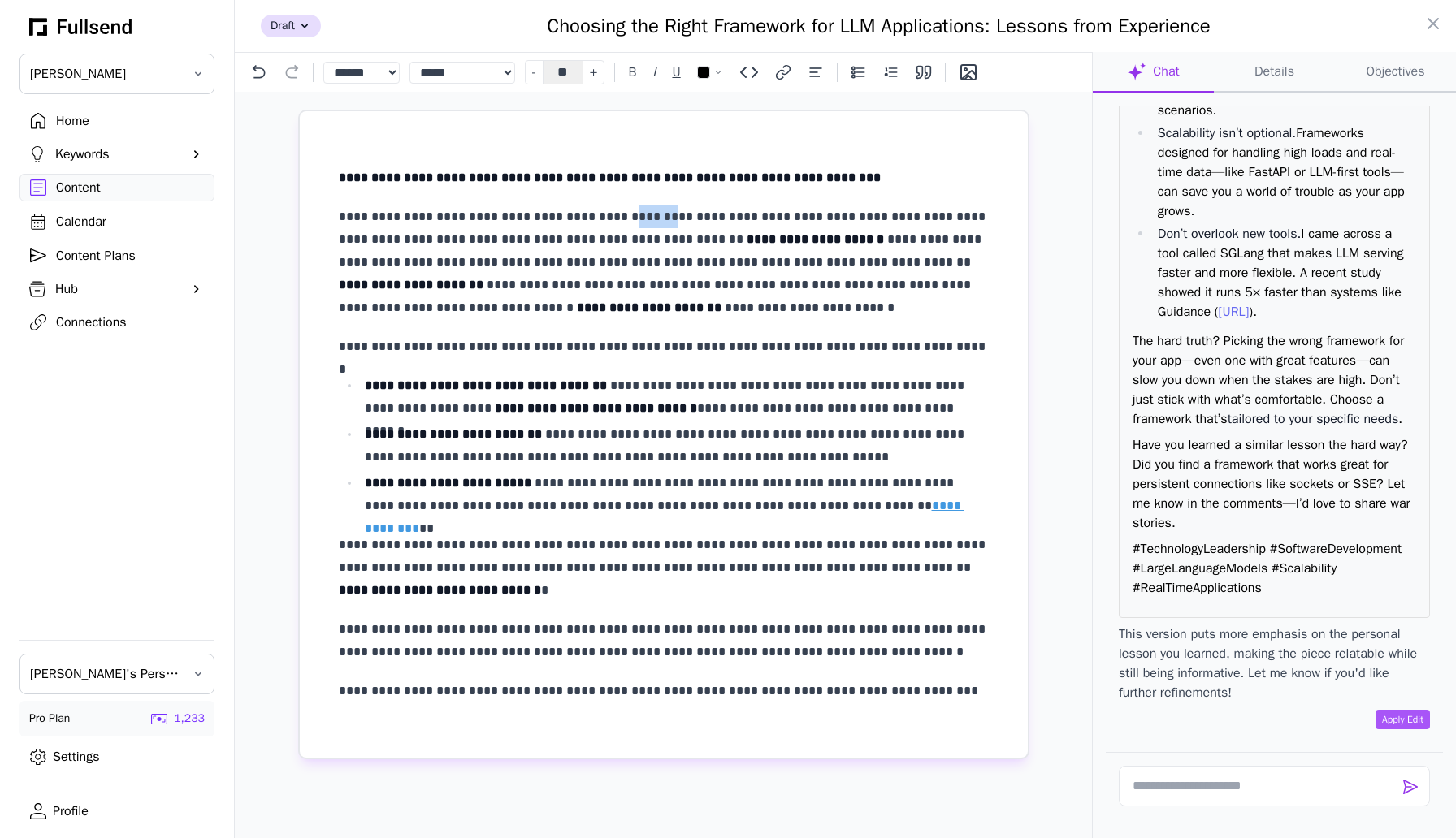click on "**********" at bounding box center (664, 262) 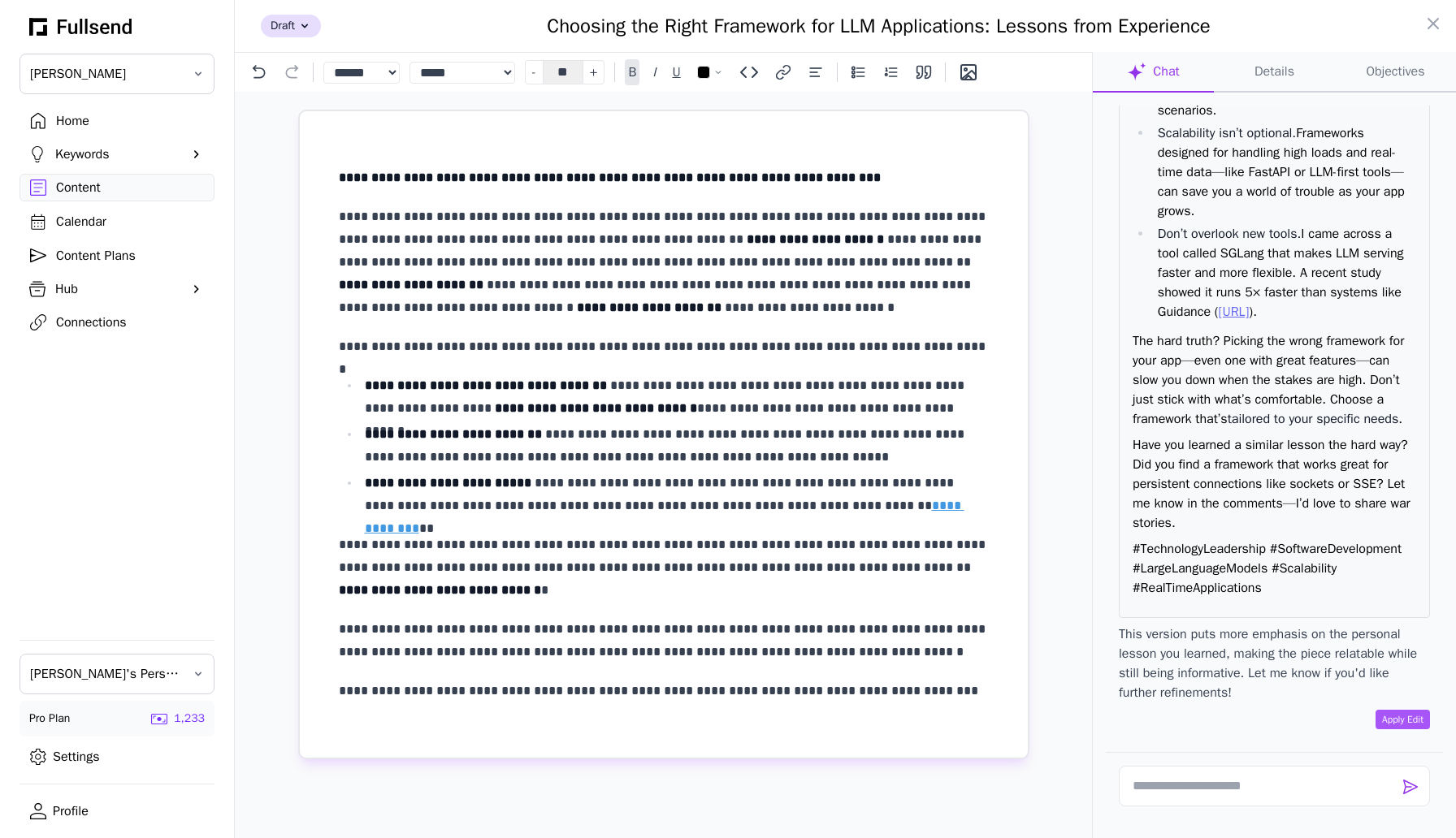 click on "**********" at bounding box center (609, 177) 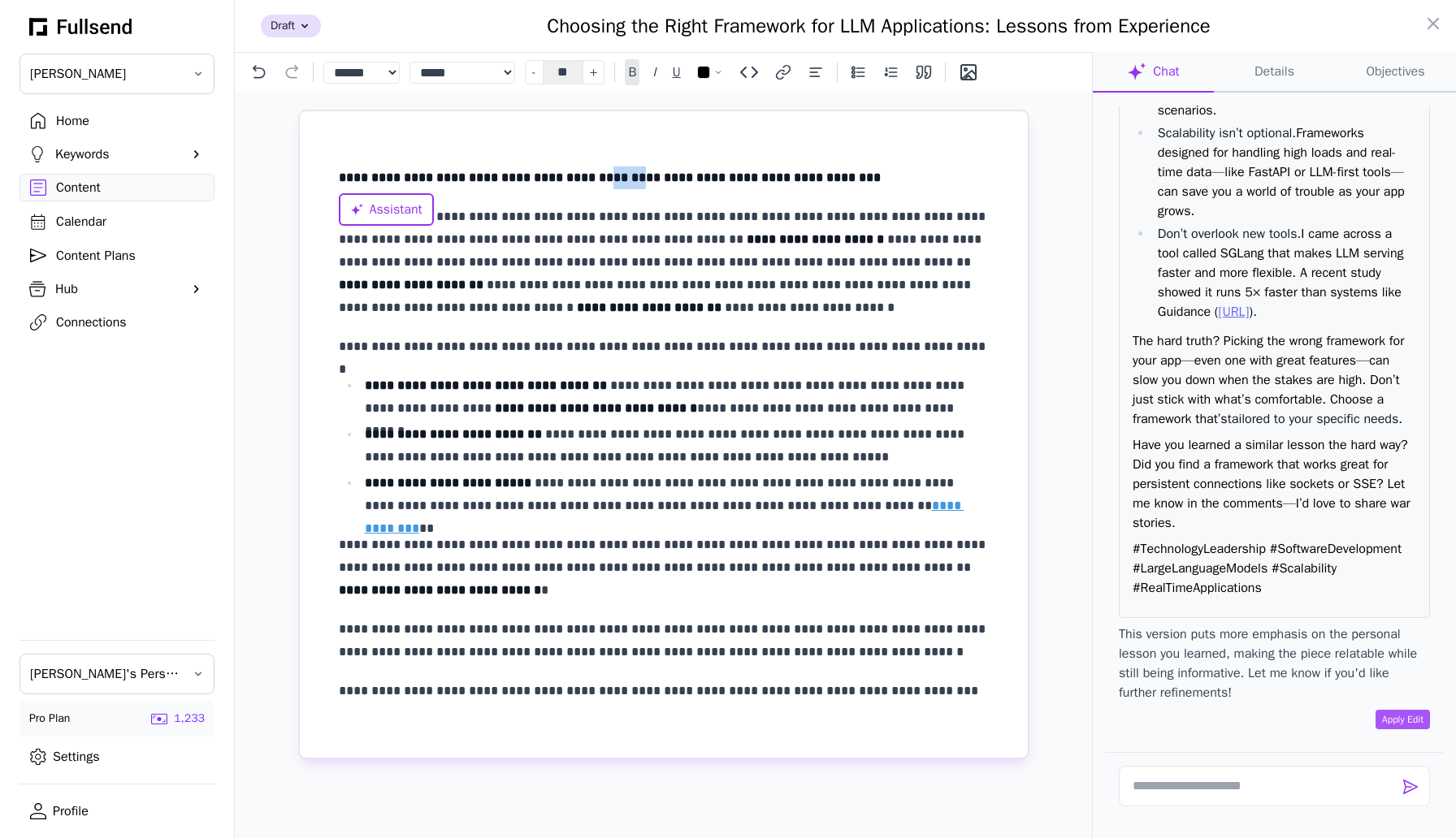 click on "**********" at bounding box center (609, 177) 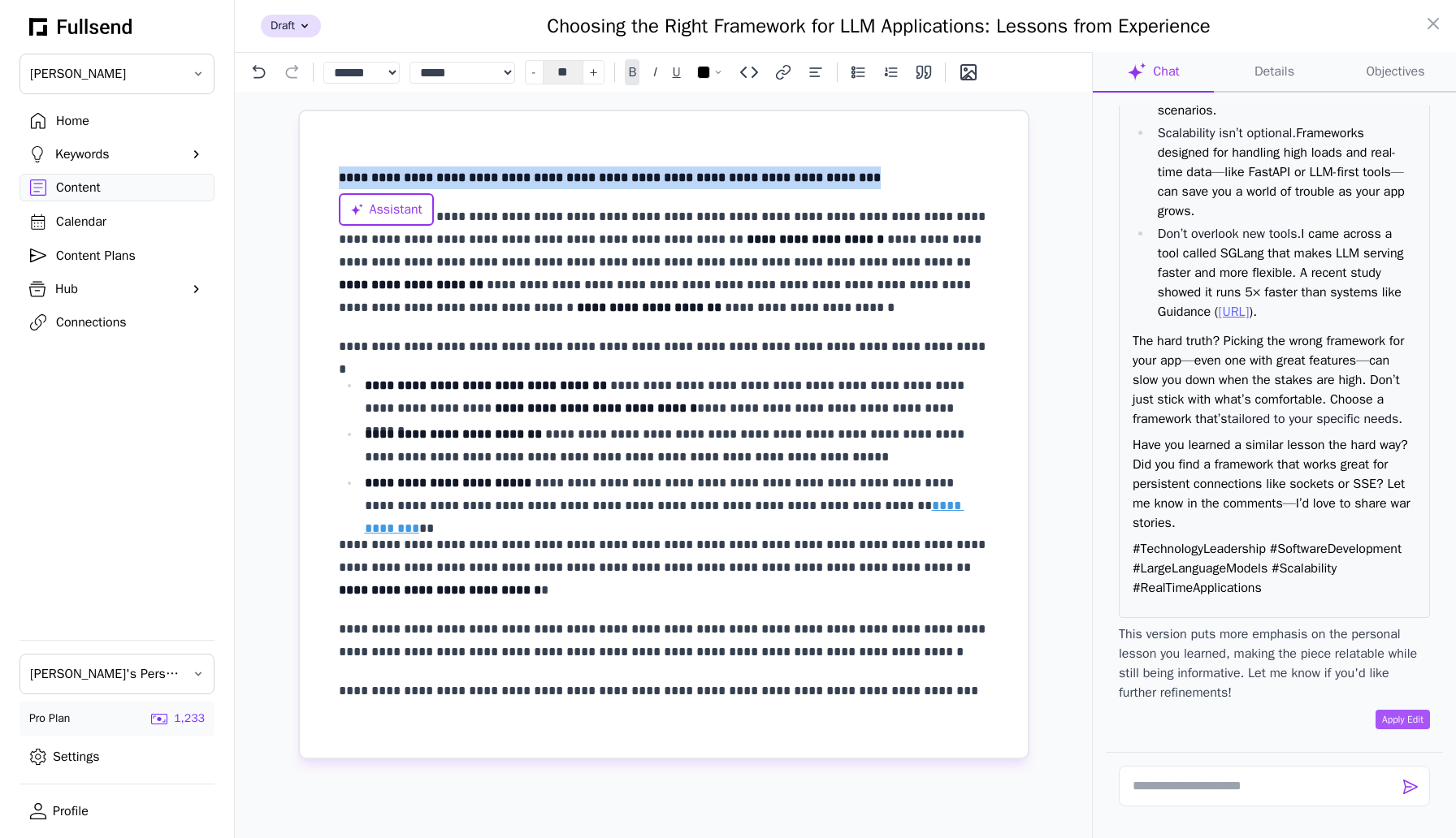 click on "**********" at bounding box center [609, 177] 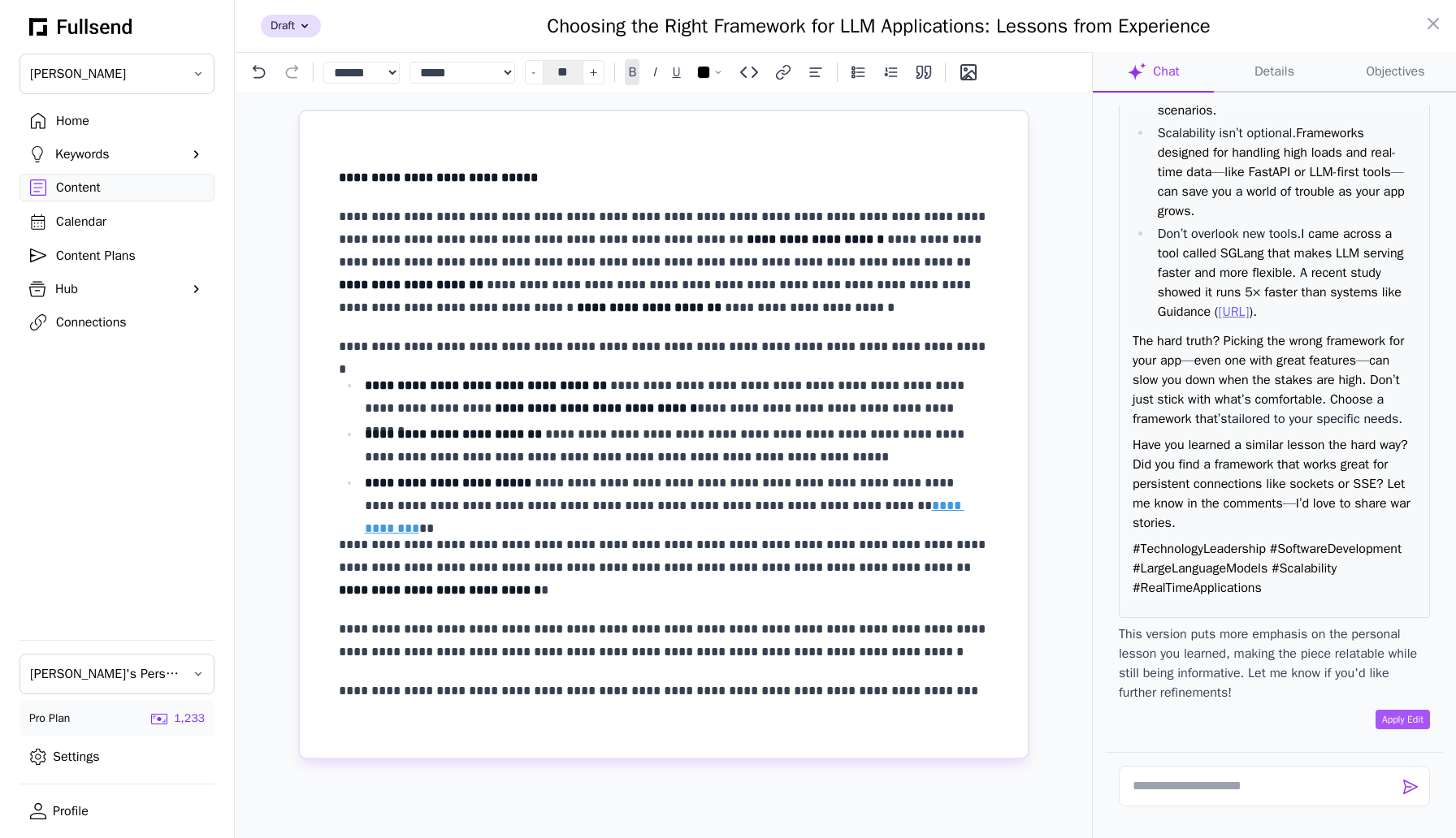 click on "**********" at bounding box center (440, 177) 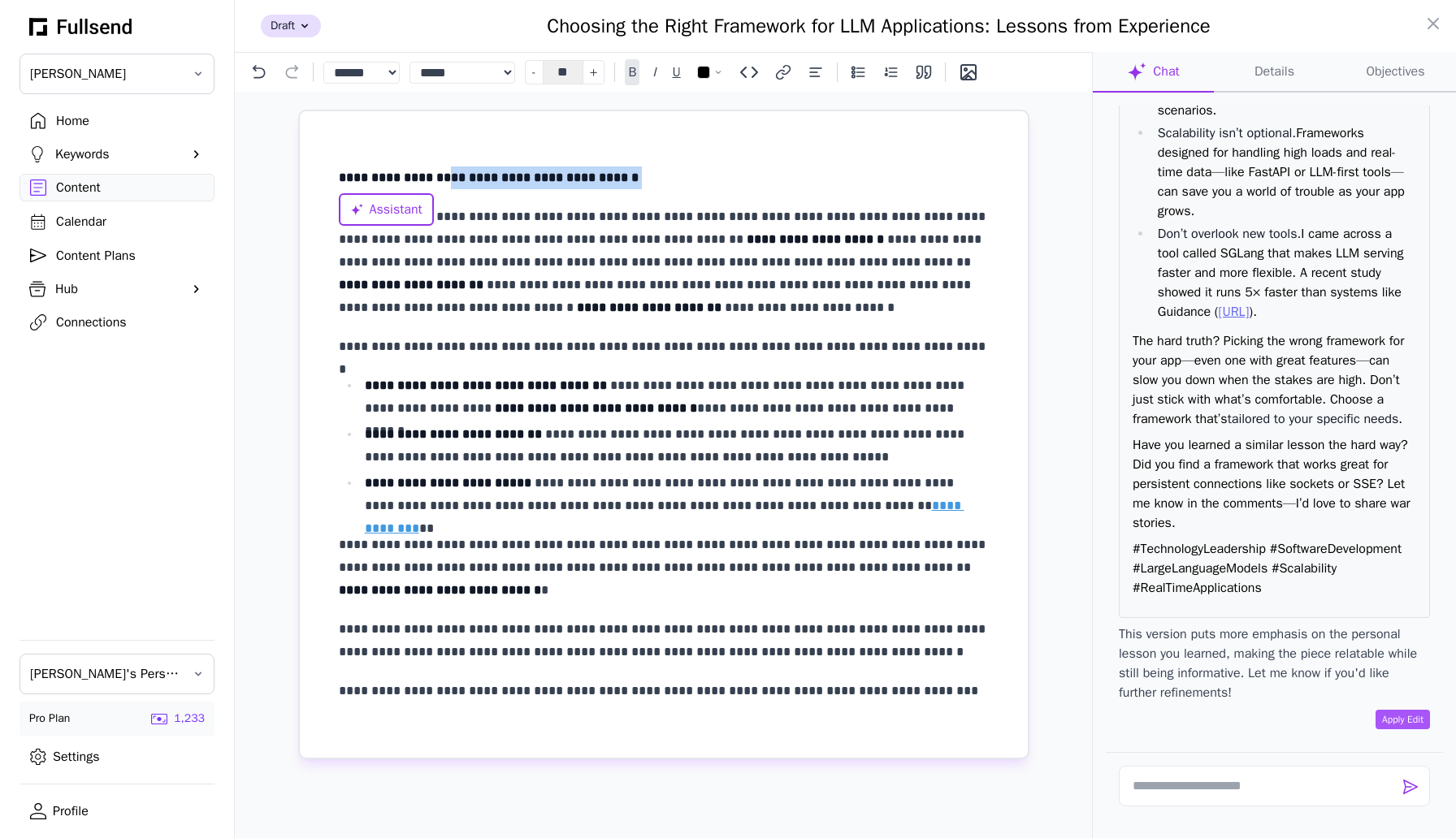 drag, startPoint x: 444, startPoint y: 179, endPoint x: 655, endPoint y: 186, distance: 211.11608 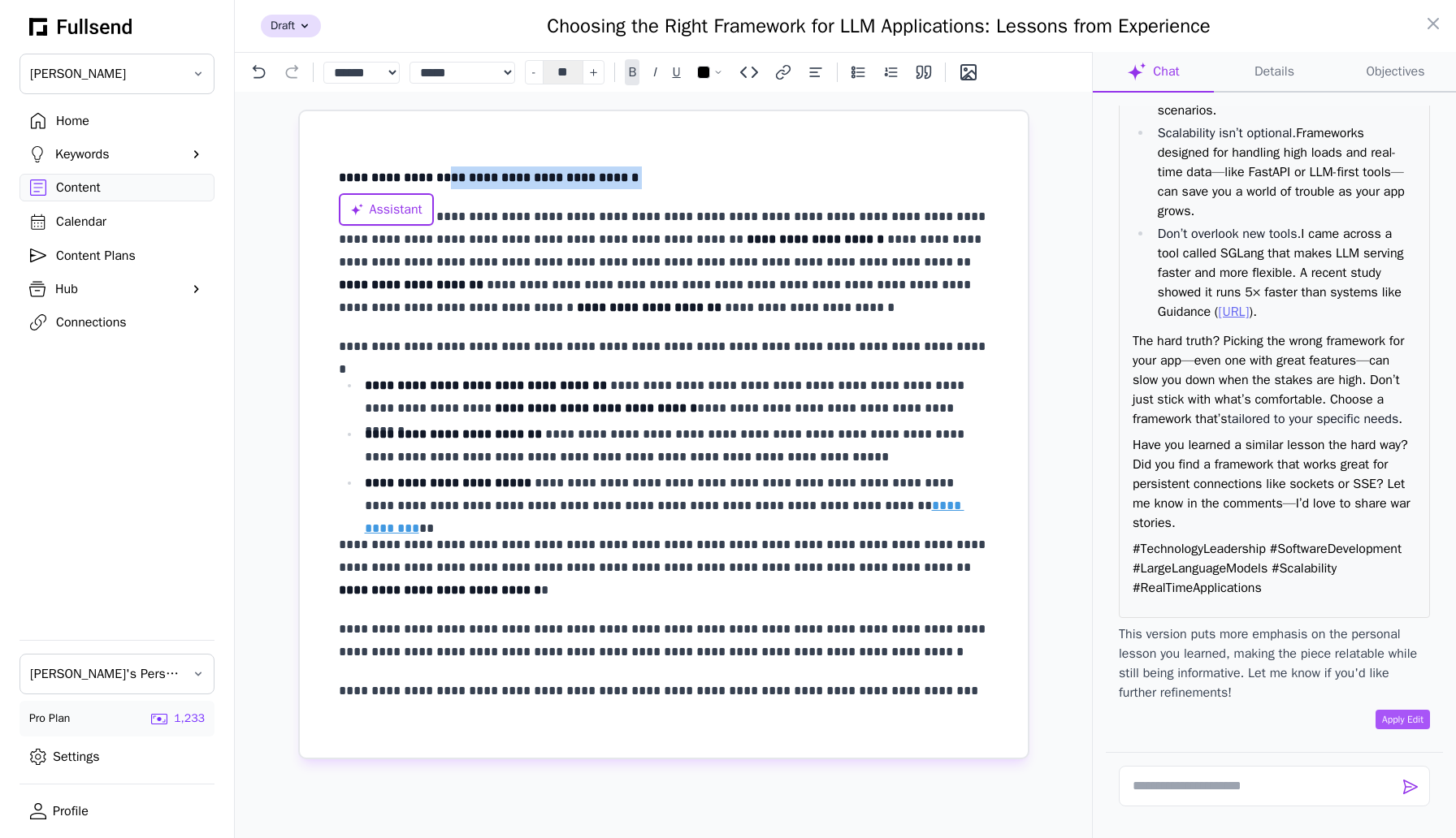 click on "**********" at bounding box center [664, 178] 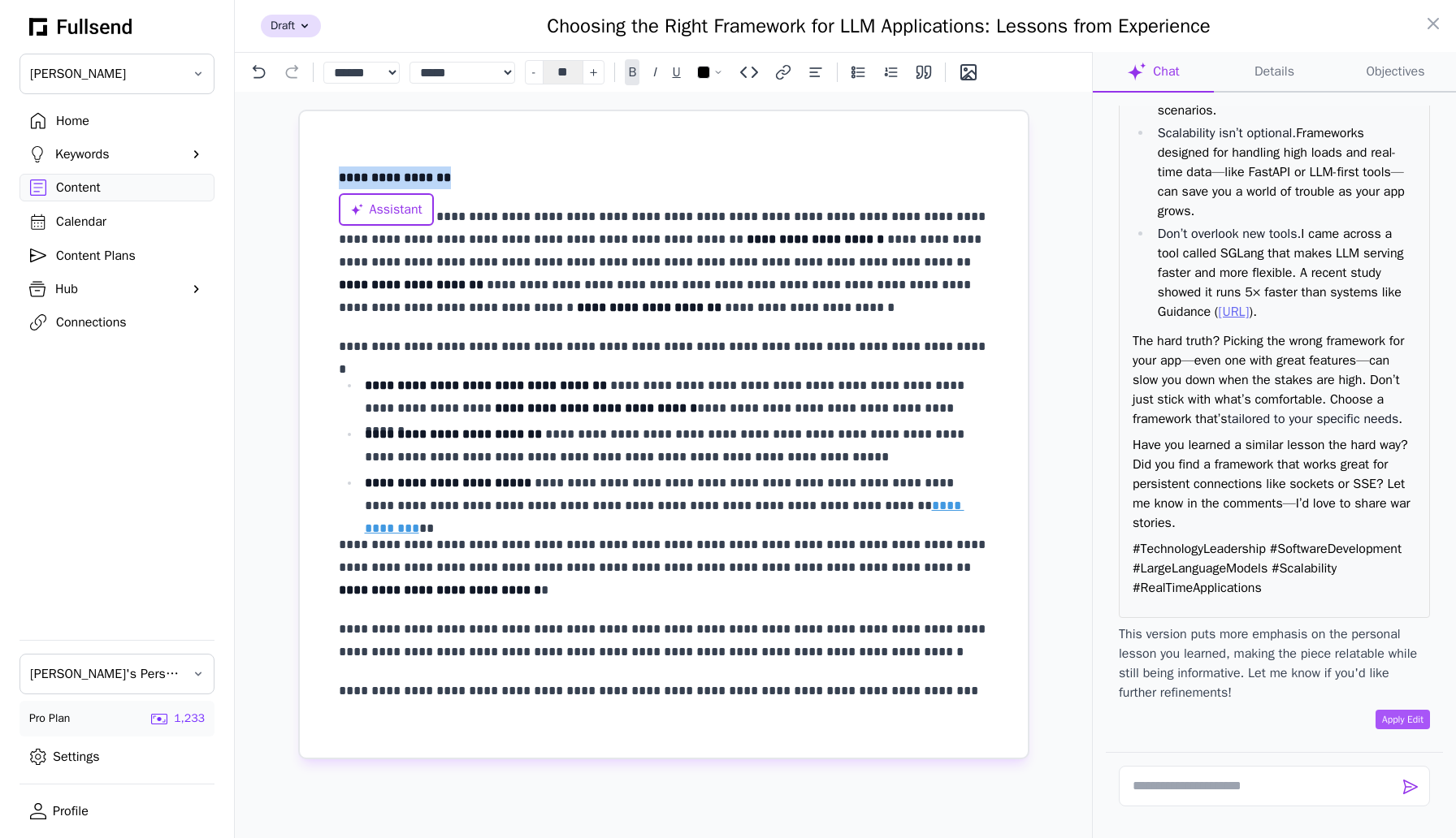 drag, startPoint x: 462, startPoint y: 178, endPoint x: 318, endPoint y: 179, distance: 144.00347 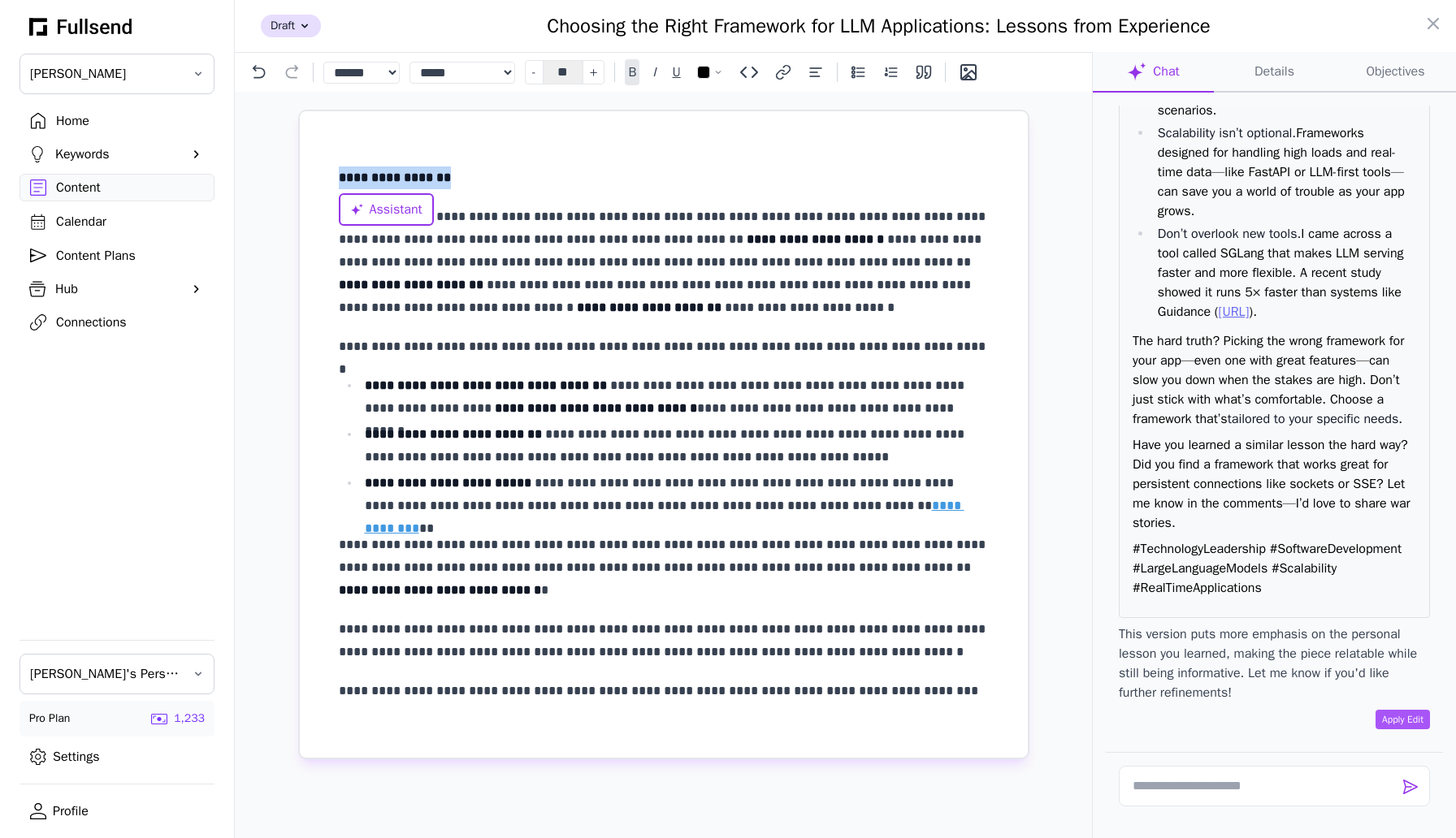 click on "**********" at bounding box center [664, 434] 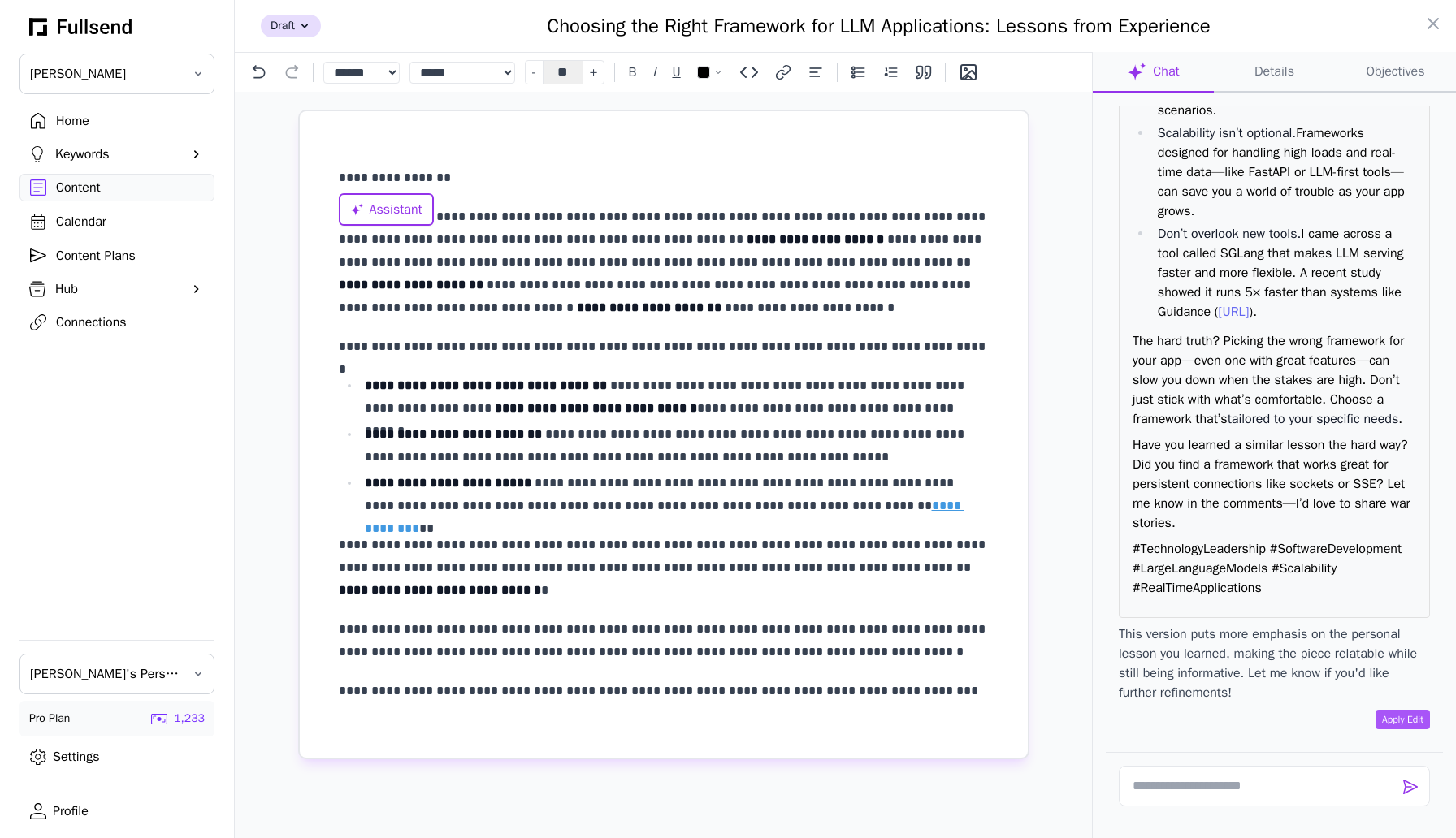 click on "**********" at bounding box center [664, 262] 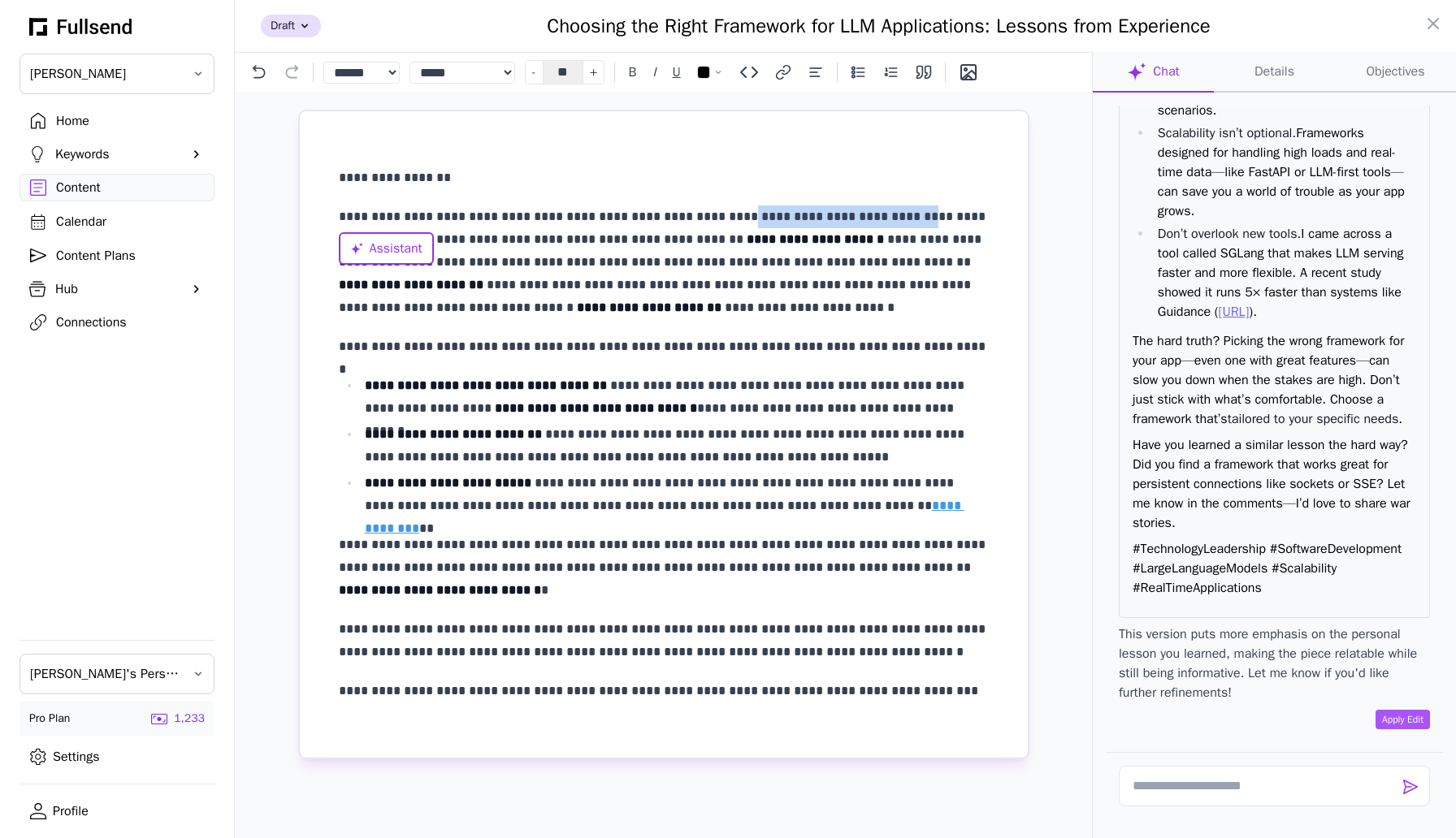 drag, startPoint x: 701, startPoint y: 215, endPoint x: 879, endPoint y: 220, distance: 178.07021 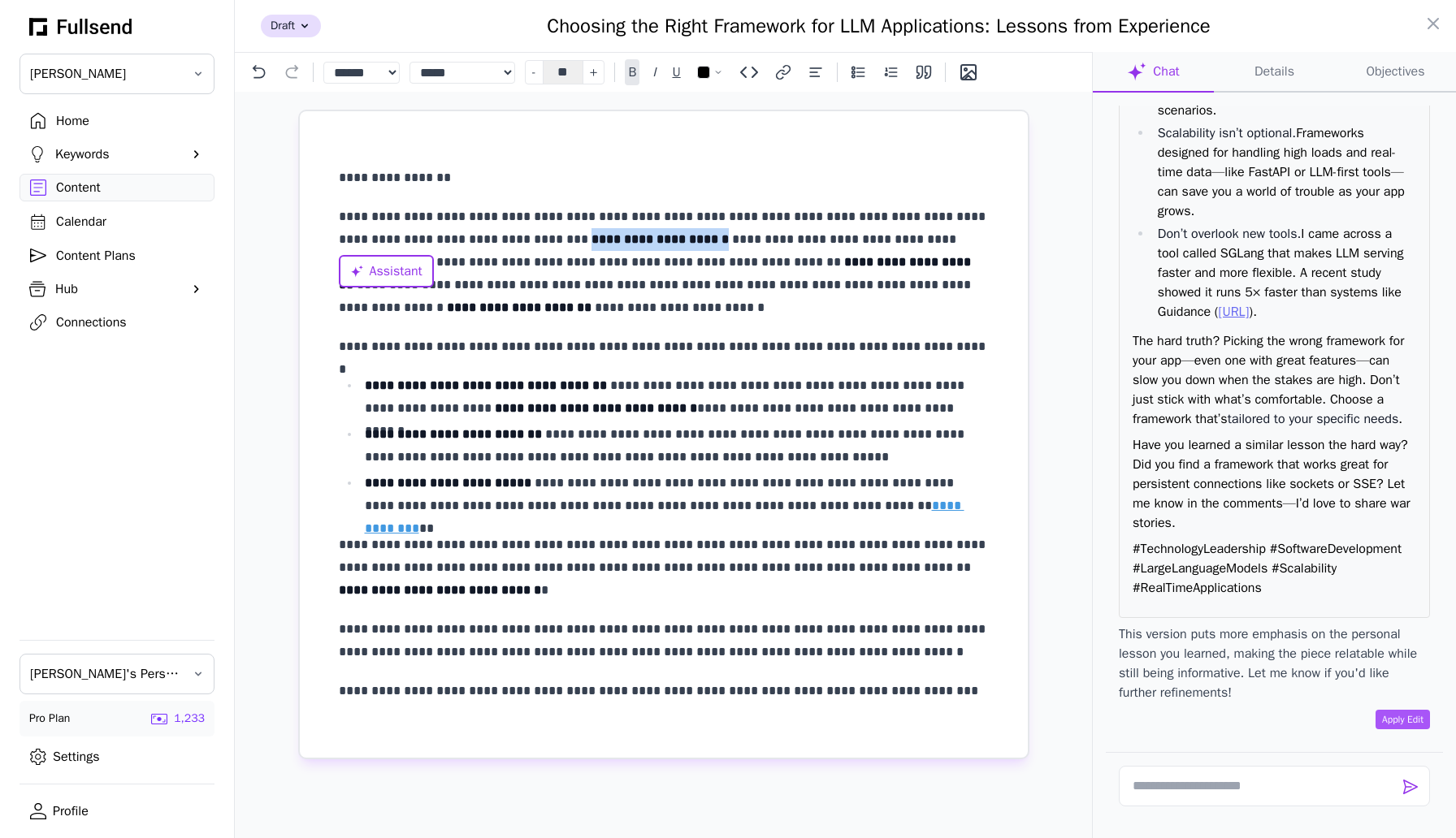 drag, startPoint x: 505, startPoint y: 241, endPoint x: 632, endPoint y: 244, distance: 127.03543 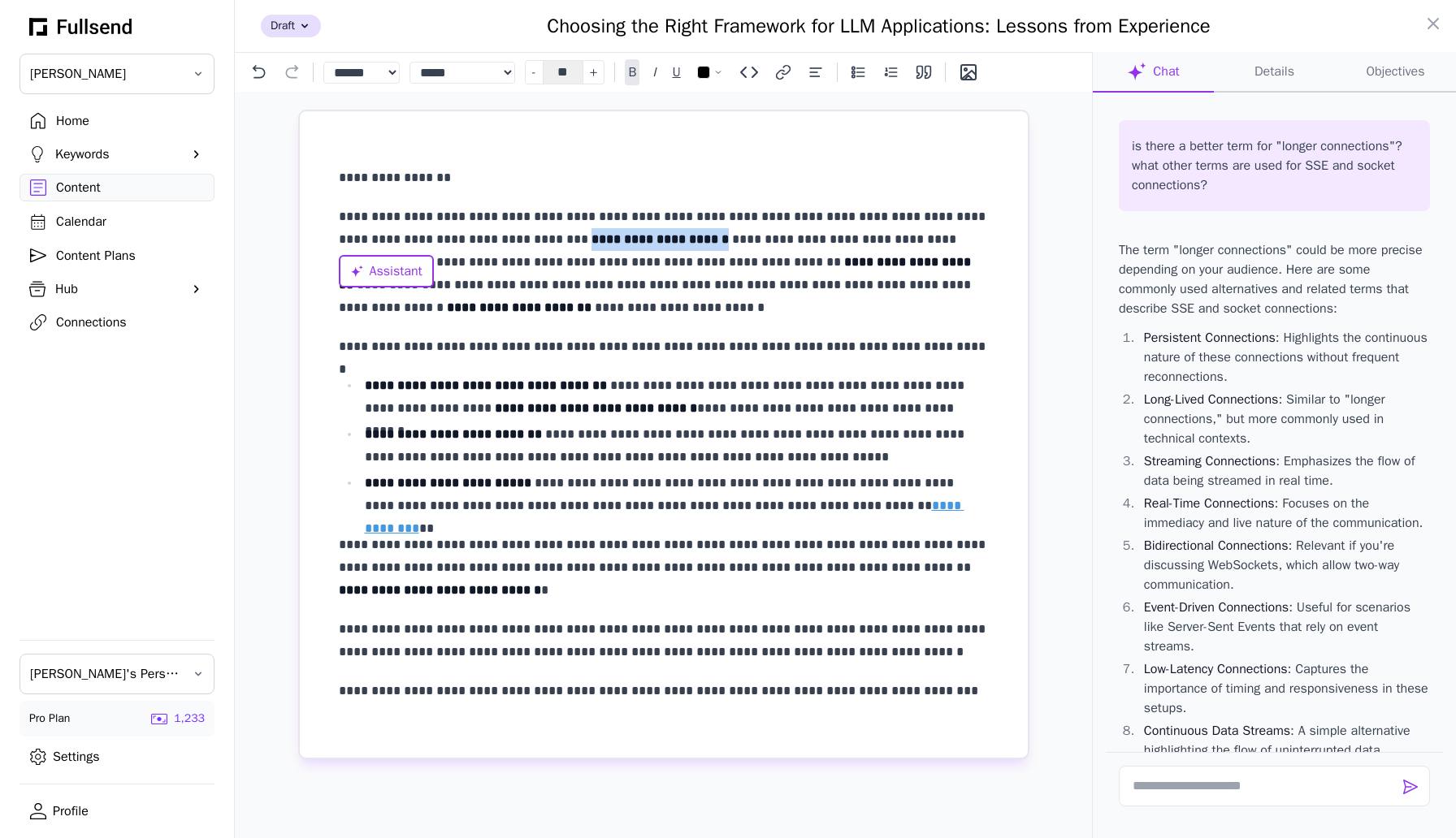 scroll, scrollTop: 242, scrollLeft: 0, axis: vertical 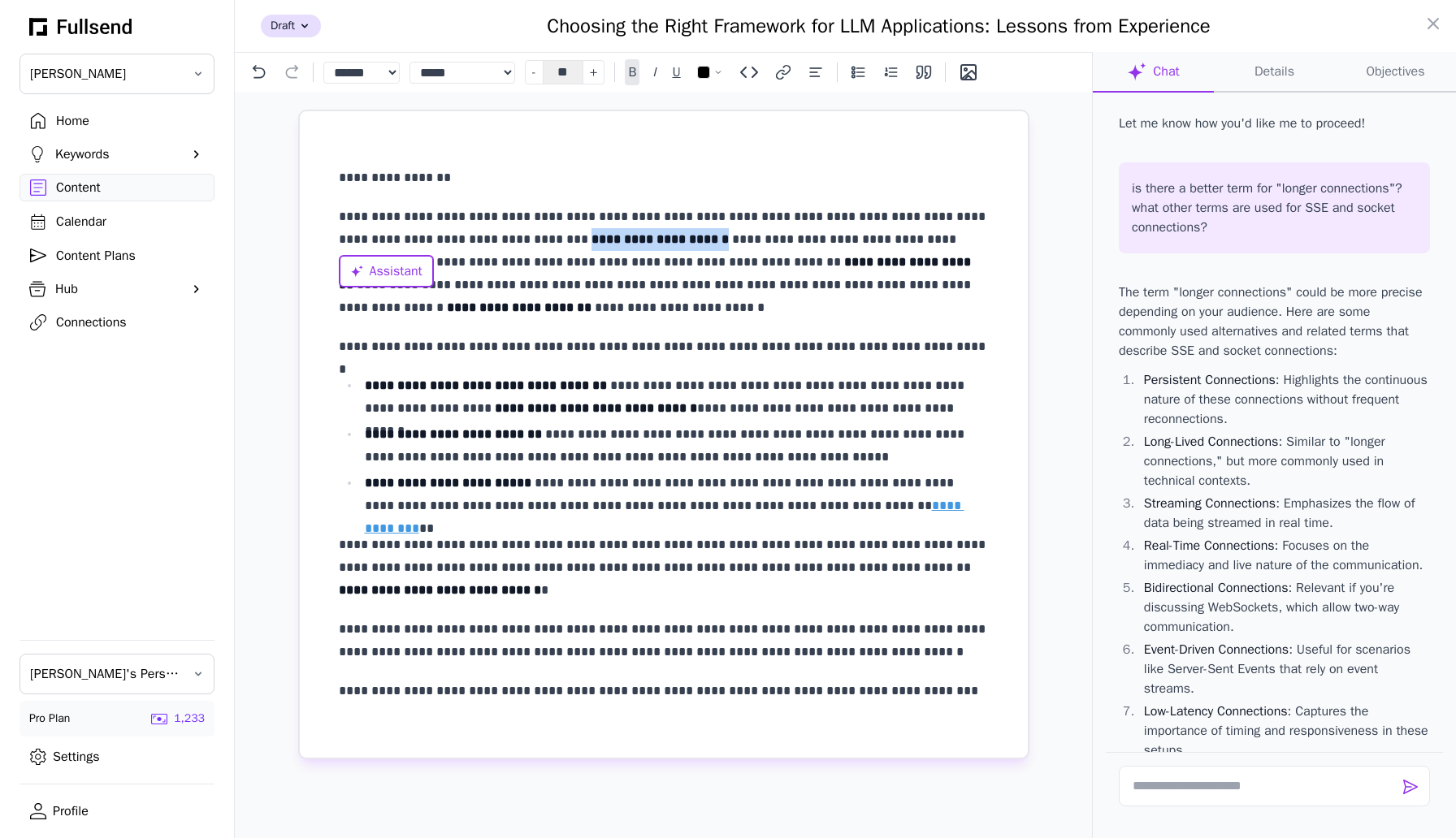 click on "Objectives" 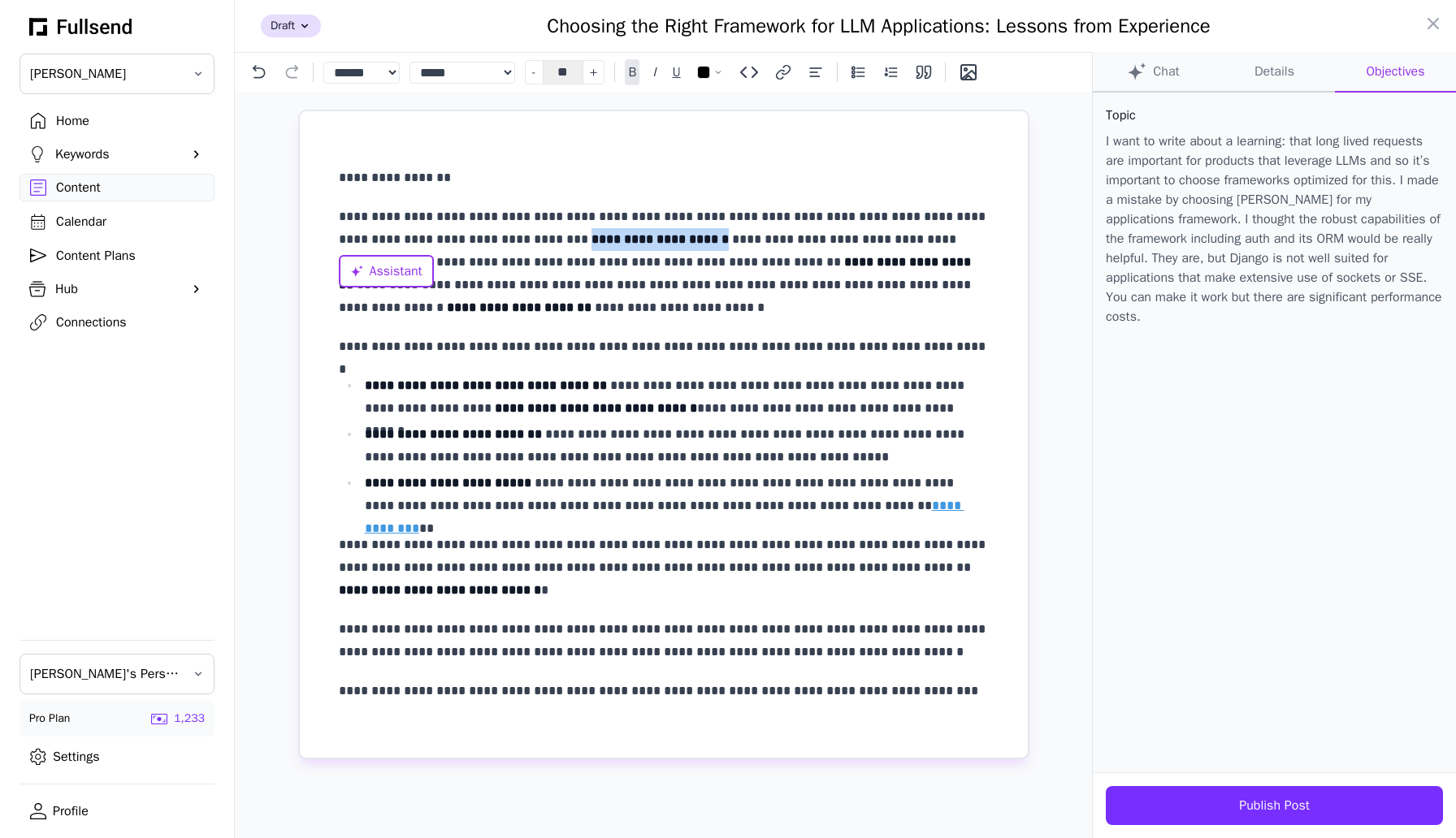 type 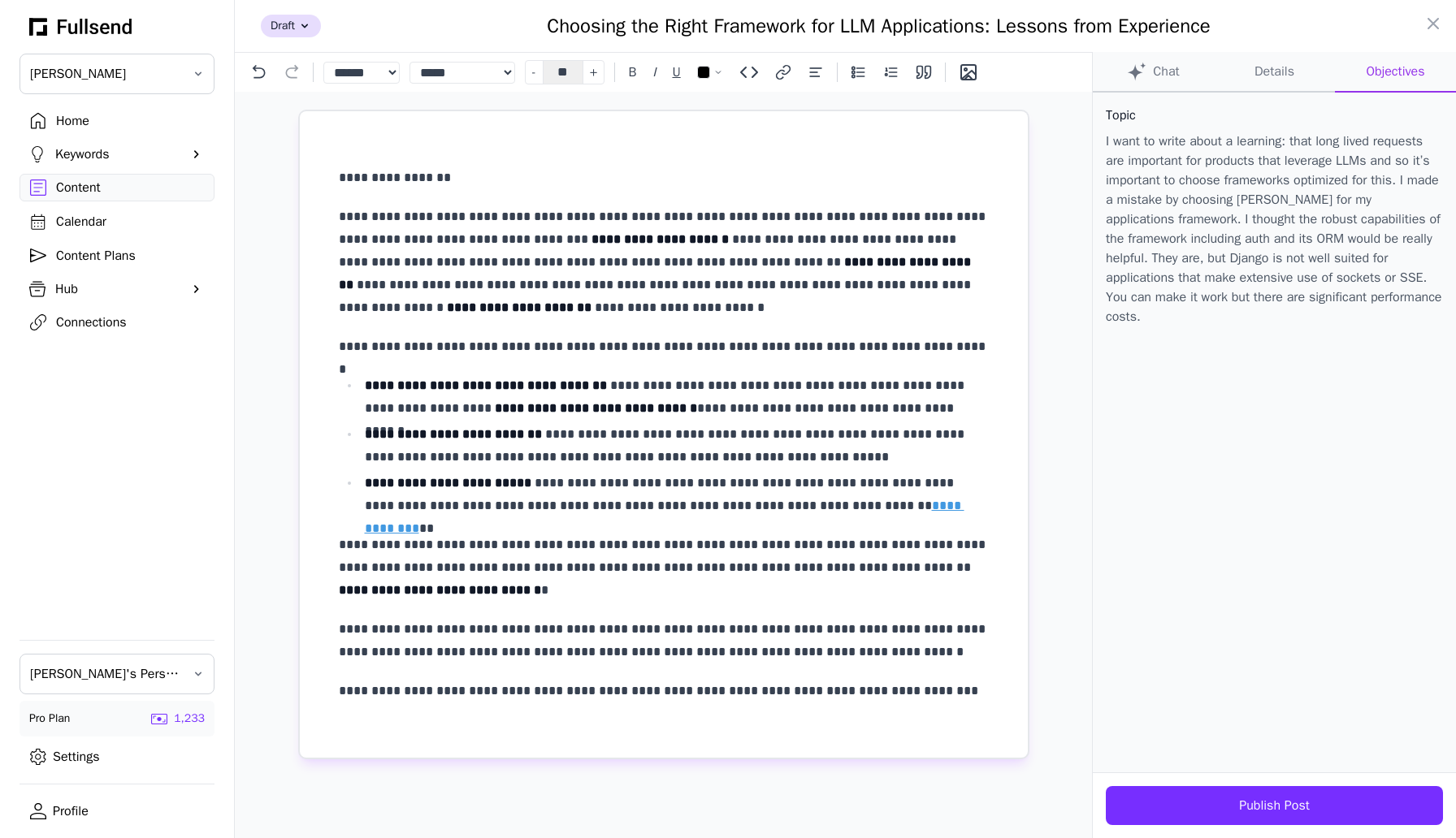 click on "**********" at bounding box center [664, 262] 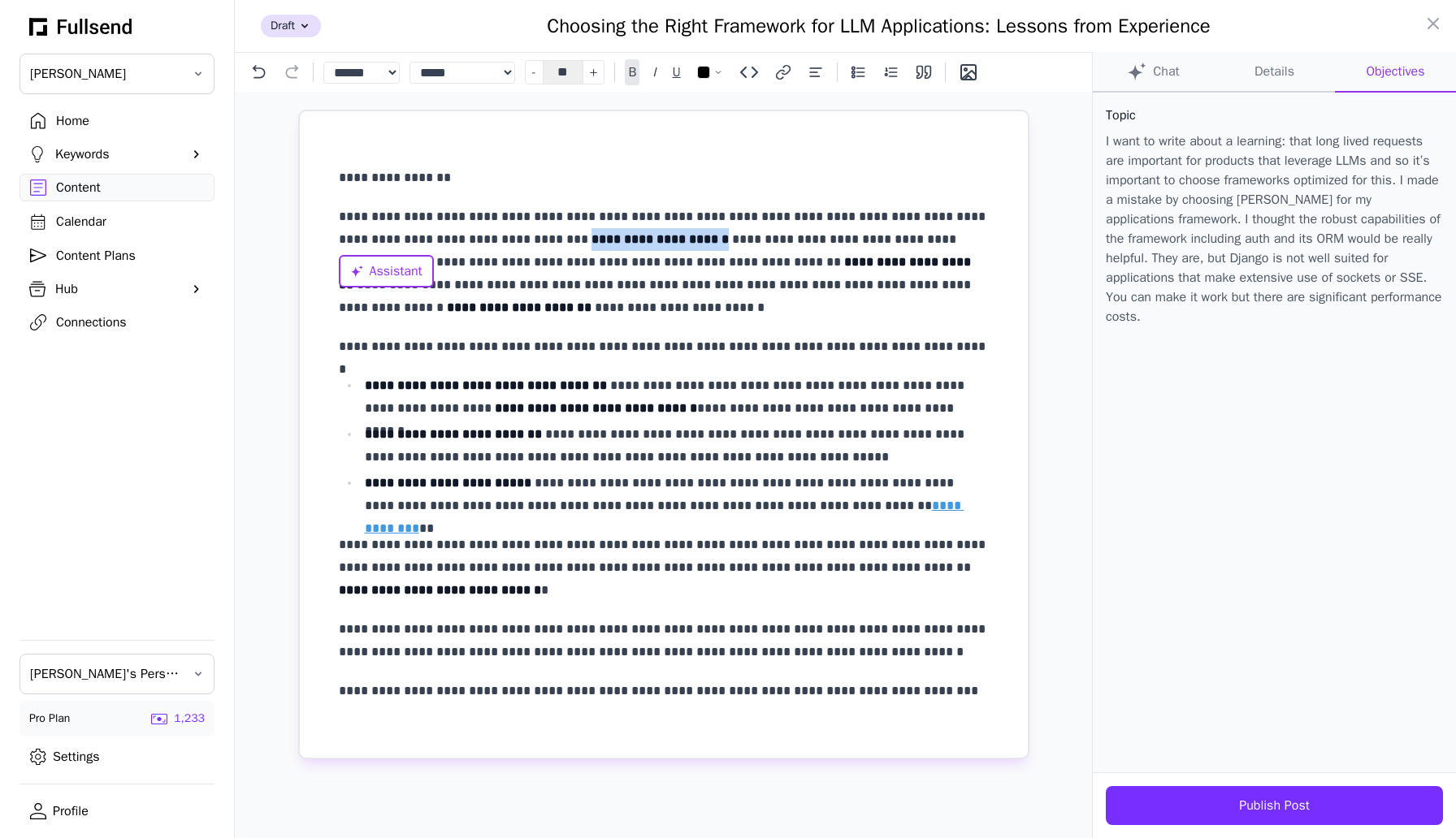 drag, startPoint x: 632, startPoint y: 240, endPoint x: 503, endPoint y: 245, distance: 129.09686 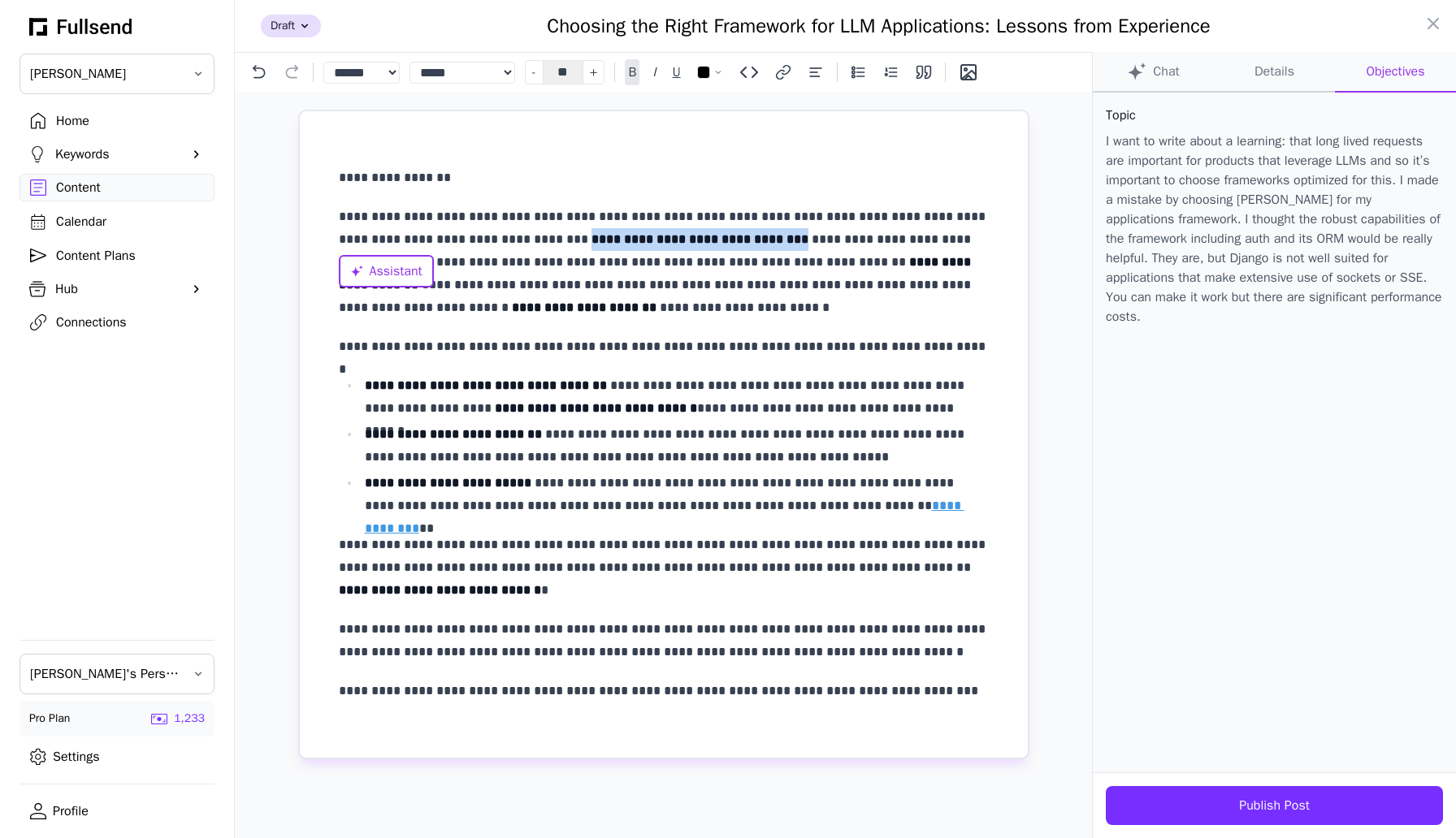 drag, startPoint x: 505, startPoint y: 240, endPoint x: 698, endPoint y: 237, distance: 193.02331 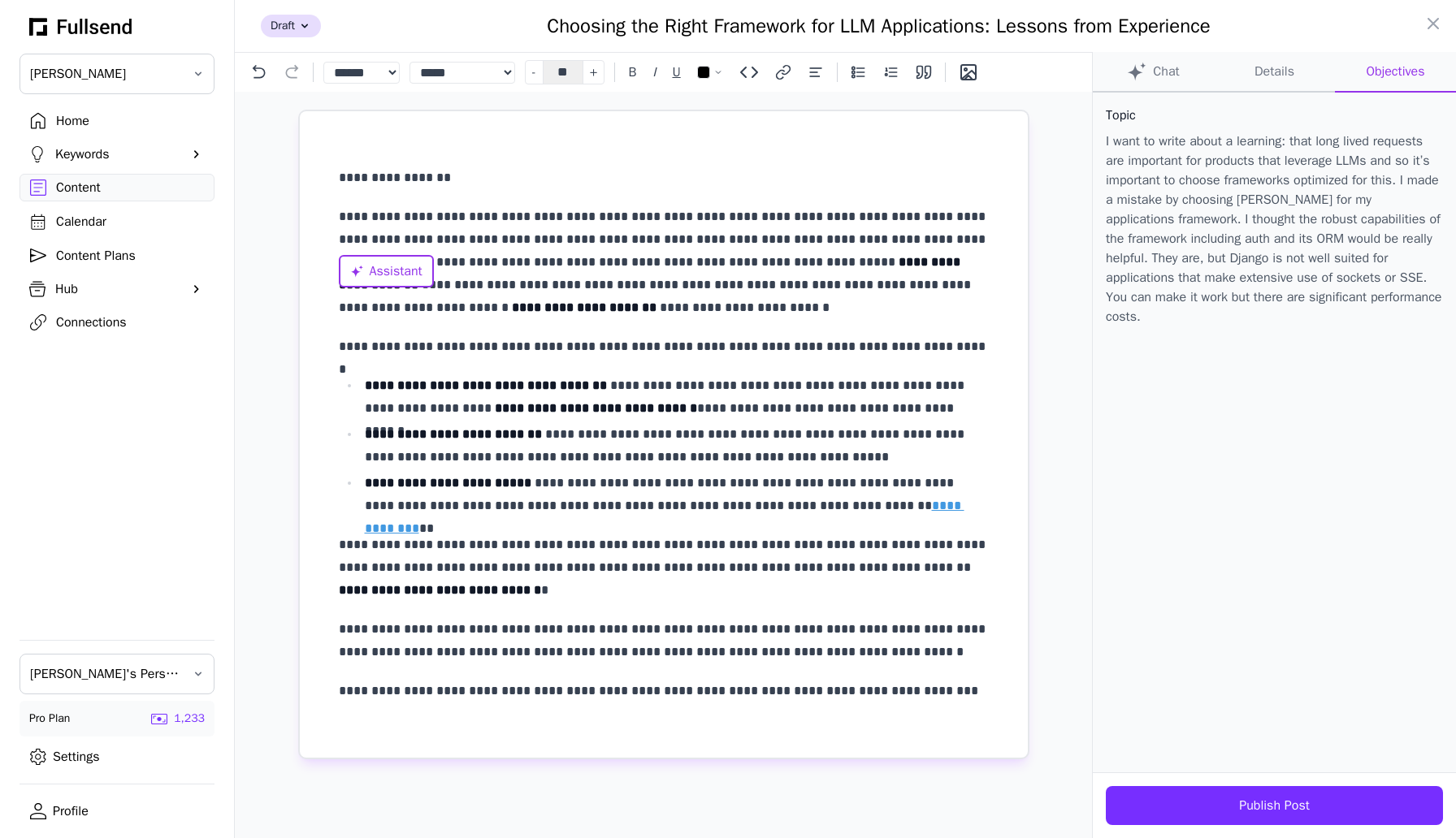 click on "**********" at bounding box center [651, 273] 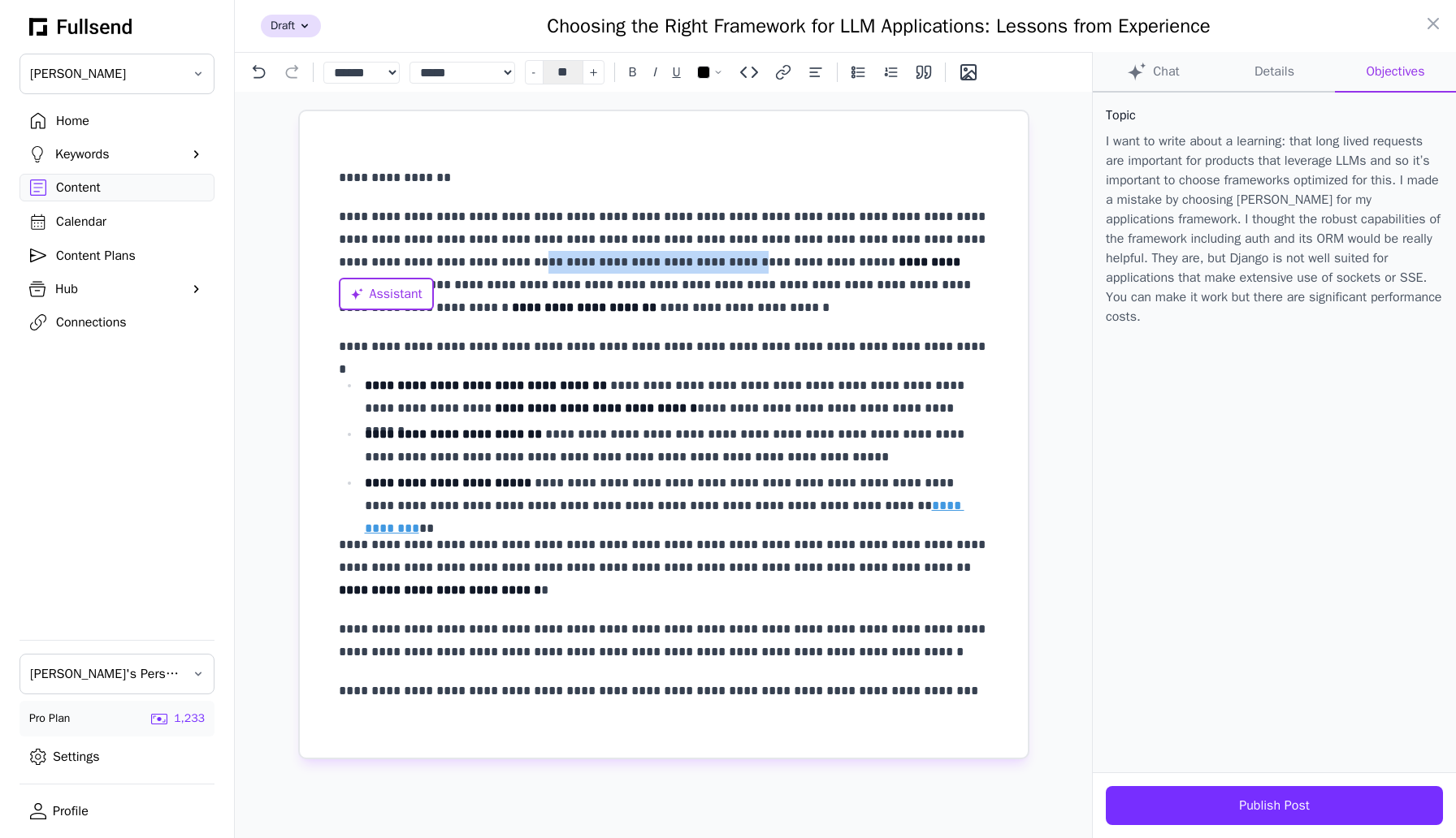 drag, startPoint x: 460, startPoint y: 264, endPoint x: 656, endPoint y: 260, distance: 196.04081 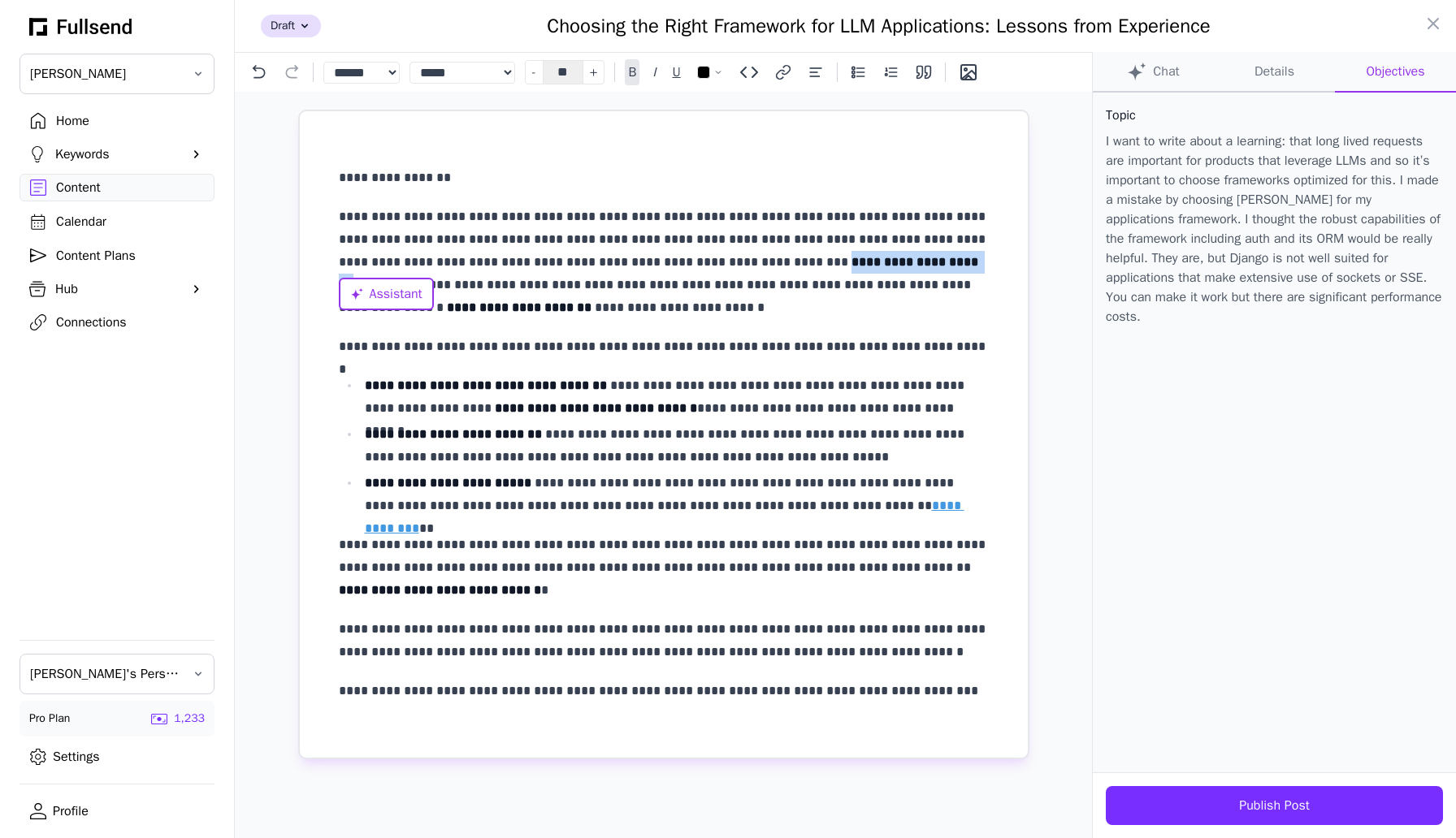 drag, startPoint x: 724, startPoint y: 263, endPoint x: 864, endPoint y: 266, distance: 140.03214 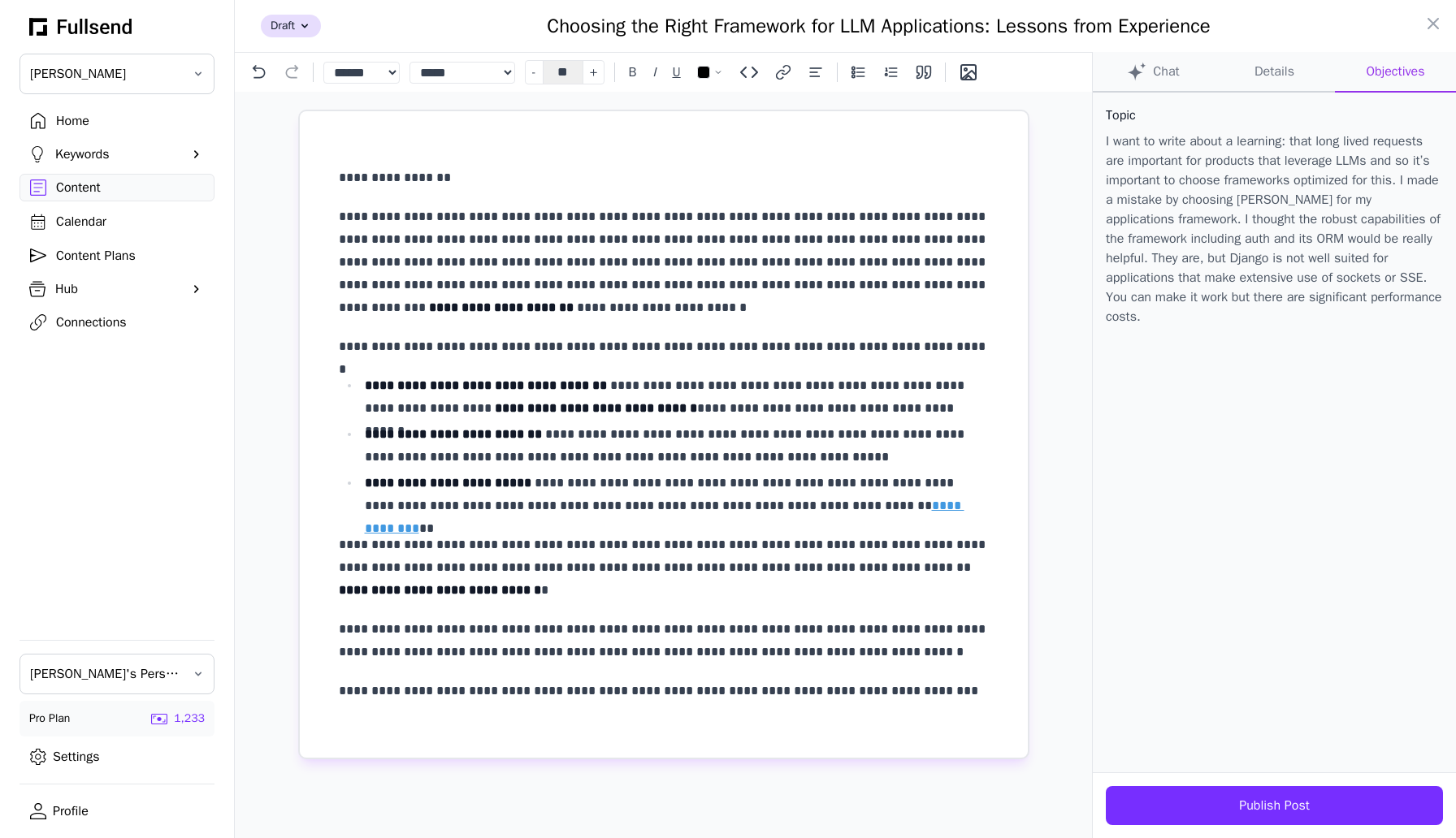 click on "**********" at bounding box center (501, 307) 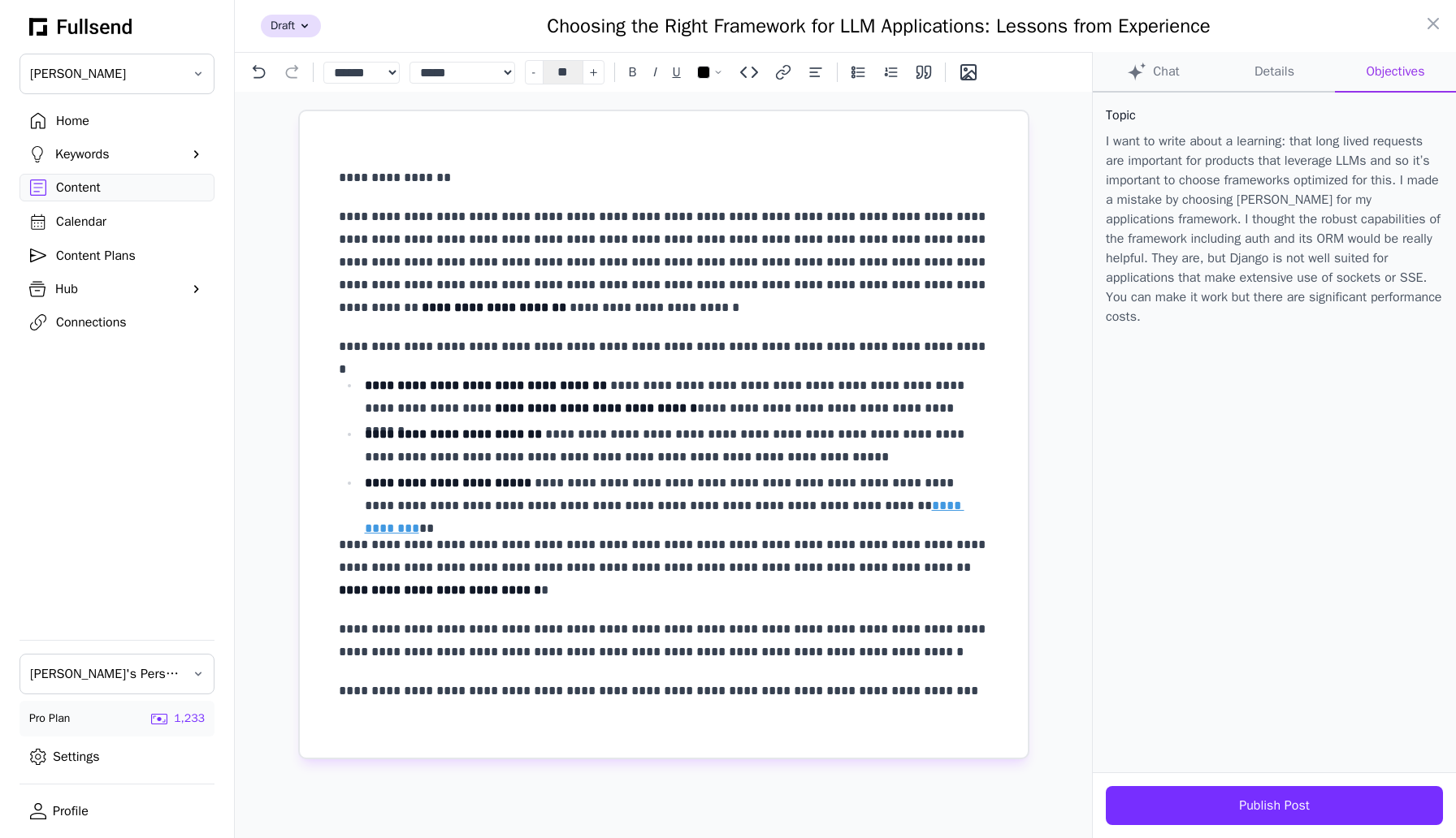 click on "**********" at bounding box center [664, 262] 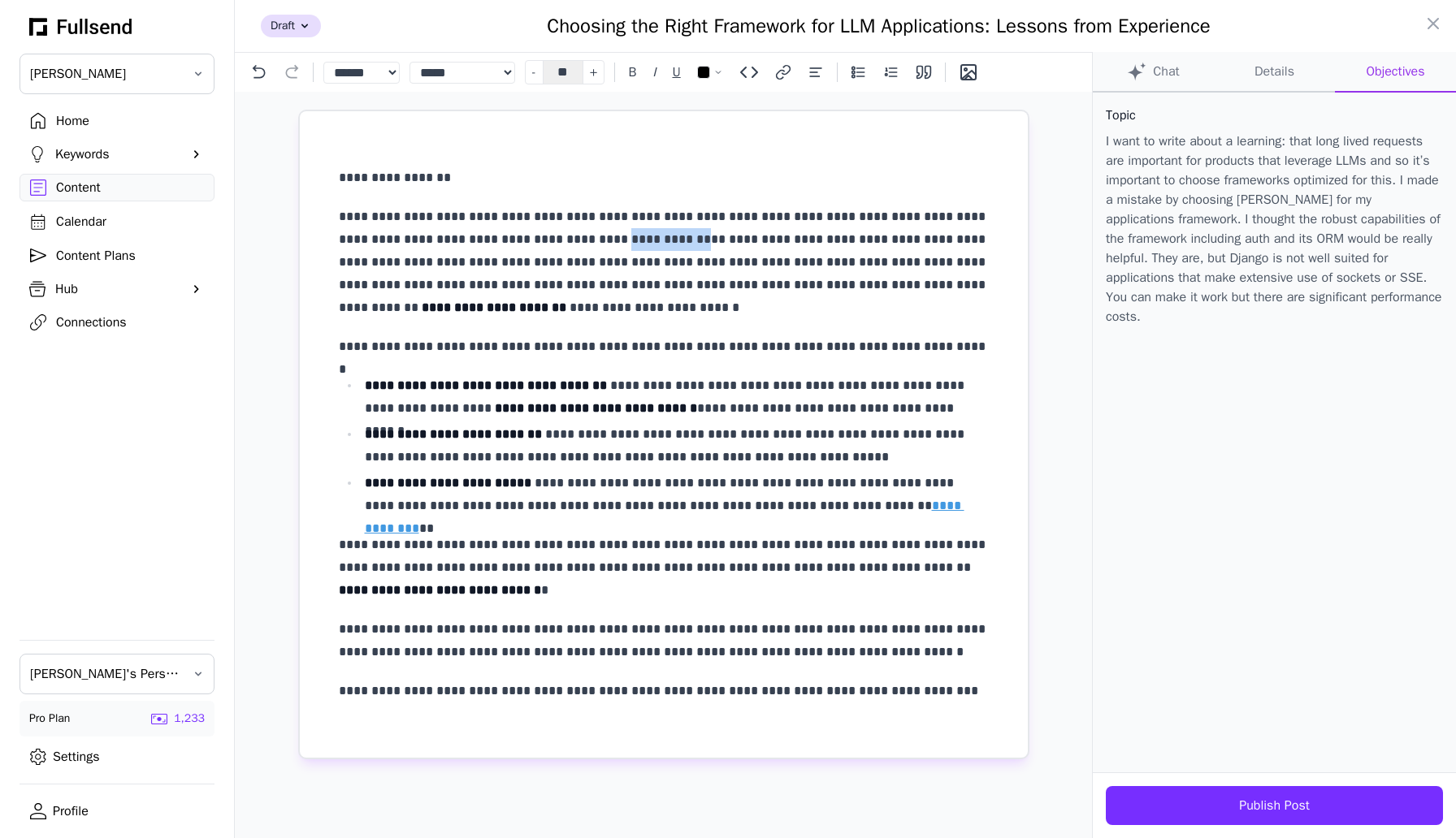 click on "**********" at bounding box center (664, 262) 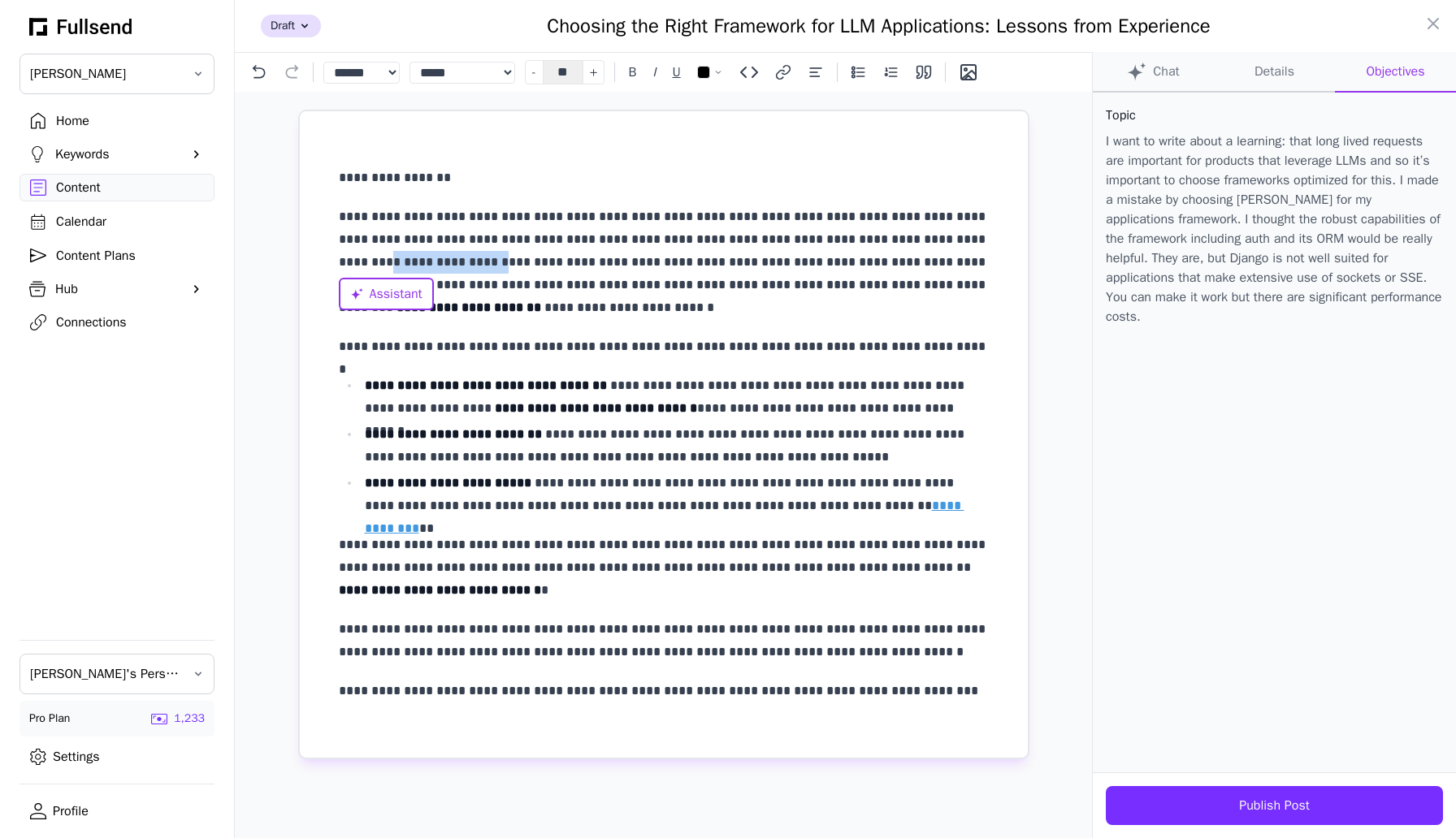 drag, startPoint x: 452, startPoint y: 264, endPoint x: 331, endPoint y: 266, distance: 121.0165 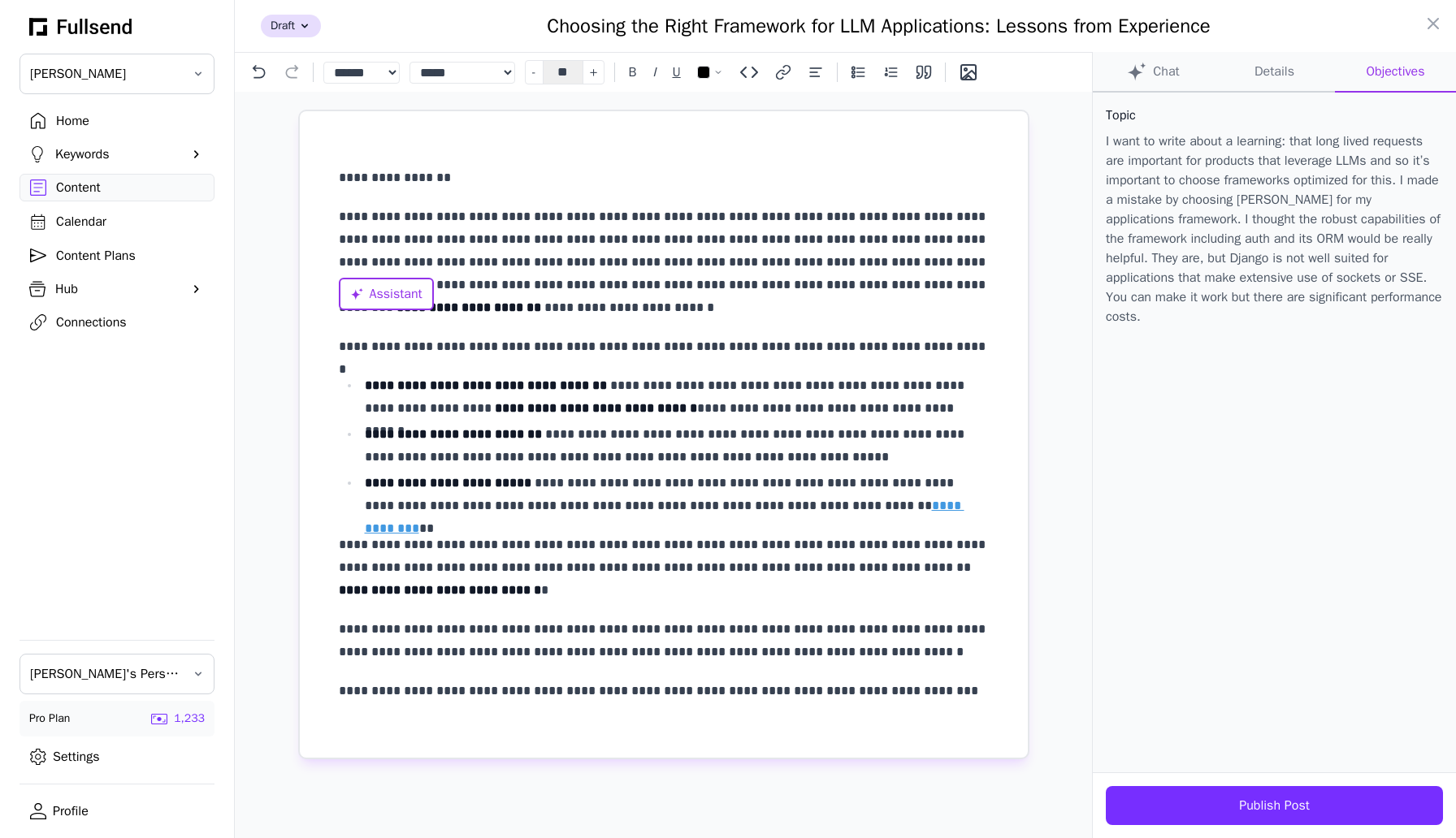 click on "**********" at bounding box center (664, 262) 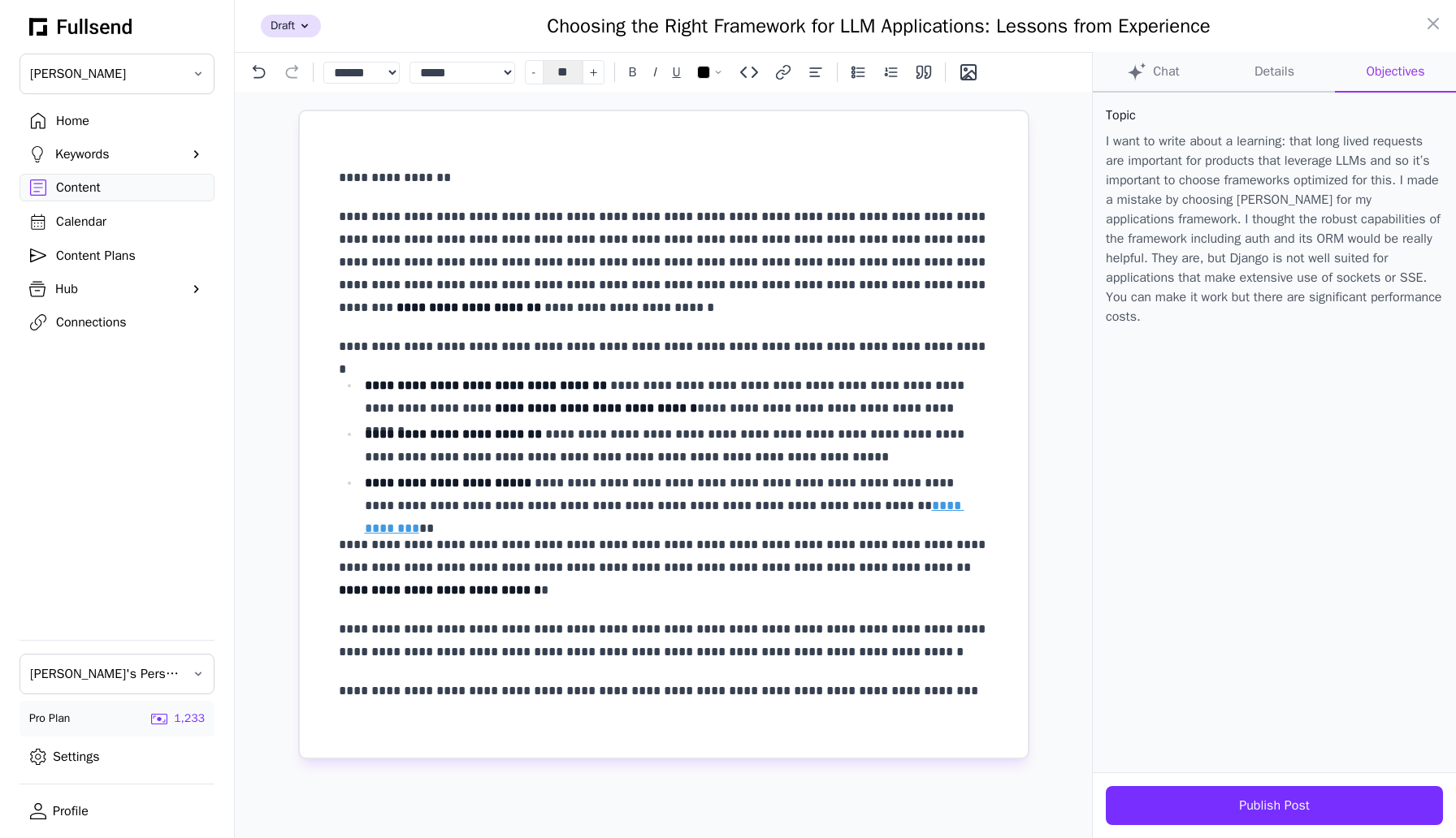 click on "**********" at bounding box center [664, 262] 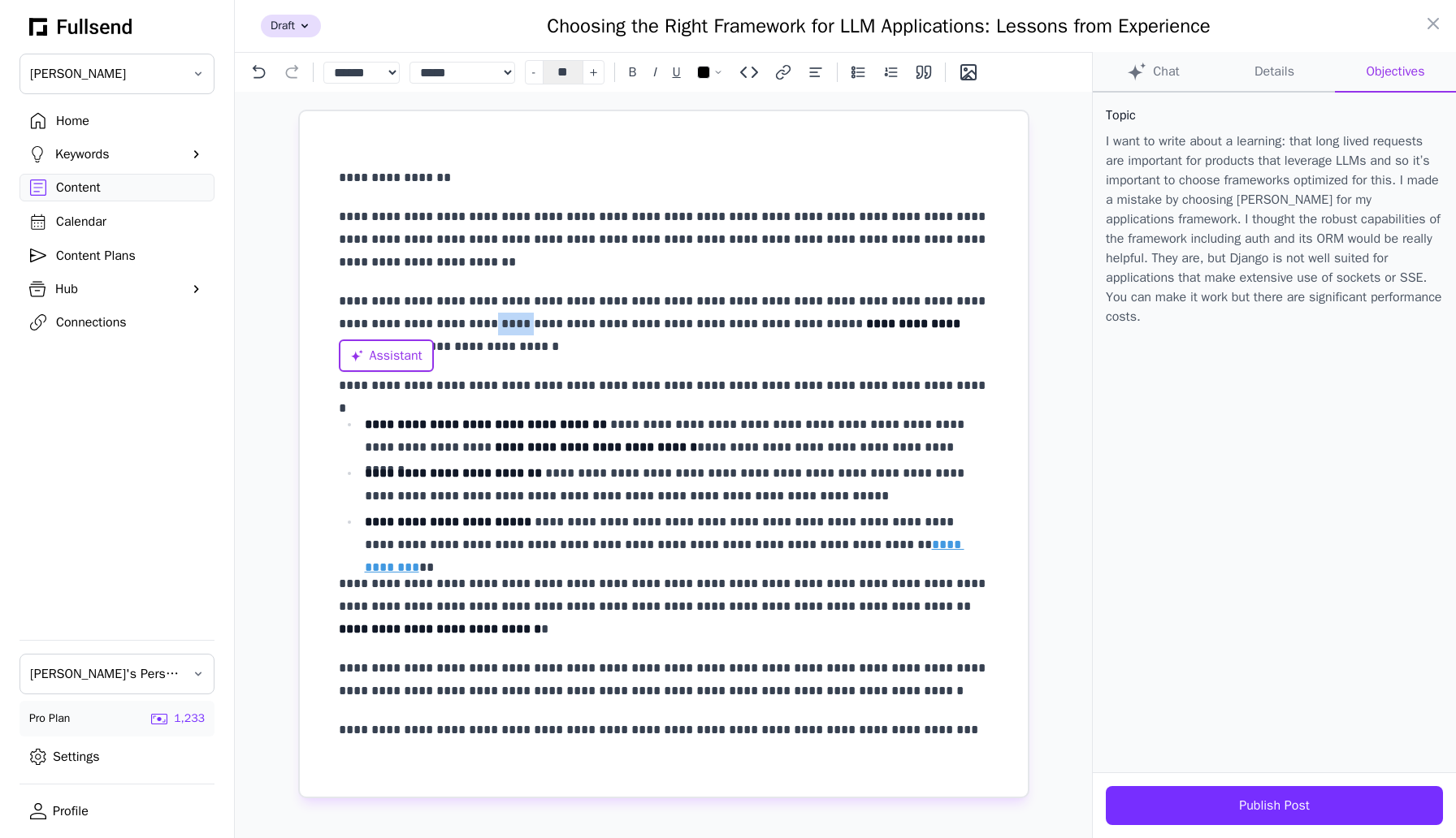 drag, startPoint x: 472, startPoint y: 324, endPoint x: 440, endPoint y: 328, distance: 32.249031 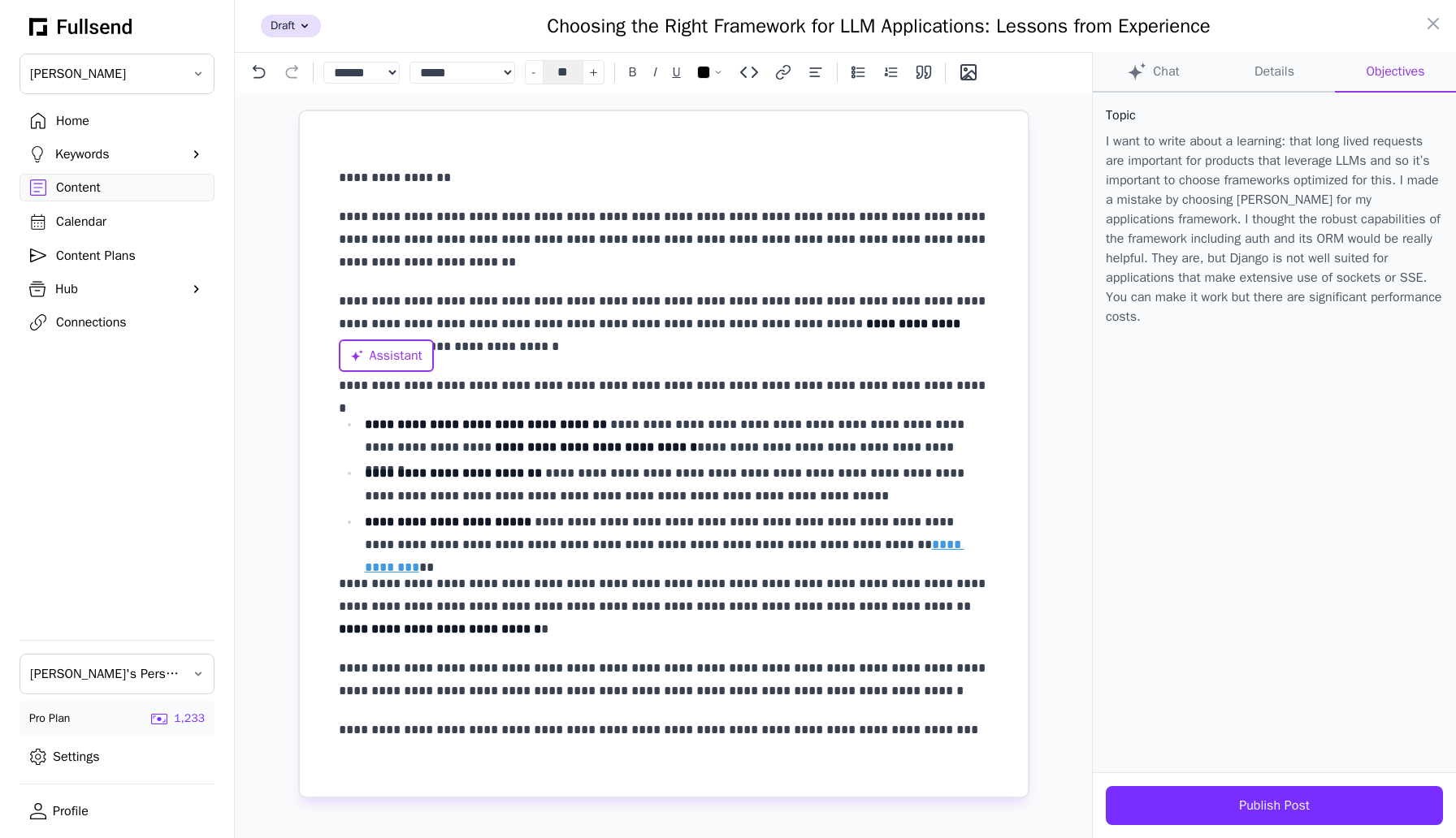 click on "**********" at bounding box center (664, 324) 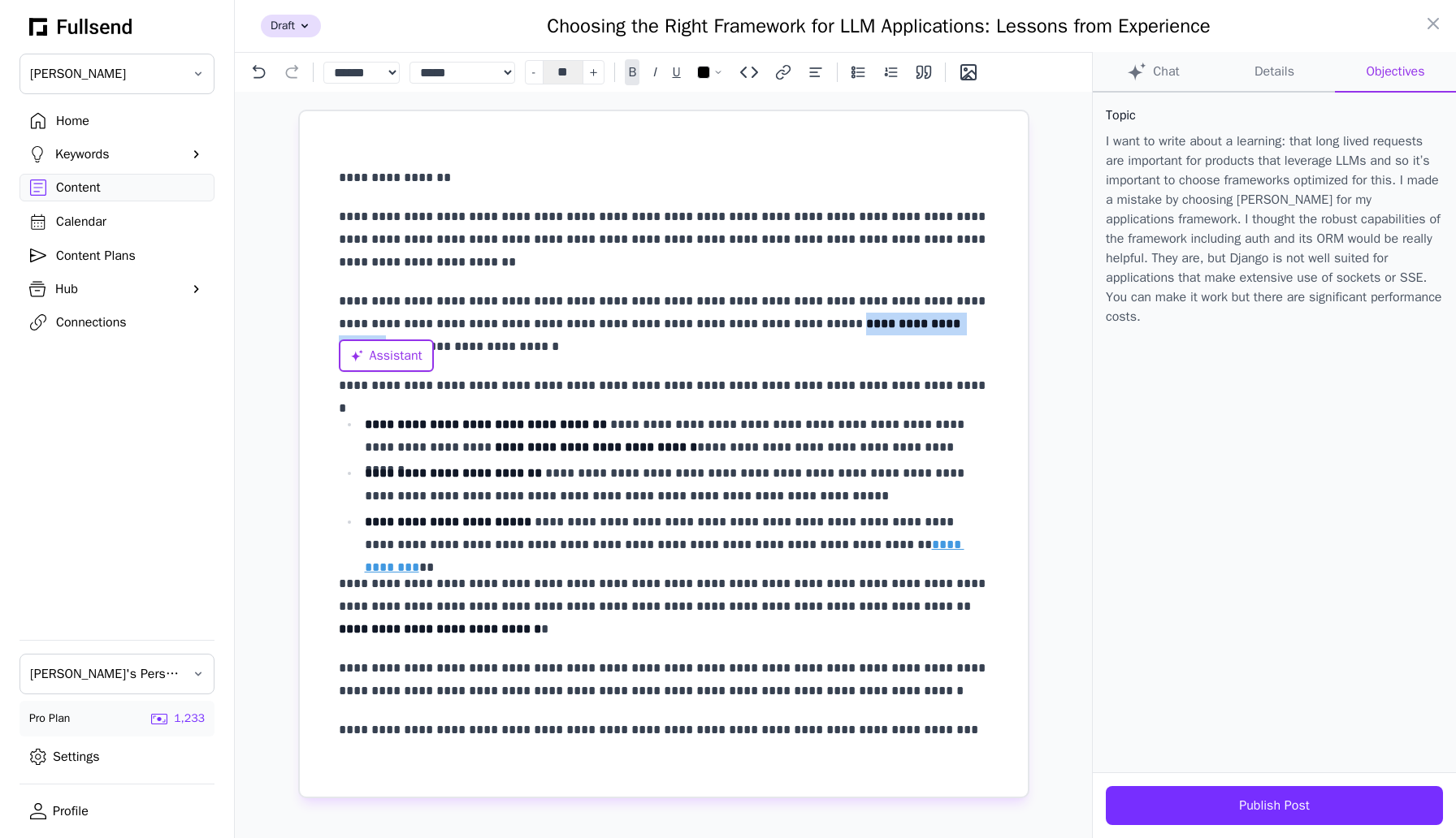 drag, startPoint x: 756, startPoint y: 326, endPoint x: 899, endPoint y: 332, distance: 143.12582 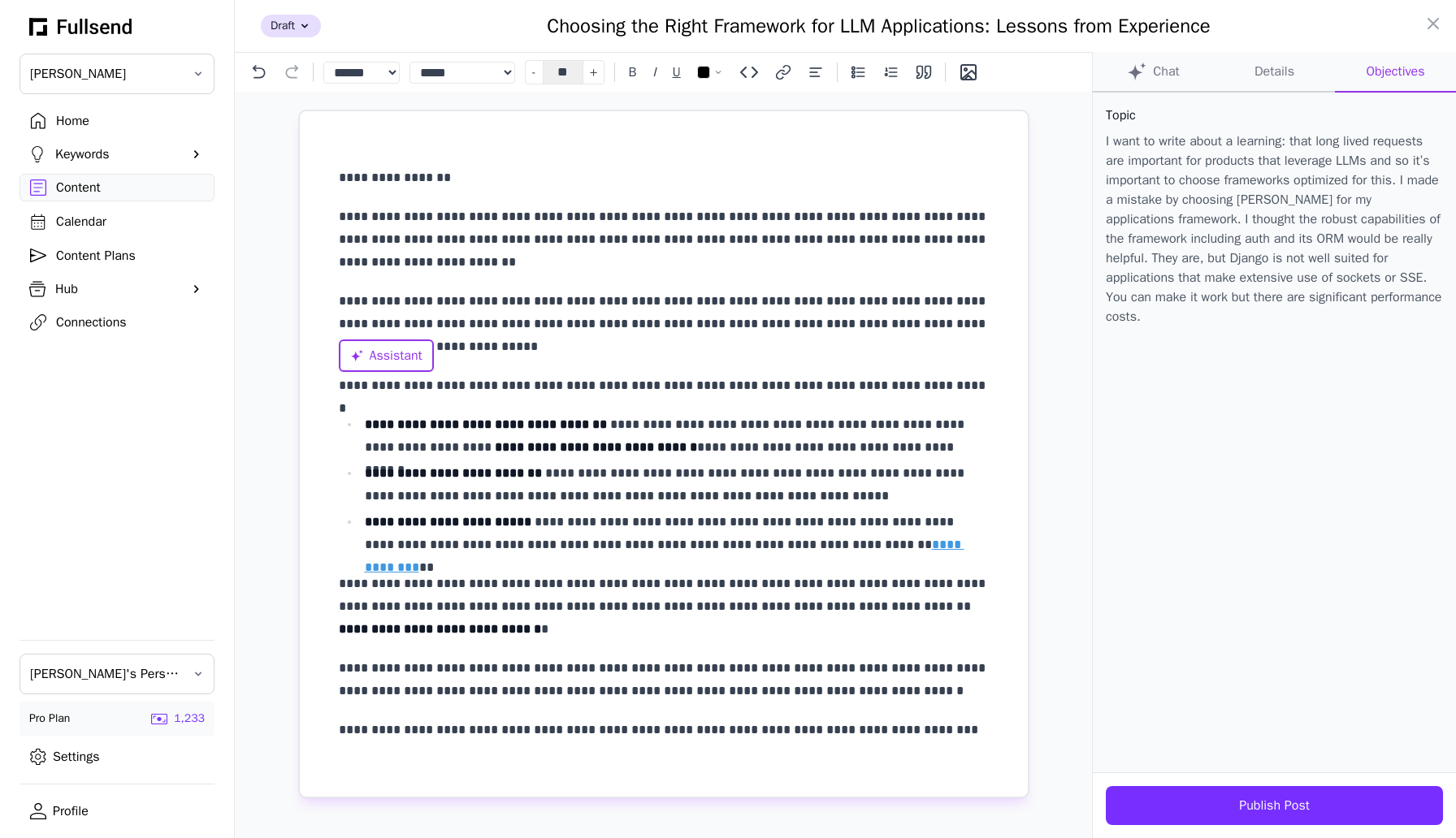 click on "**********" at bounding box center (664, 324) 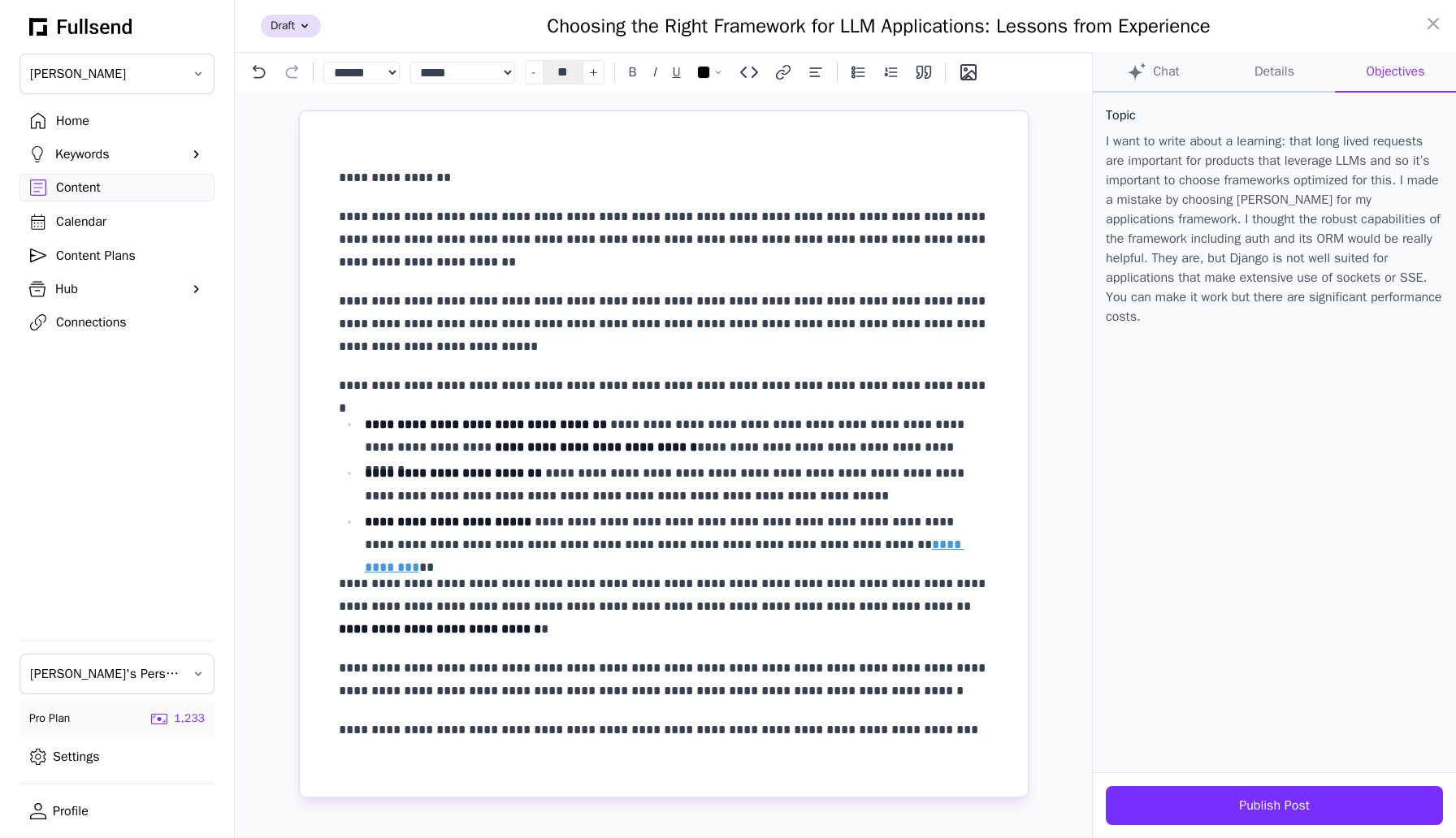 click on "**********" at bounding box center [664, 240] 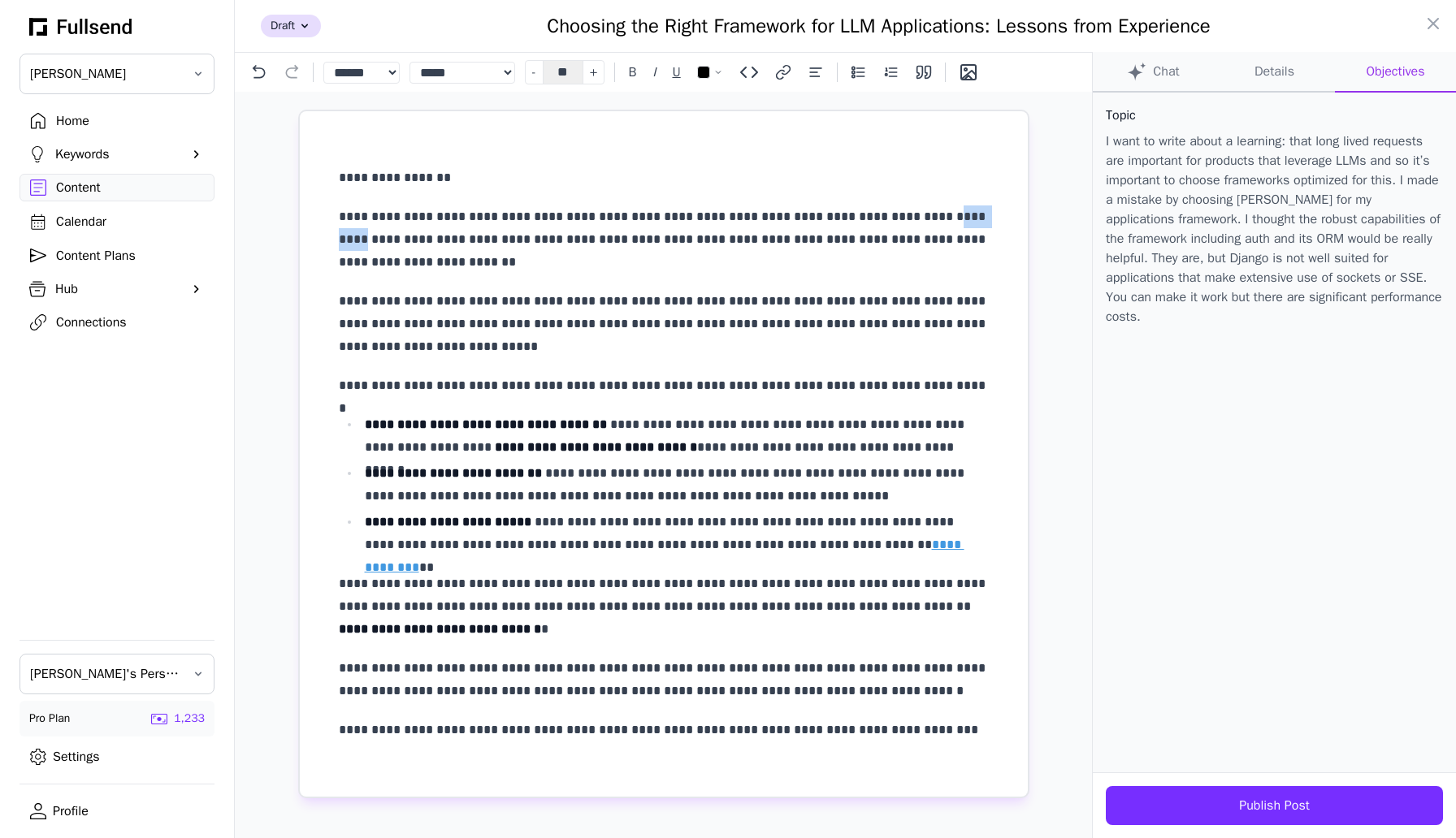 click on "**********" at bounding box center (664, 240) 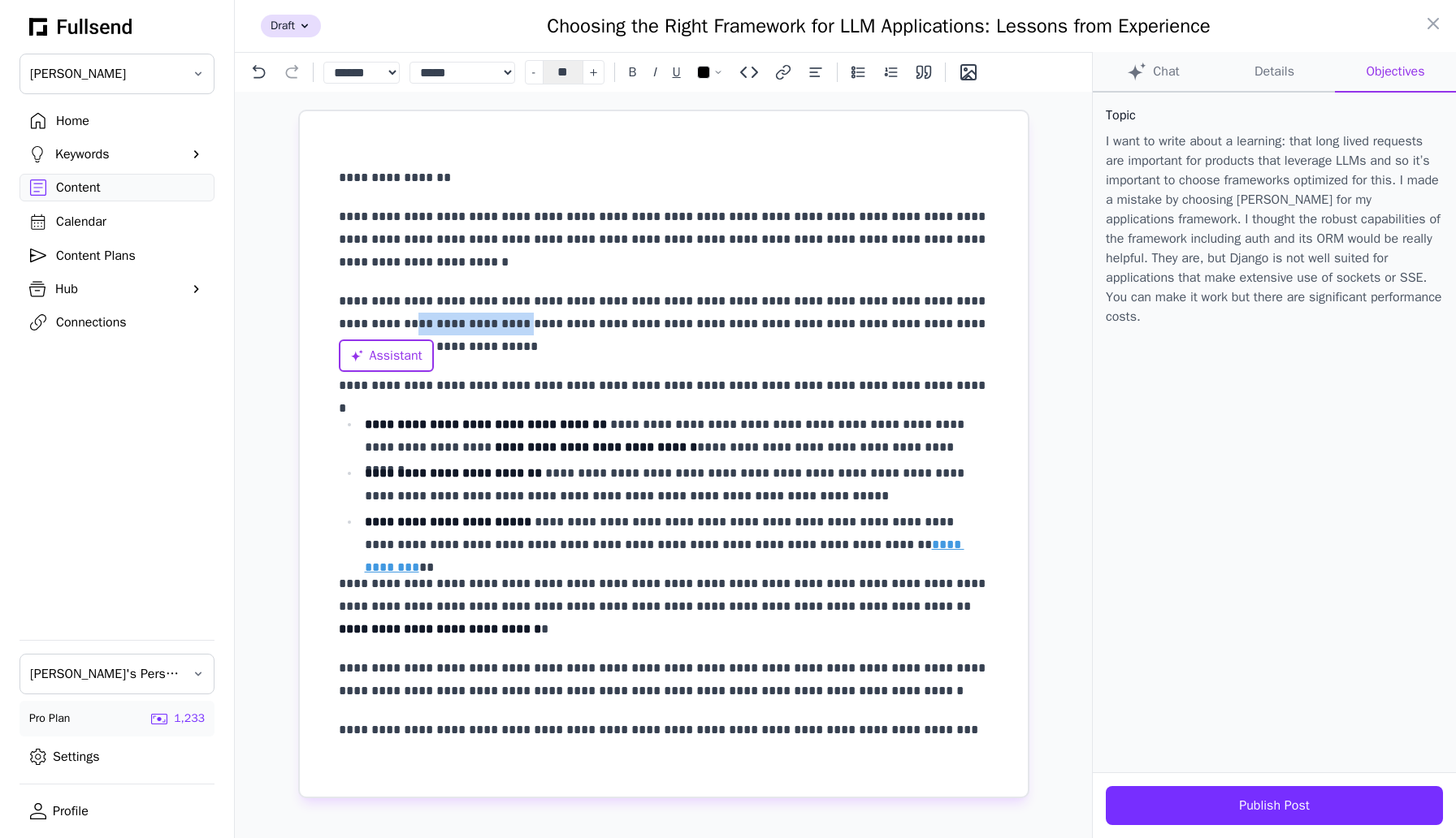 drag, startPoint x: 379, startPoint y: 326, endPoint x: 470, endPoint y: 323, distance: 91.04944 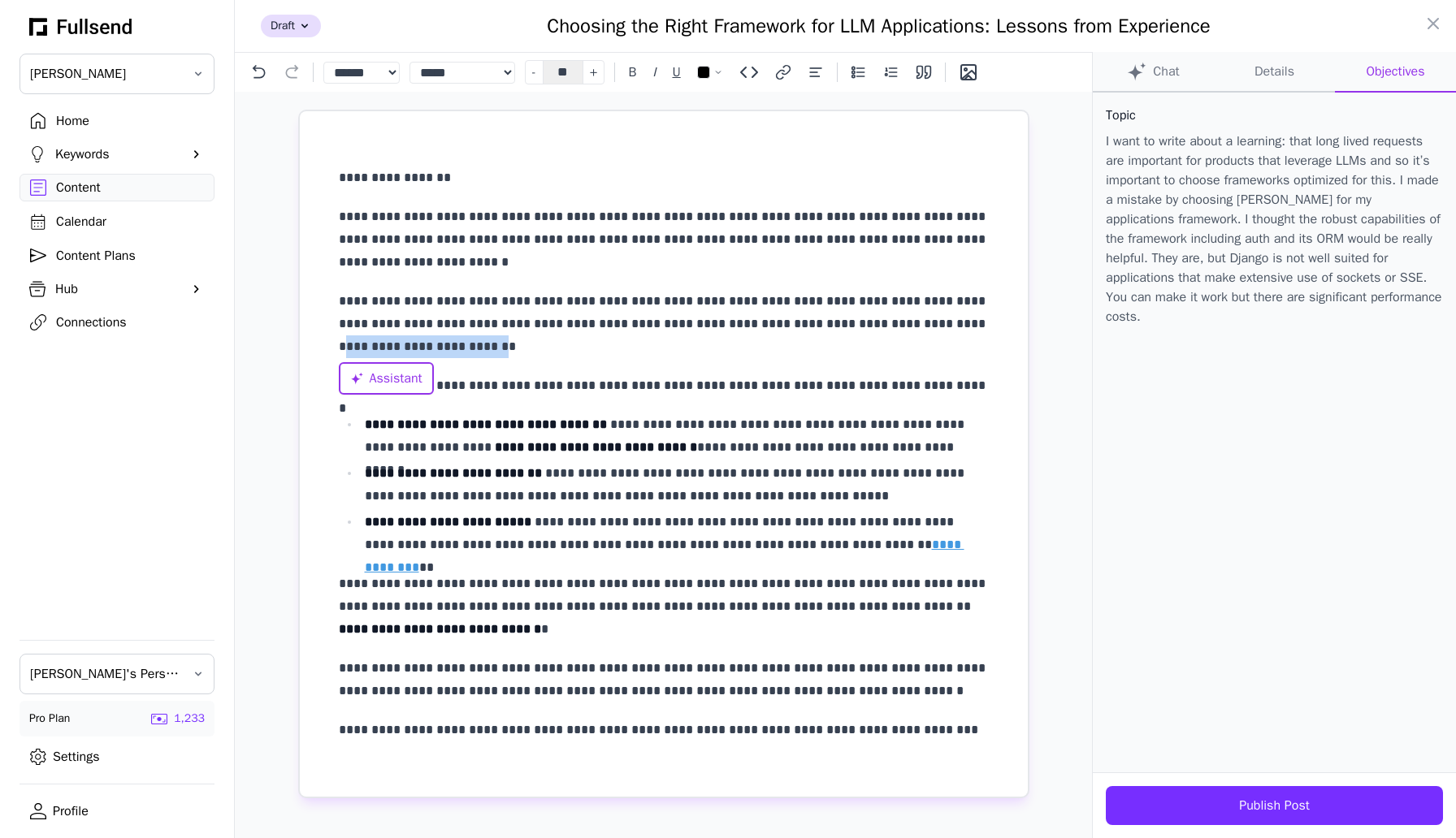 drag, startPoint x: 390, startPoint y: 347, endPoint x: 889, endPoint y: 326, distance: 499.4417 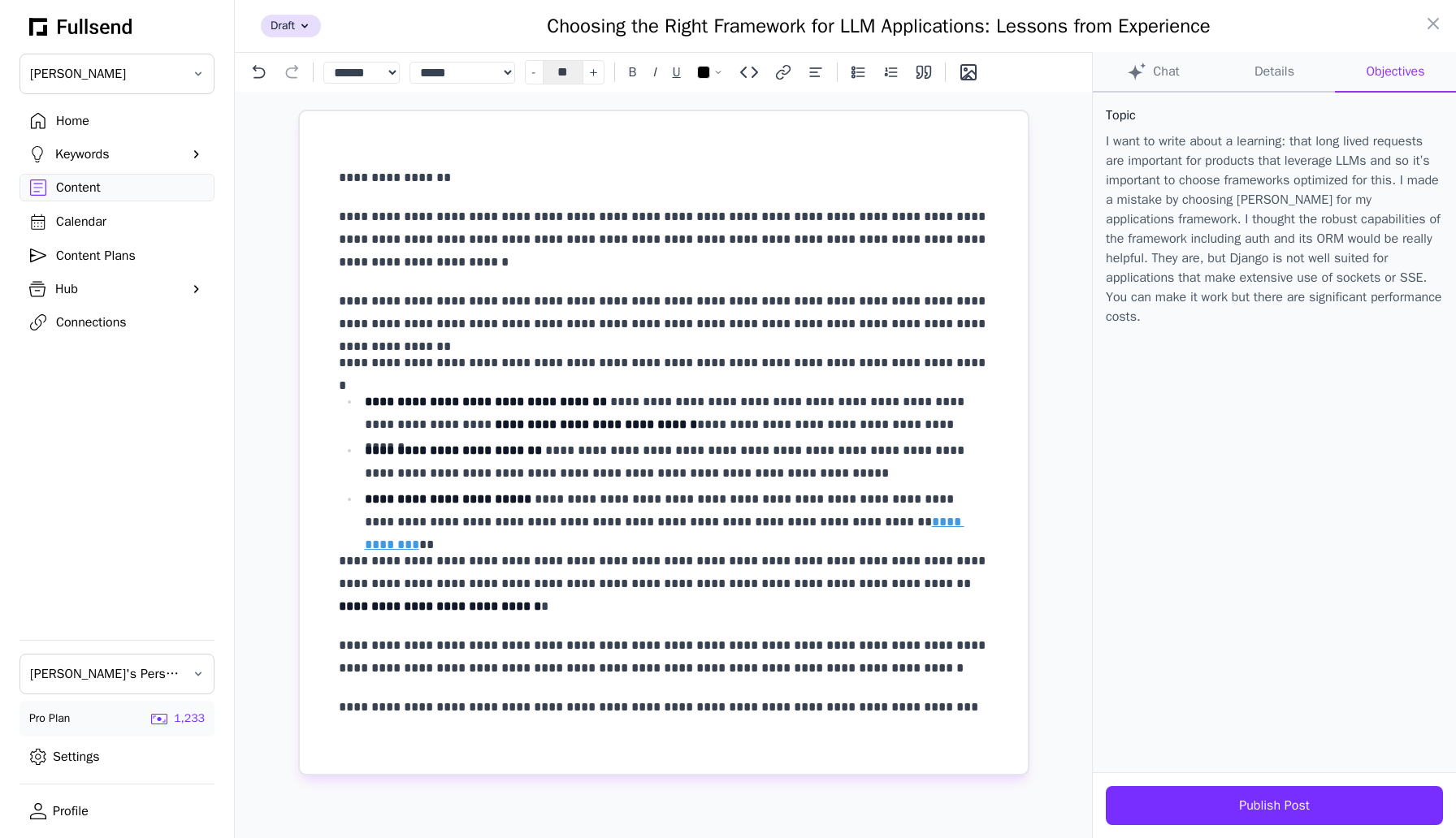 click on "**********" at bounding box center [664, 313] 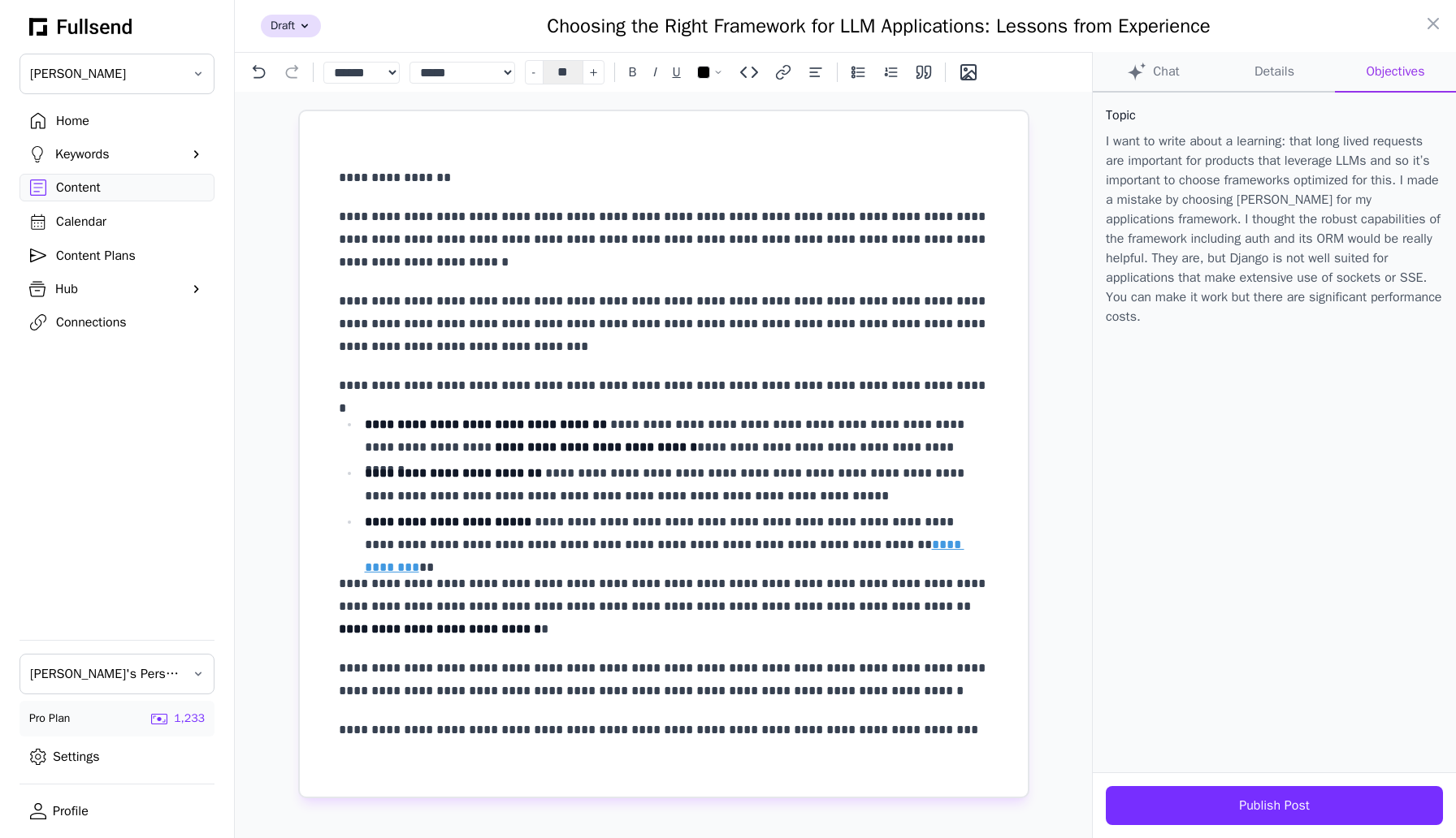 click on "**********" at bounding box center (664, 324) 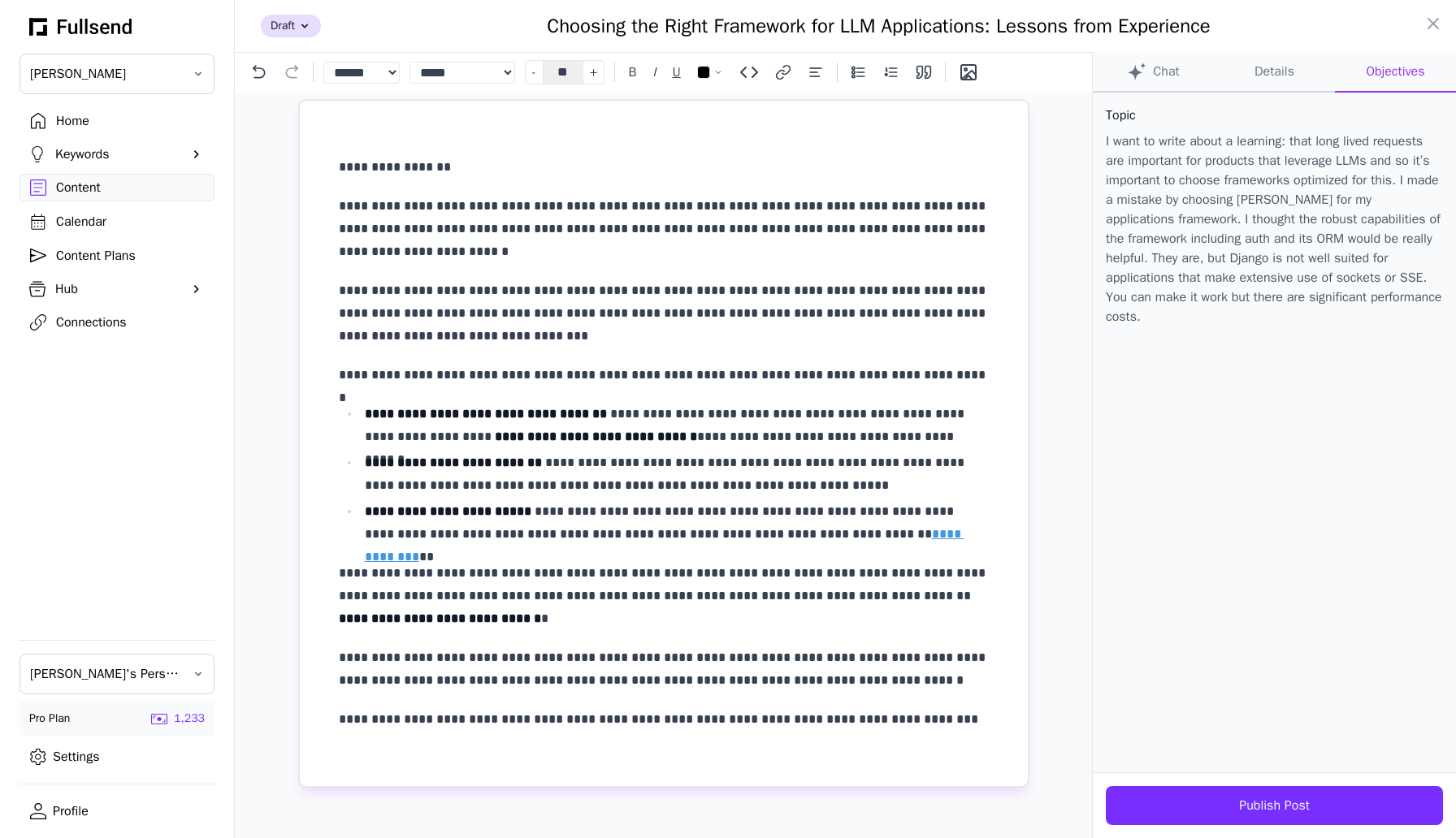 scroll, scrollTop: 10, scrollLeft: 0, axis: vertical 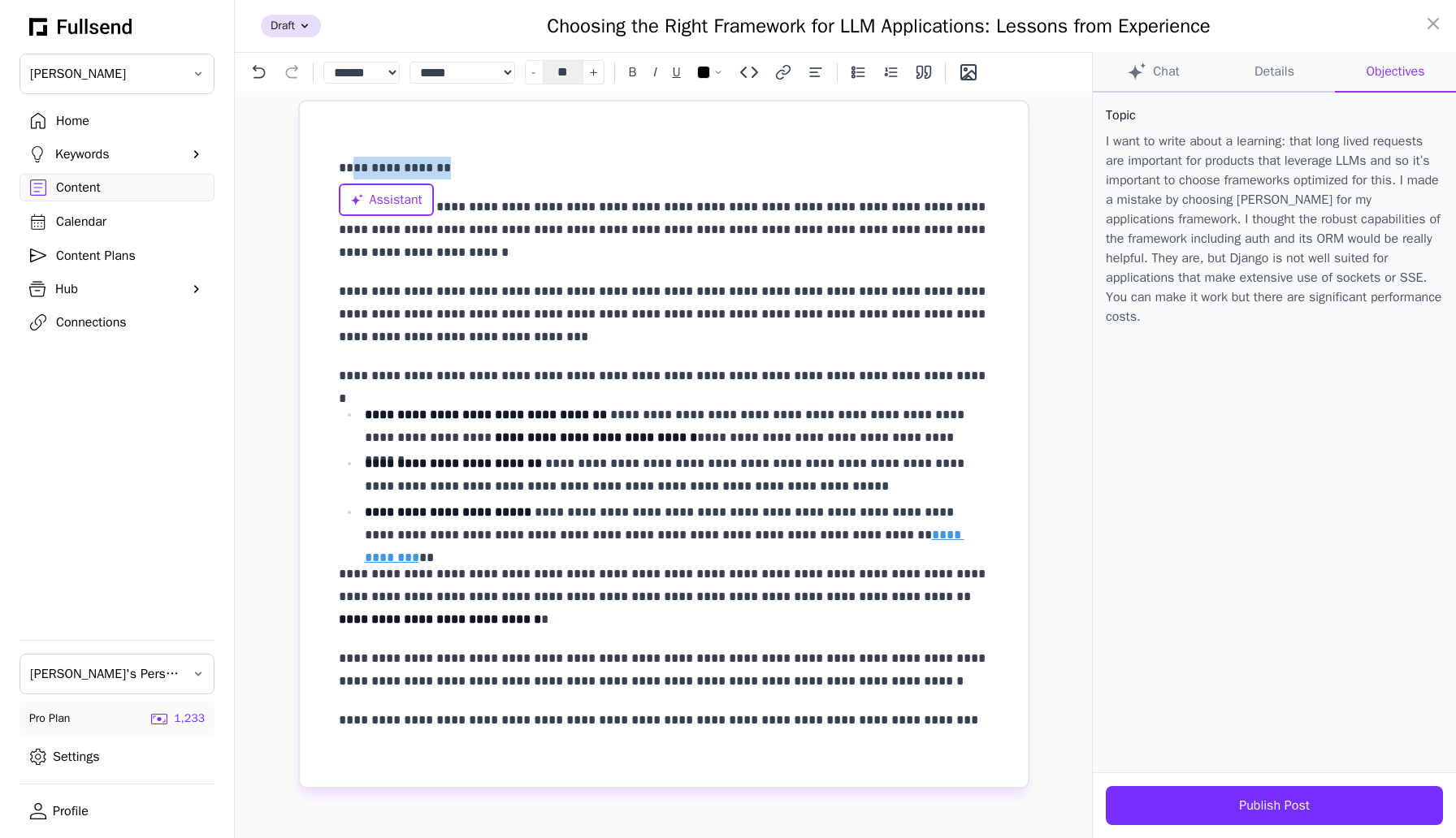 drag, startPoint x: 462, startPoint y: 166, endPoint x: 347, endPoint y: 175, distance: 115.35164 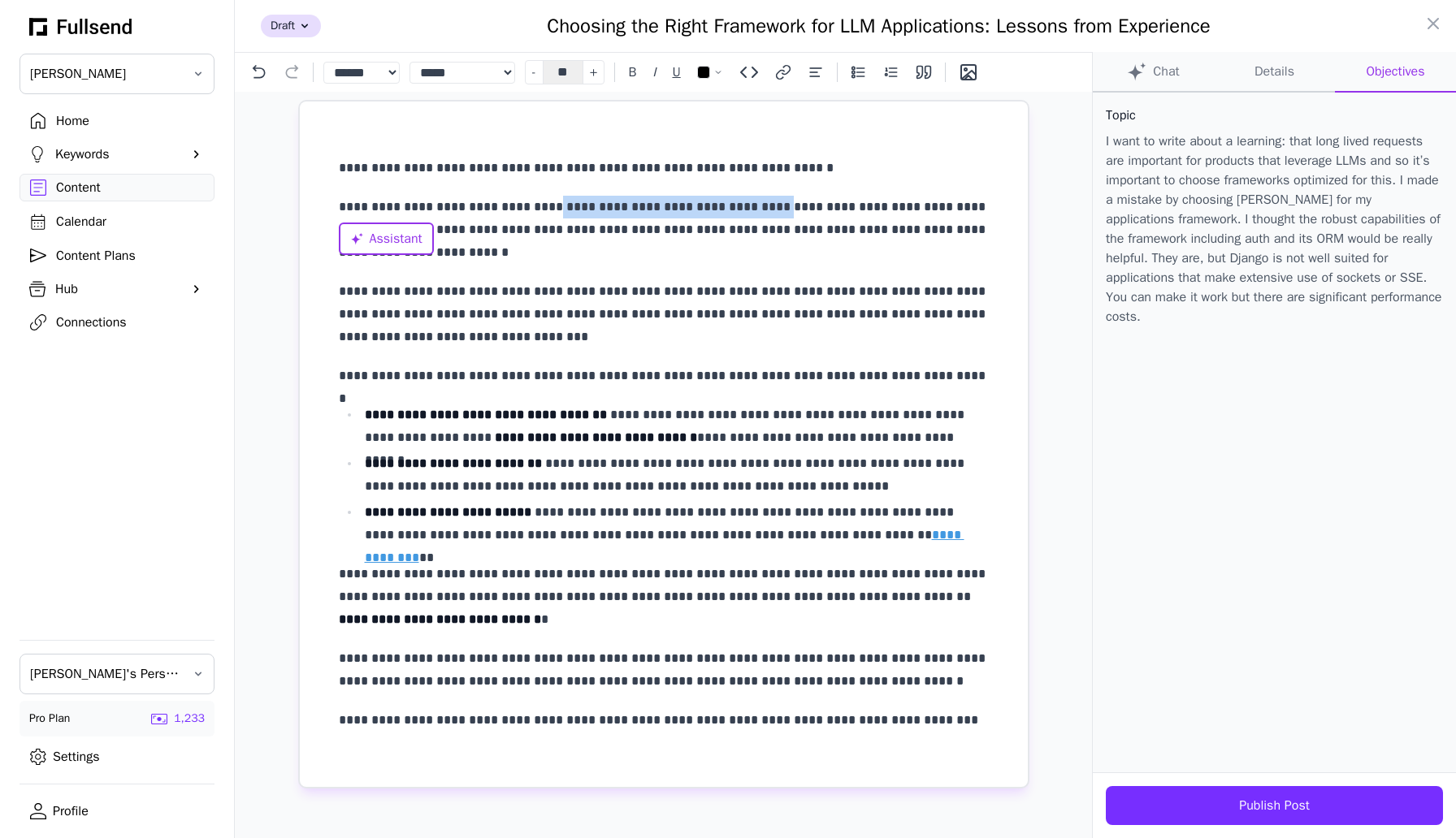 drag, startPoint x: 535, startPoint y: 210, endPoint x: 739, endPoint y: 205, distance: 204.0613 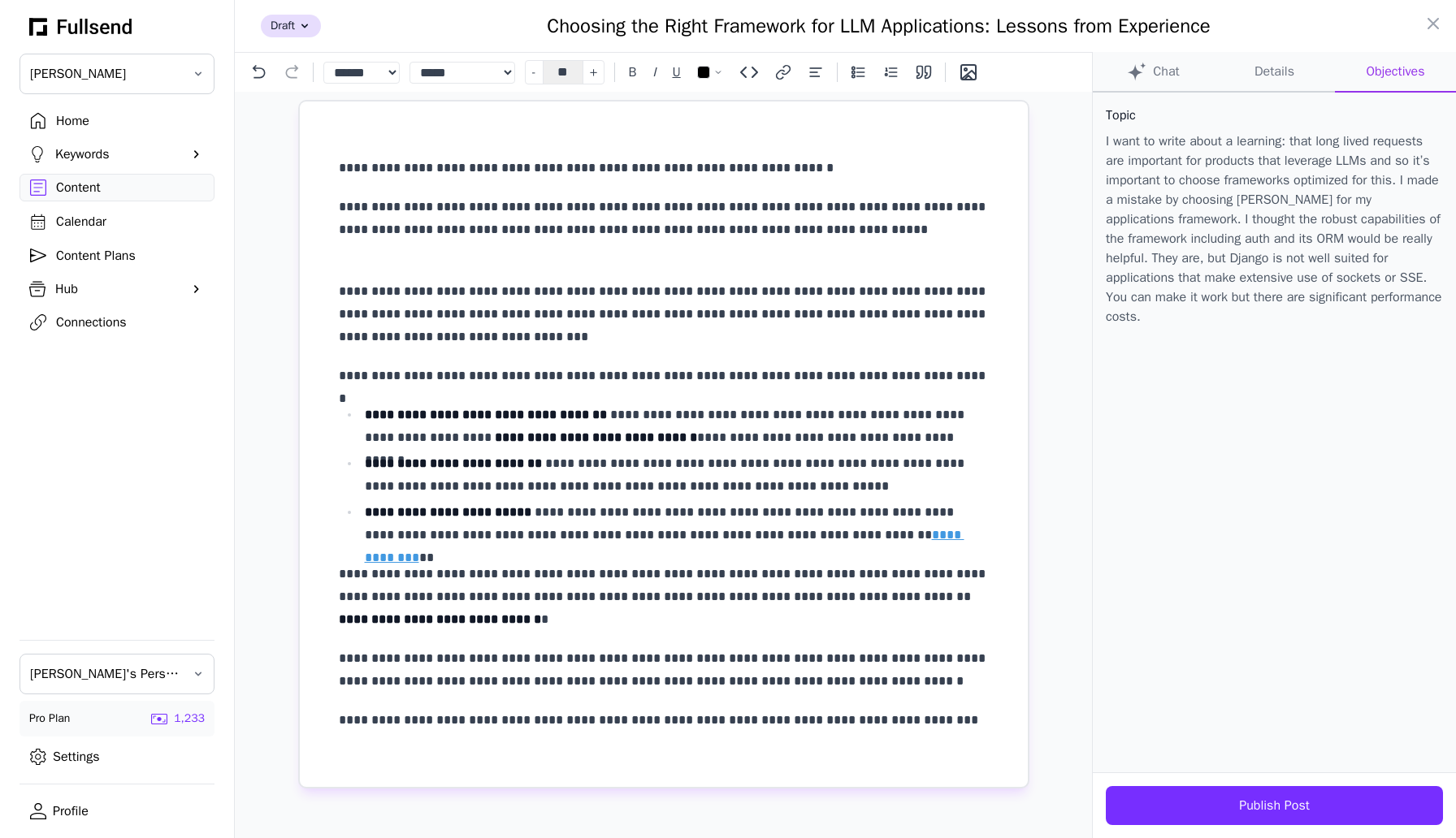 scroll, scrollTop: 0, scrollLeft: 0, axis: both 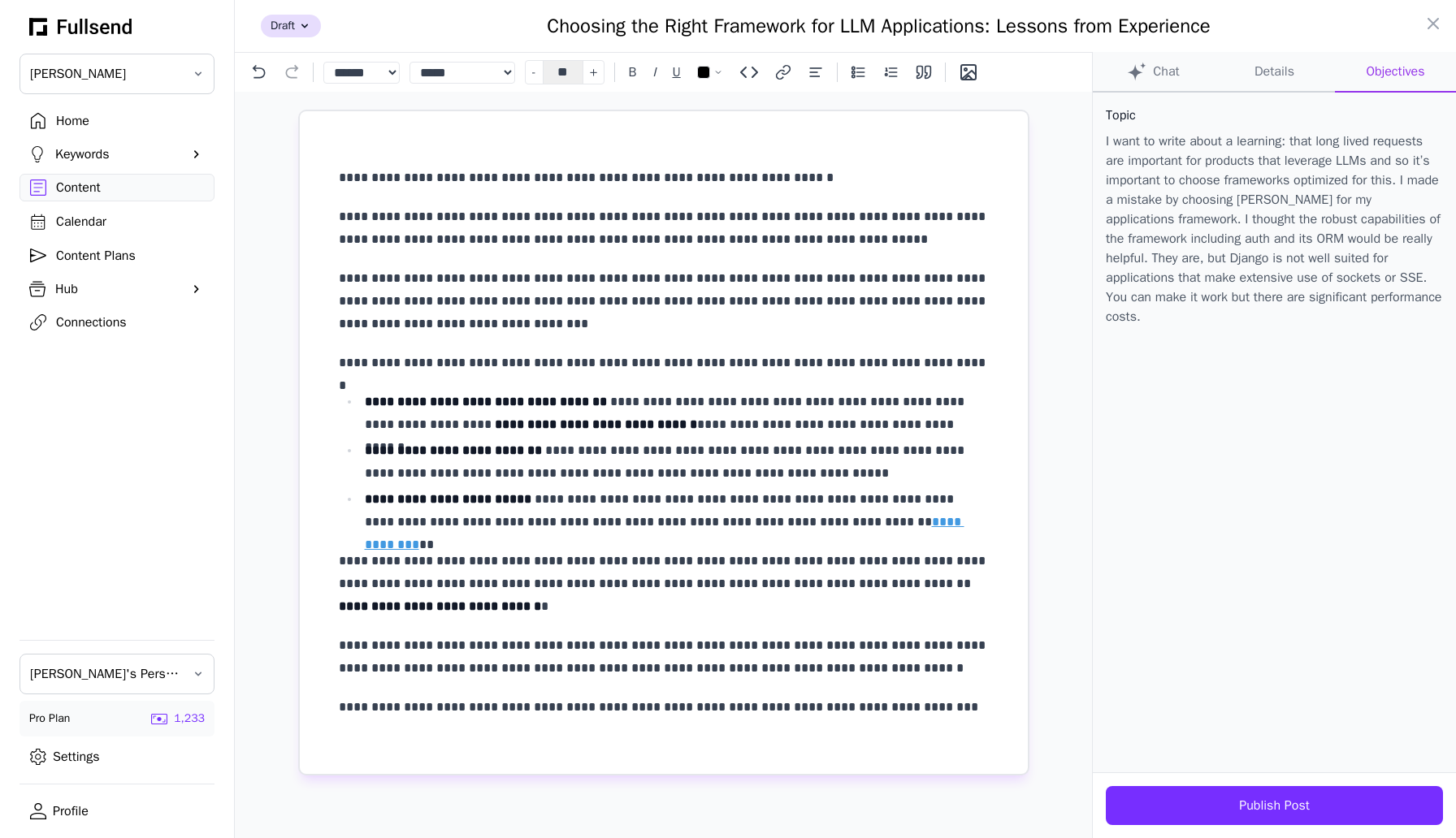 click on "**********" at bounding box center (664, 178) 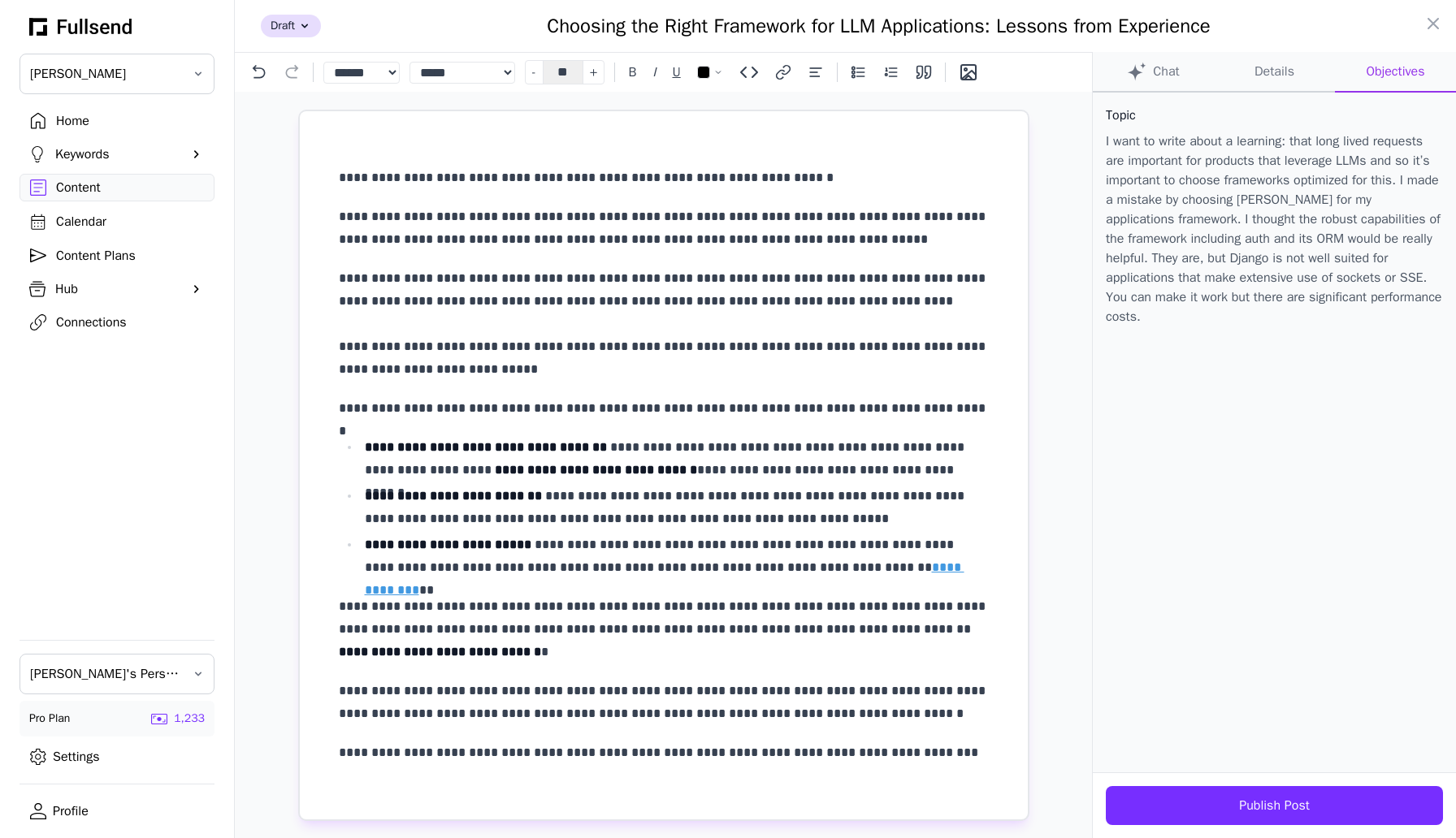click on "**********" at bounding box center [664, 324] 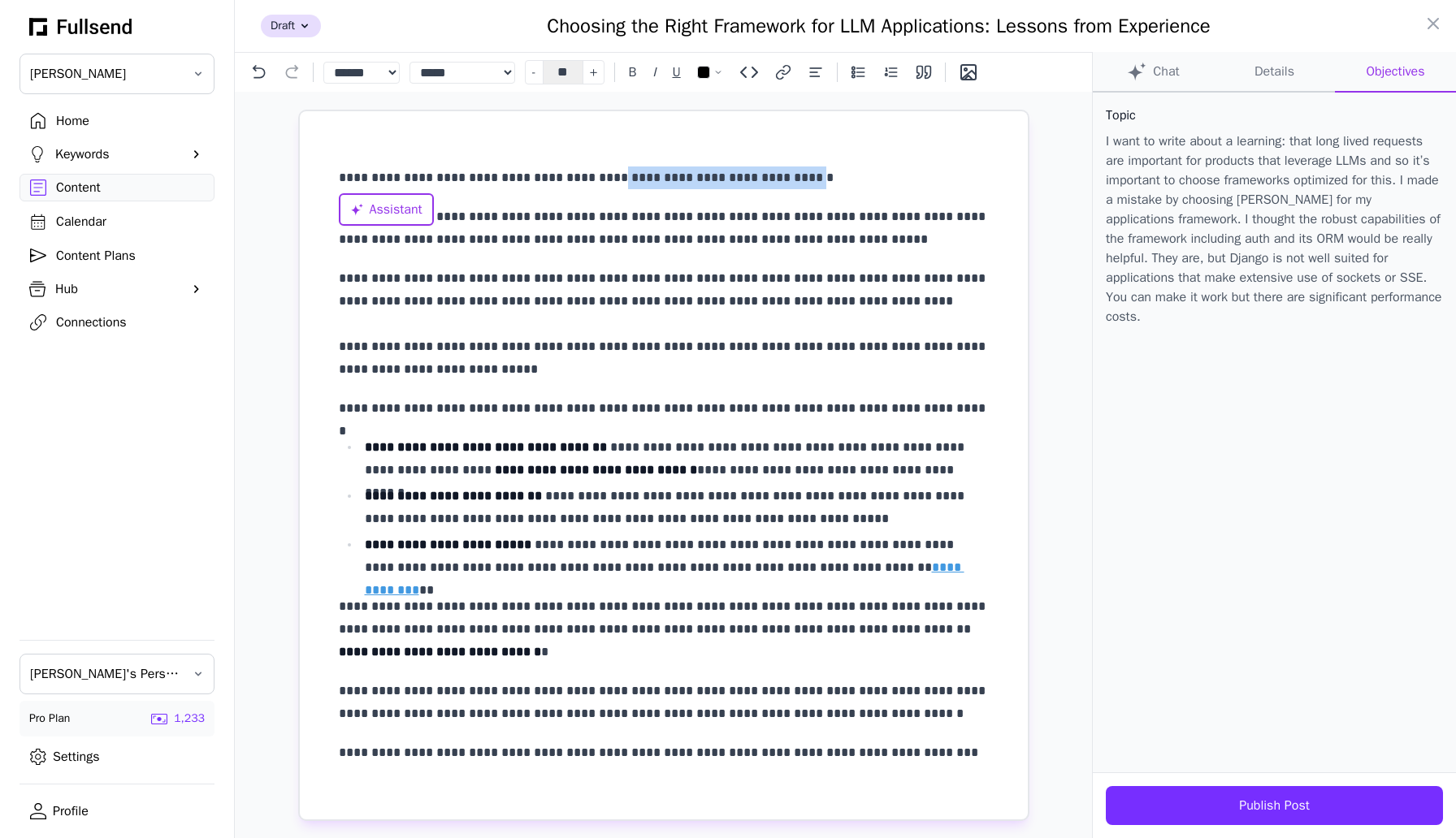 drag, startPoint x: 602, startPoint y: 180, endPoint x: 782, endPoint y: 185, distance: 180.06943 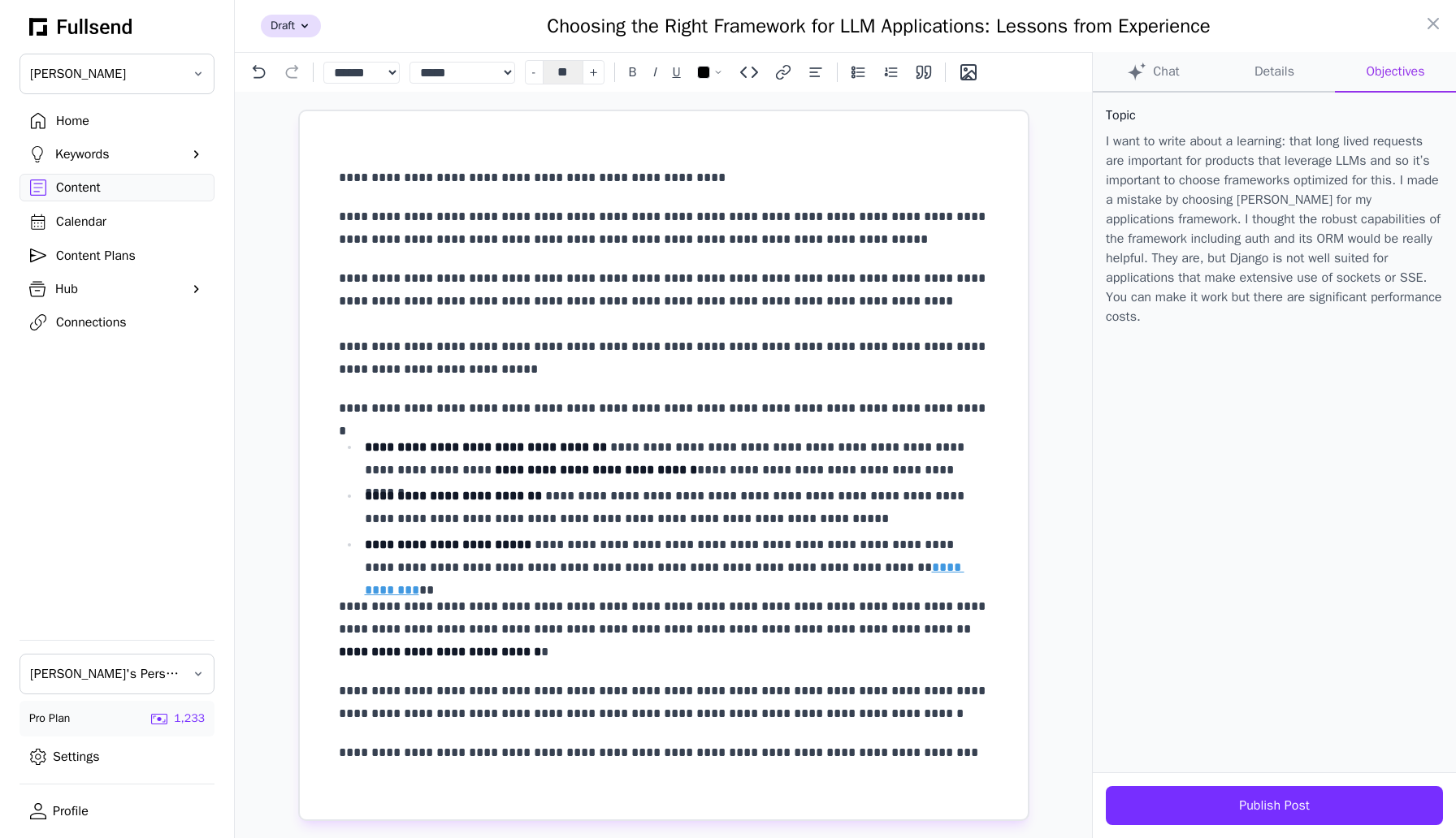 click on "**********" at bounding box center (664, 178) 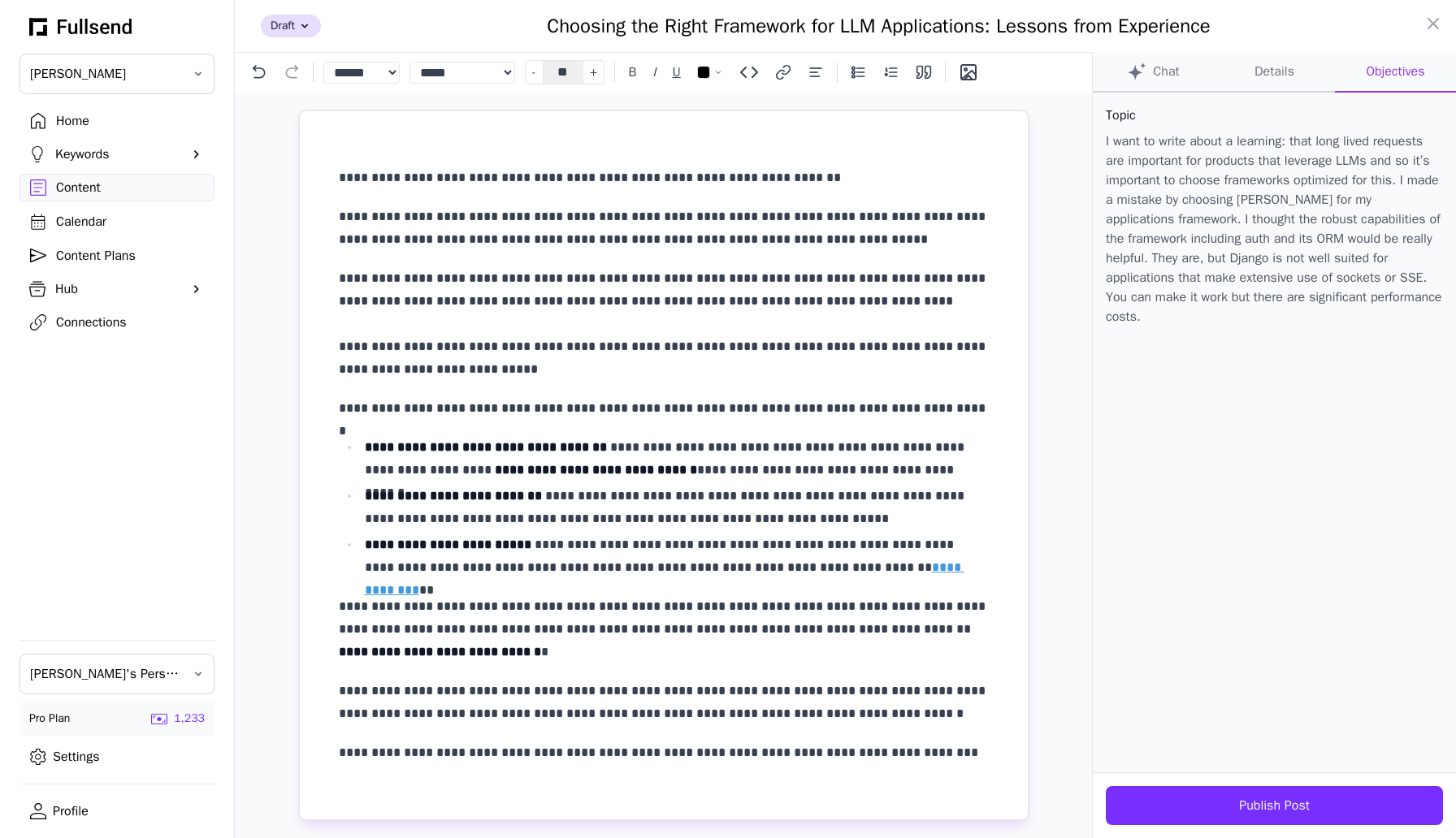 click on "**********" at bounding box center (664, 324) 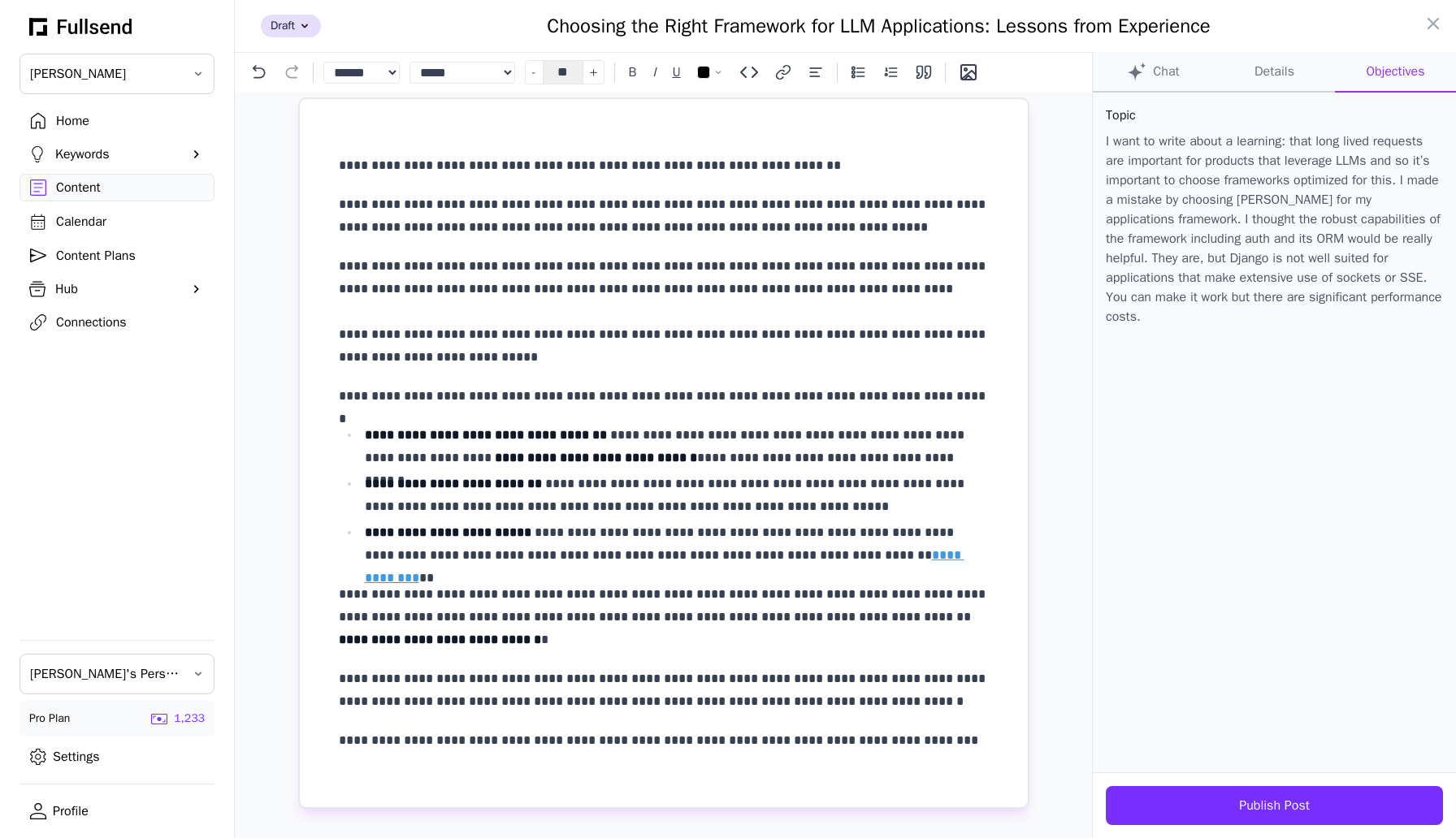 scroll, scrollTop: 2, scrollLeft: 0, axis: vertical 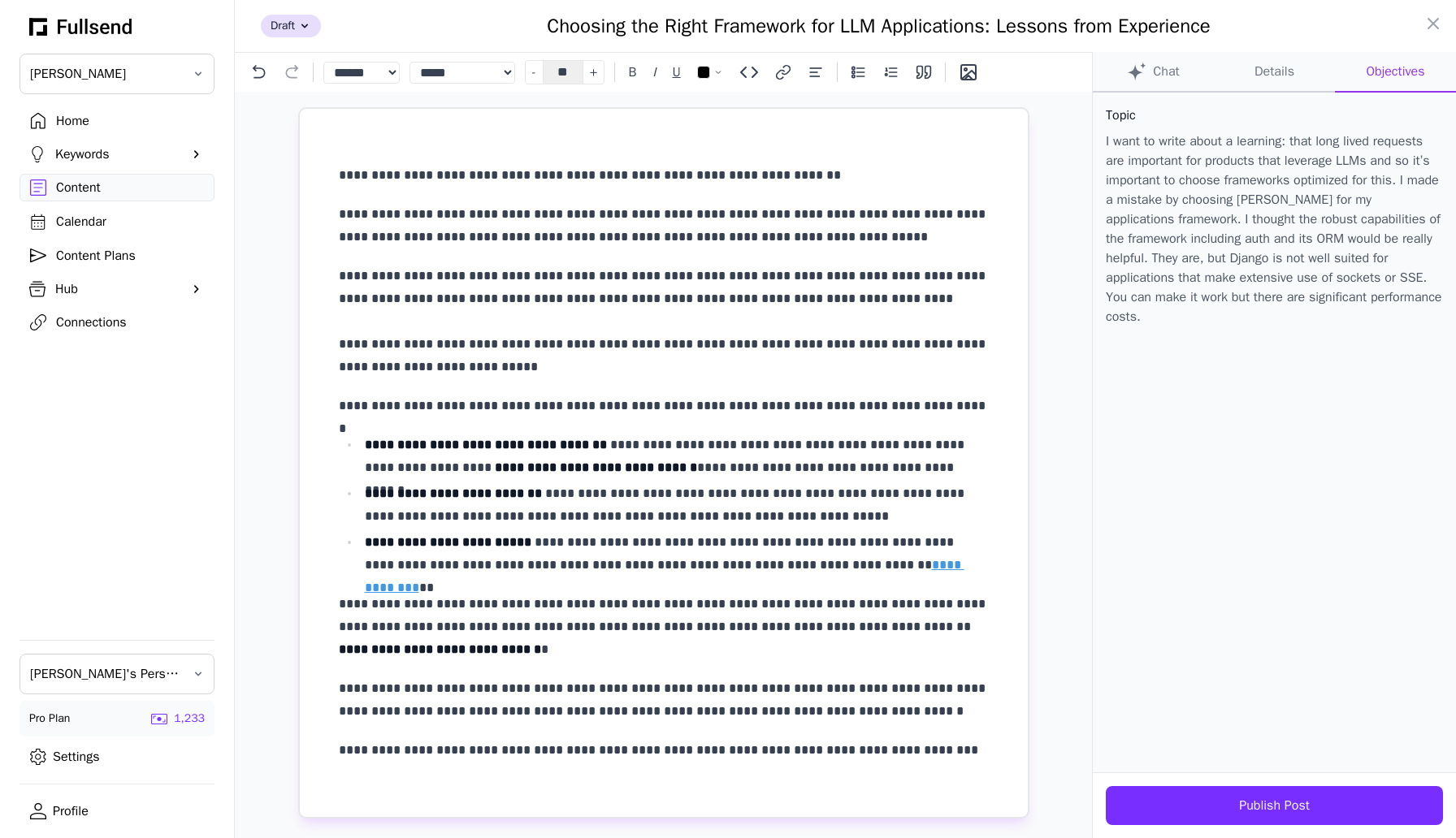 click on "**********" at bounding box center (664, 322) 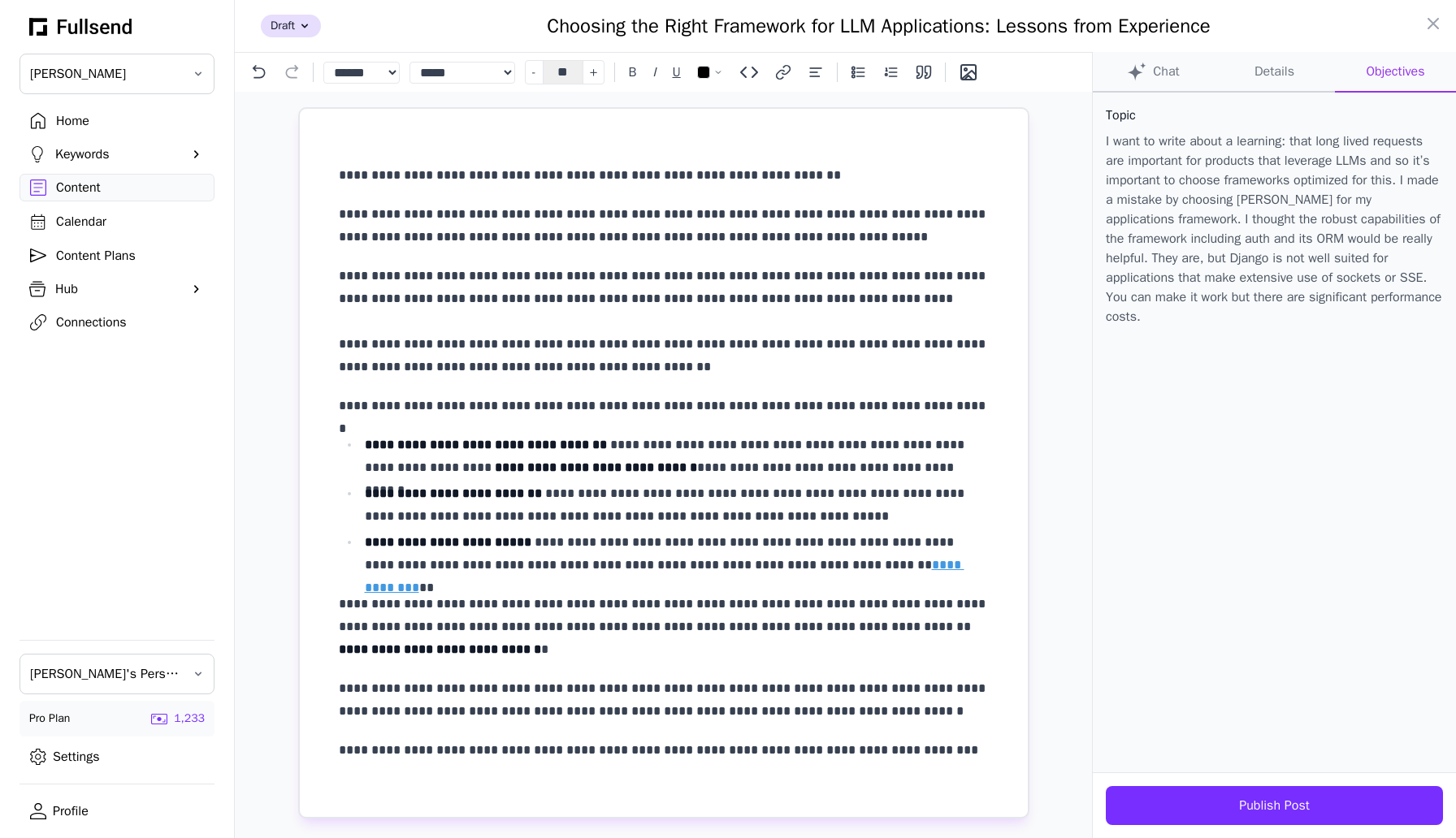 click on "**********" at bounding box center [664, 322] 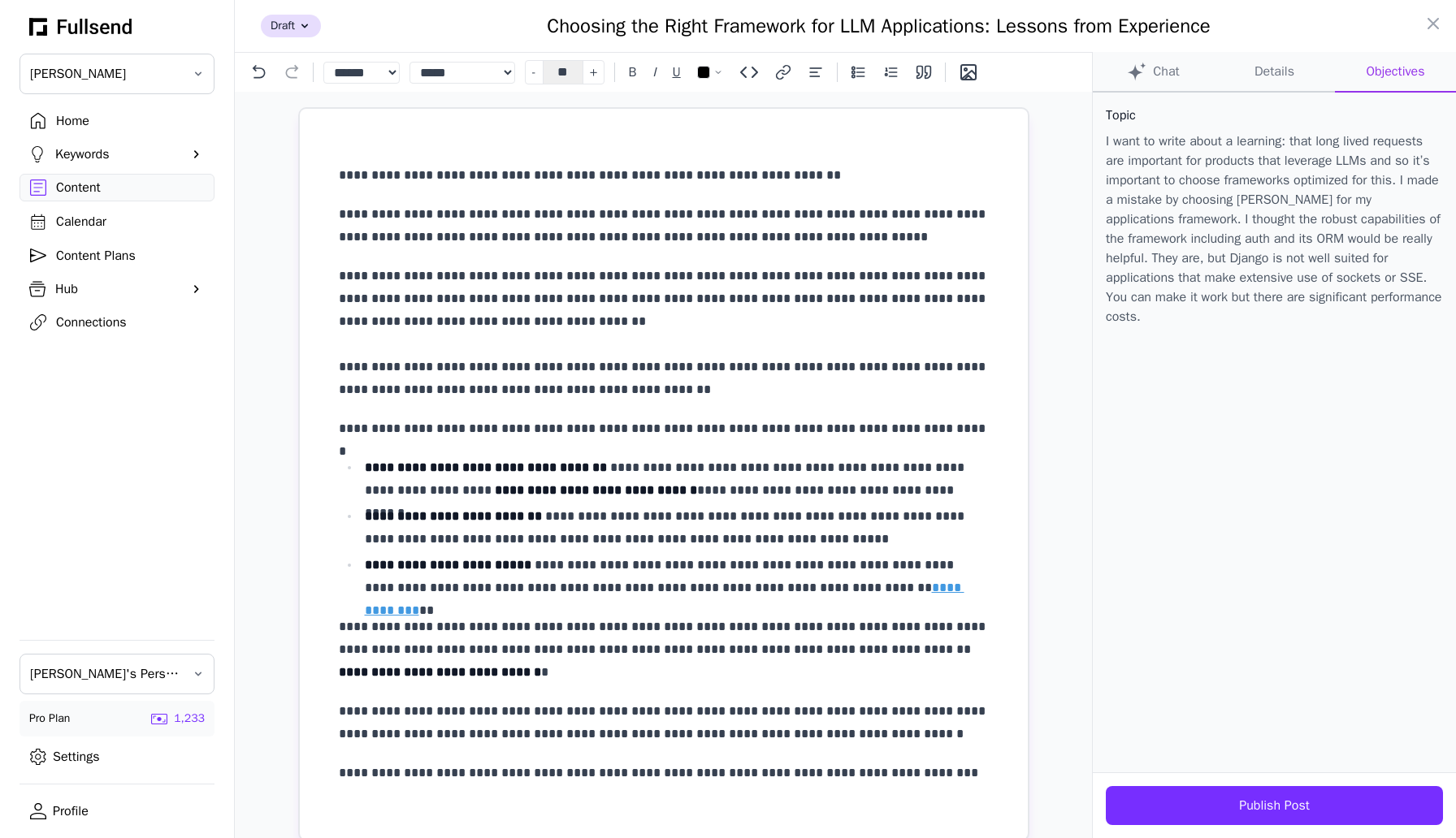 click on "**********" at bounding box center (664, 333) 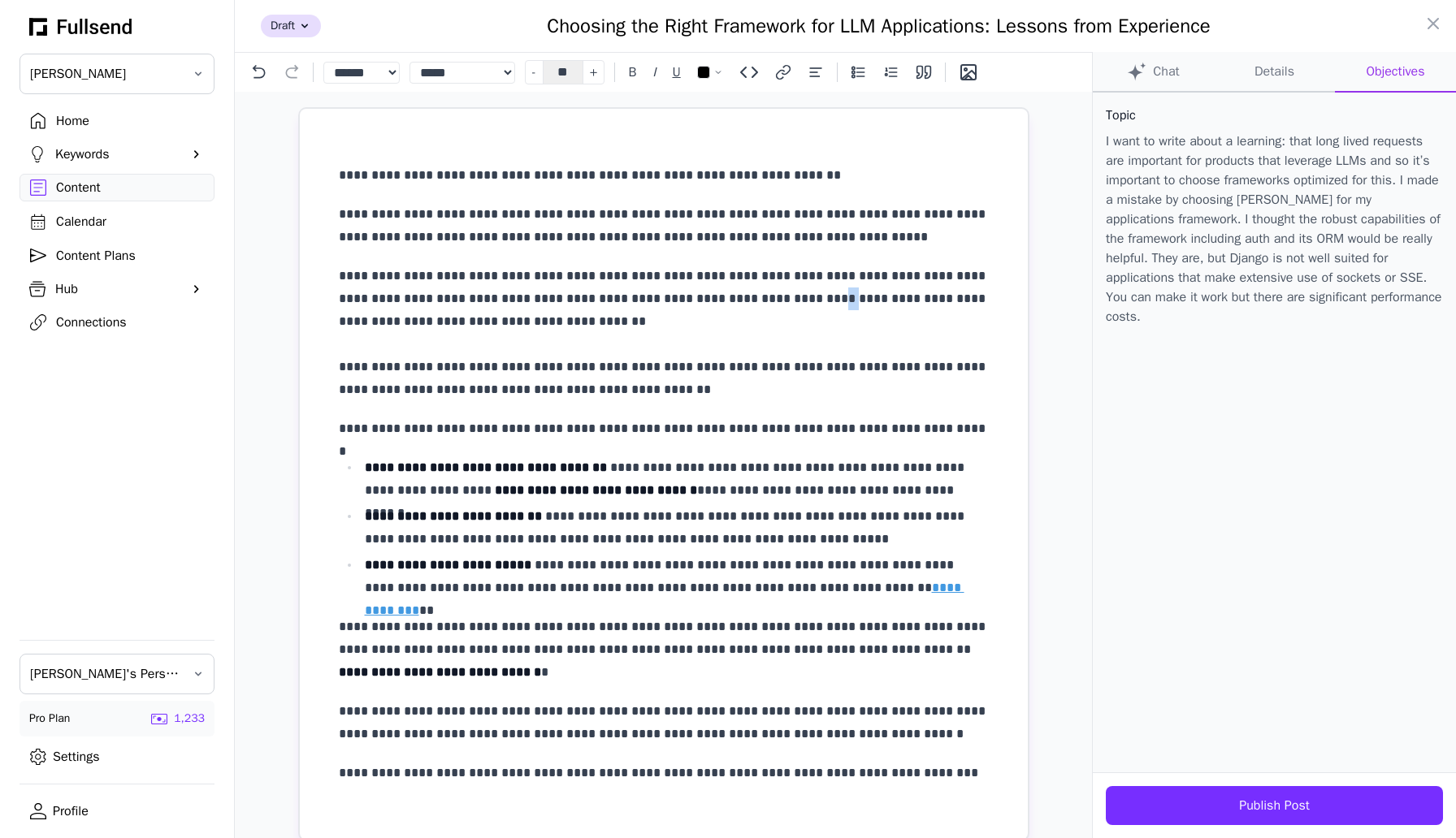 click on "**********" at bounding box center [664, 333] 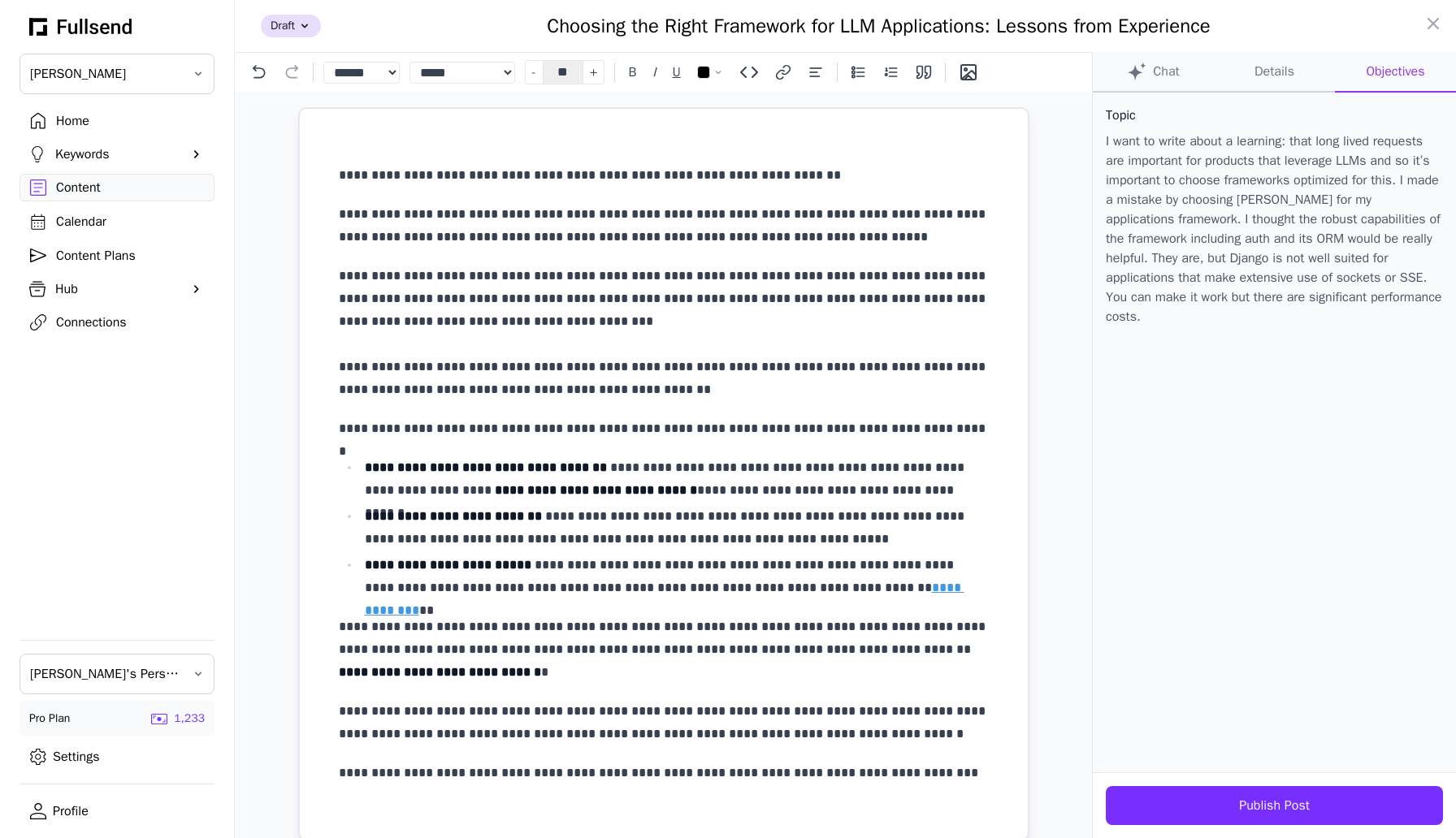 click on "**********" at bounding box center (664, 333) 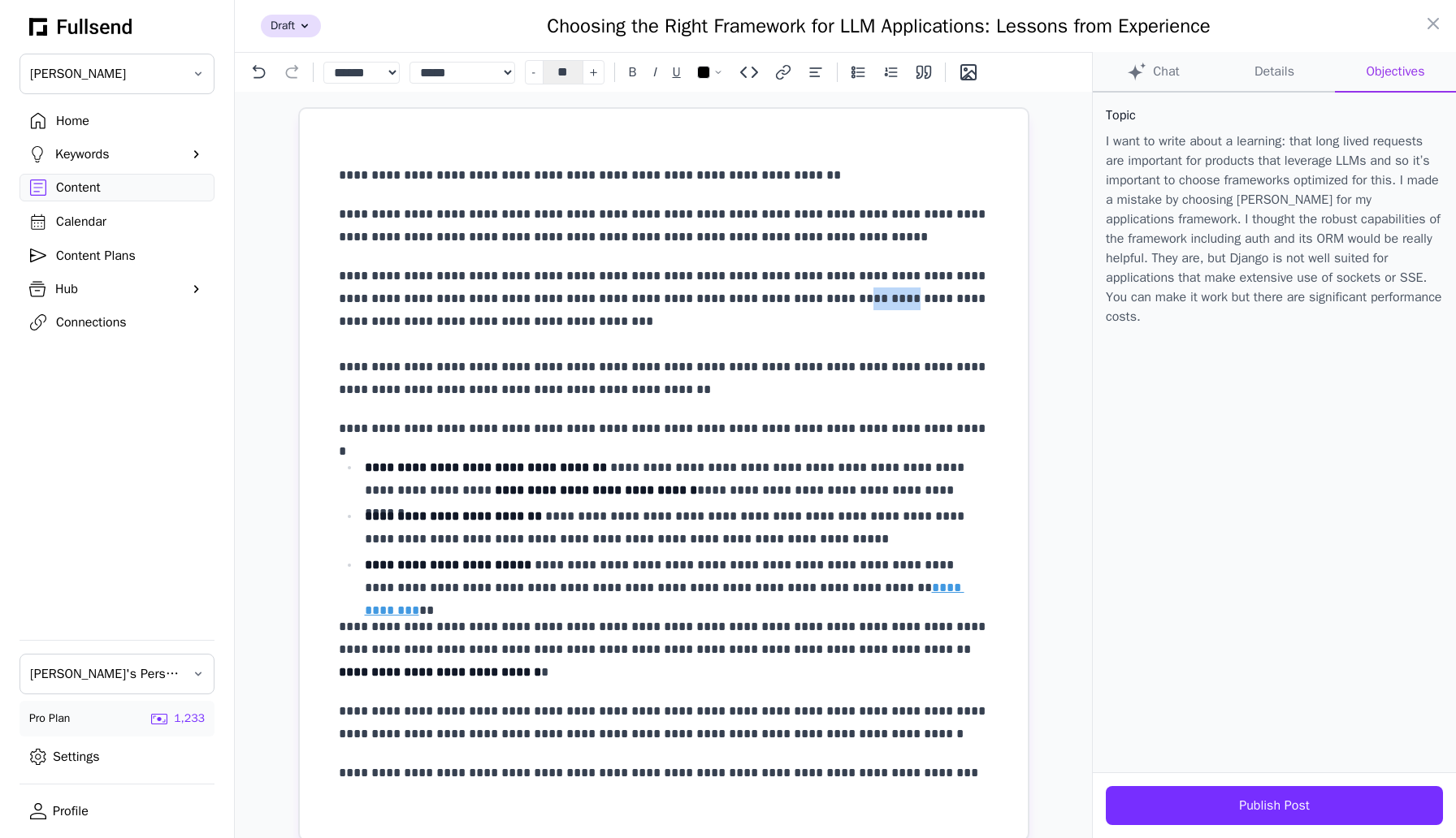 click on "**********" at bounding box center [664, 333] 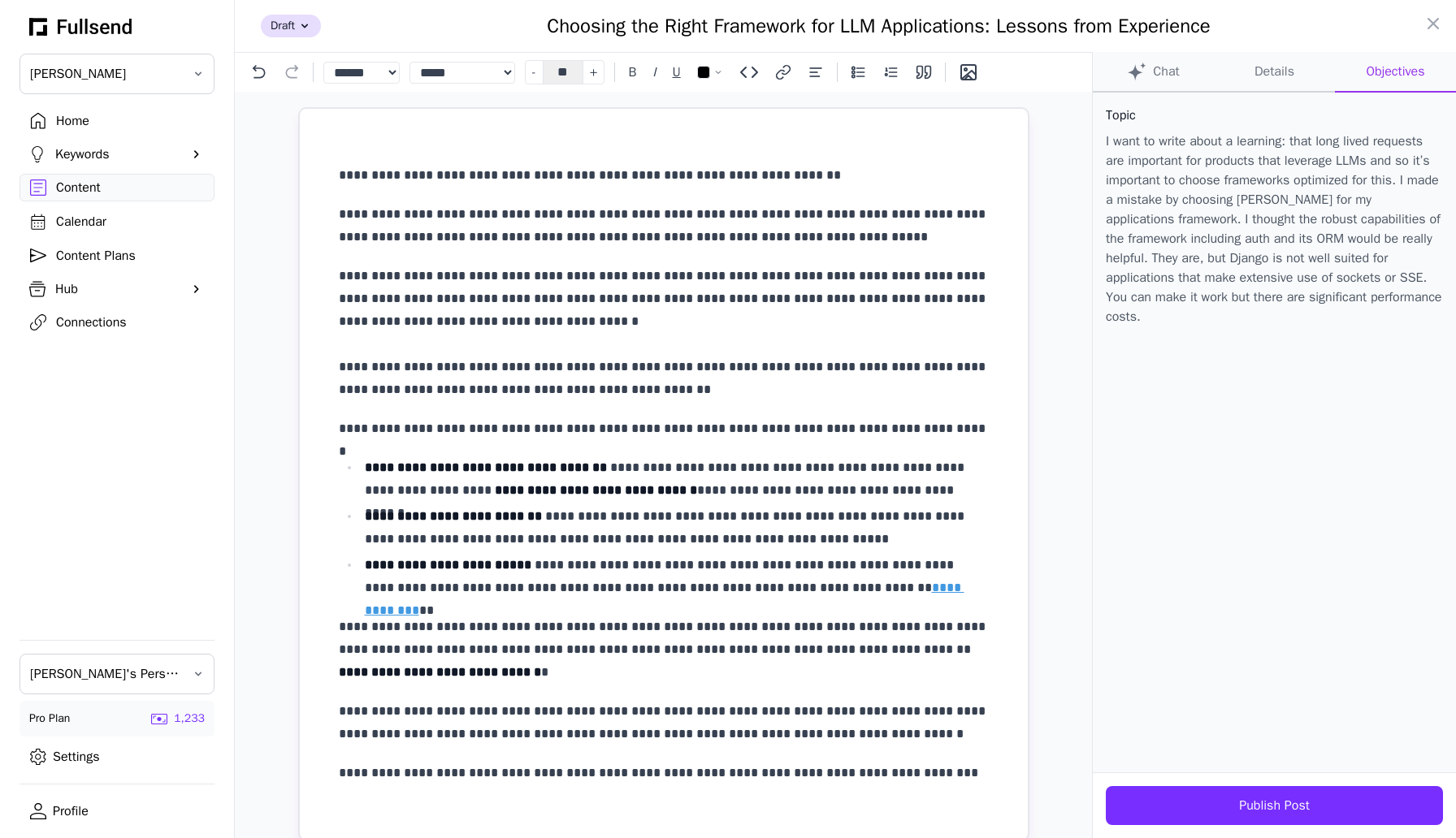 click on "**********" at bounding box center [664, 333] 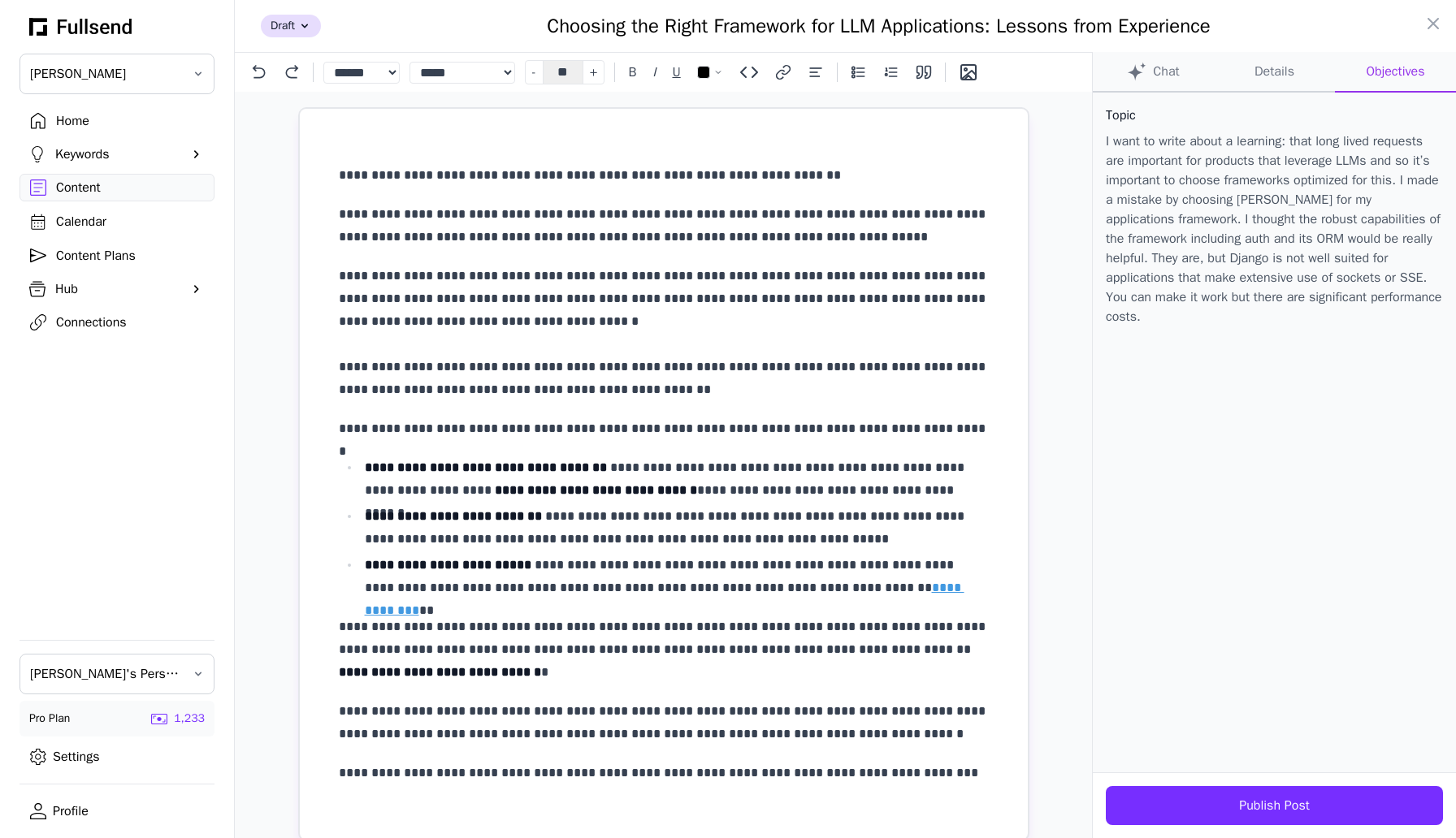 click on "**********" at bounding box center (664, 333) 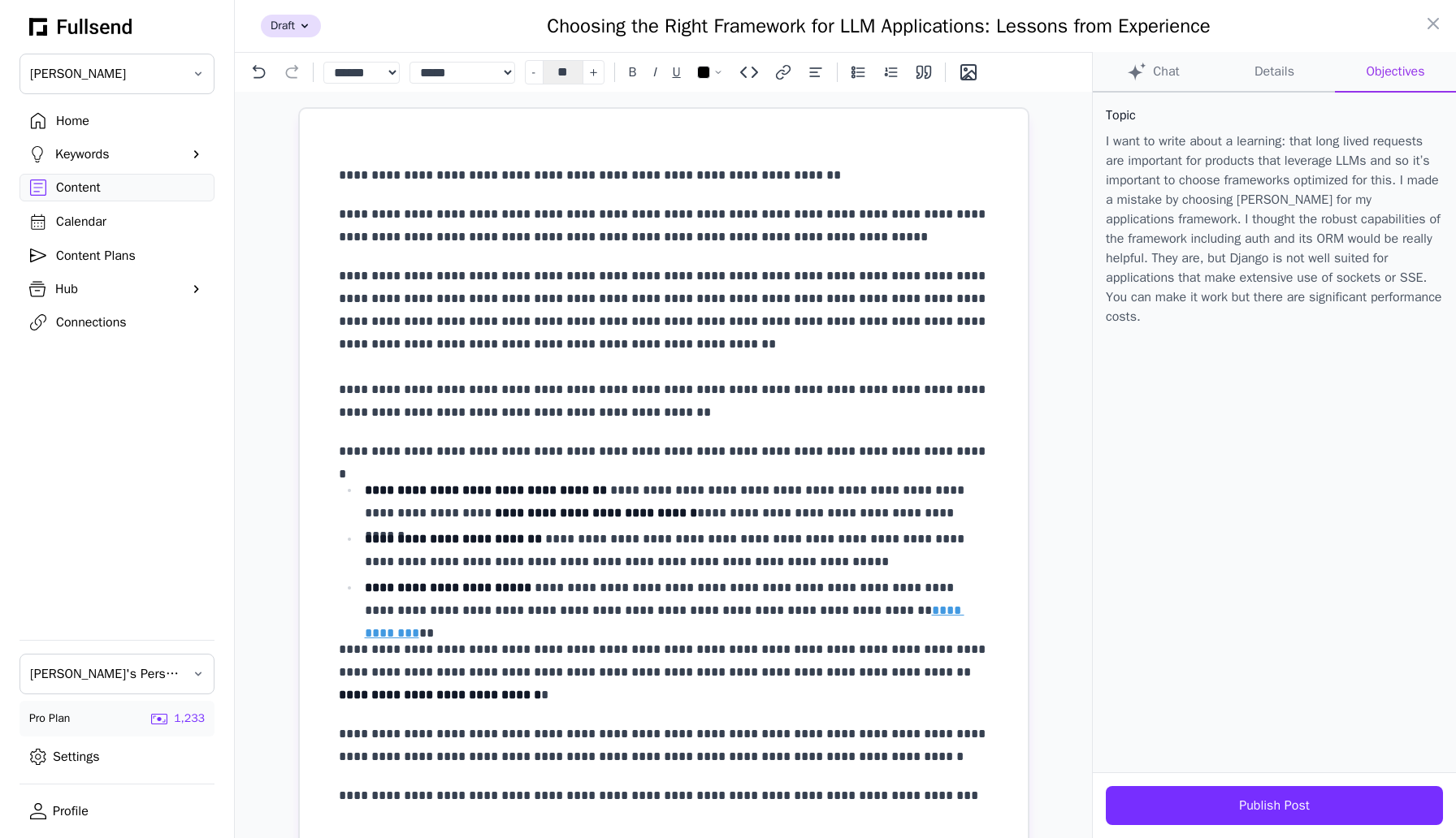 click on "**********" at bounding box center [664, 344] 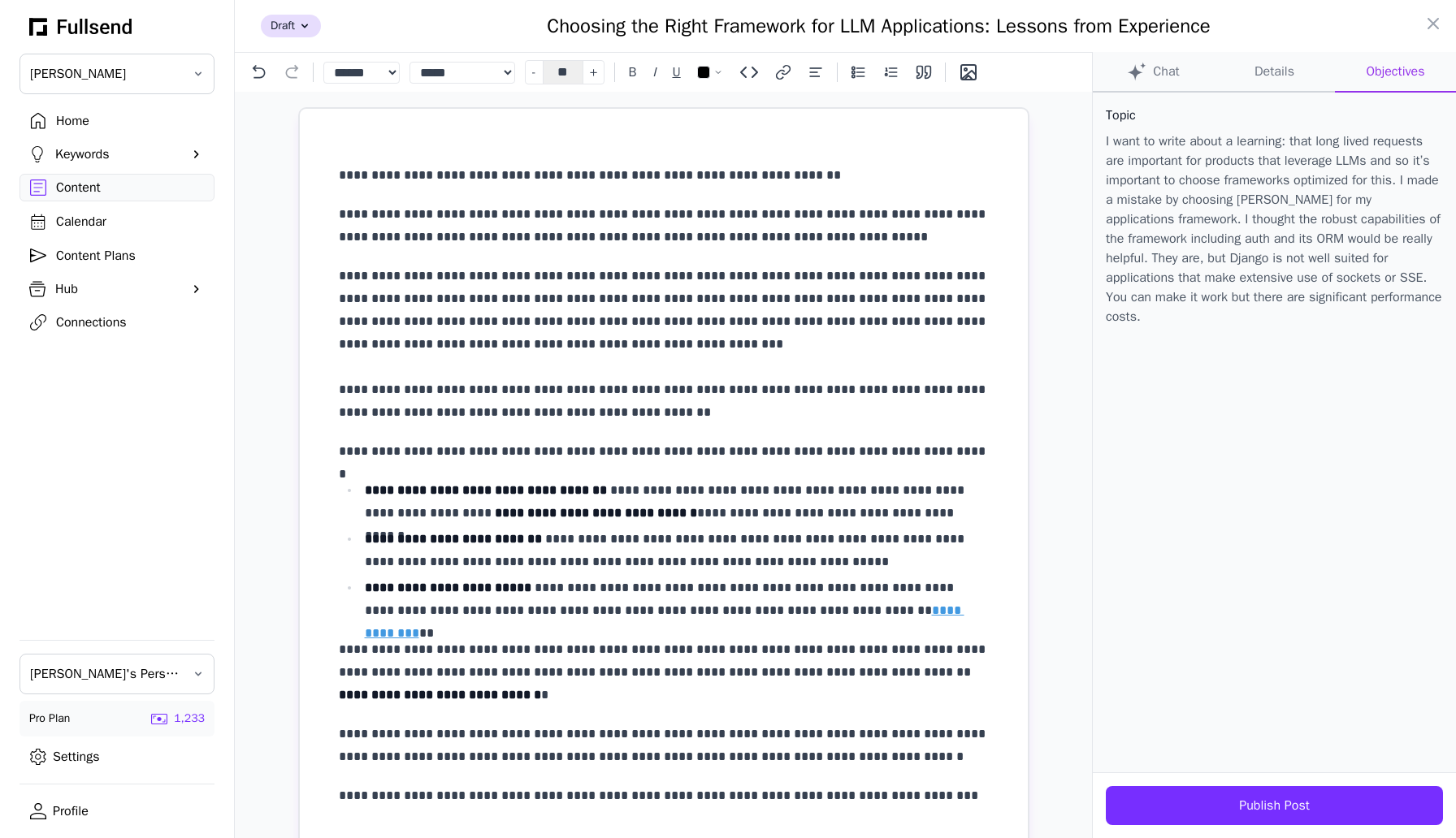 click on "**********" at bounding box center [664, 344] 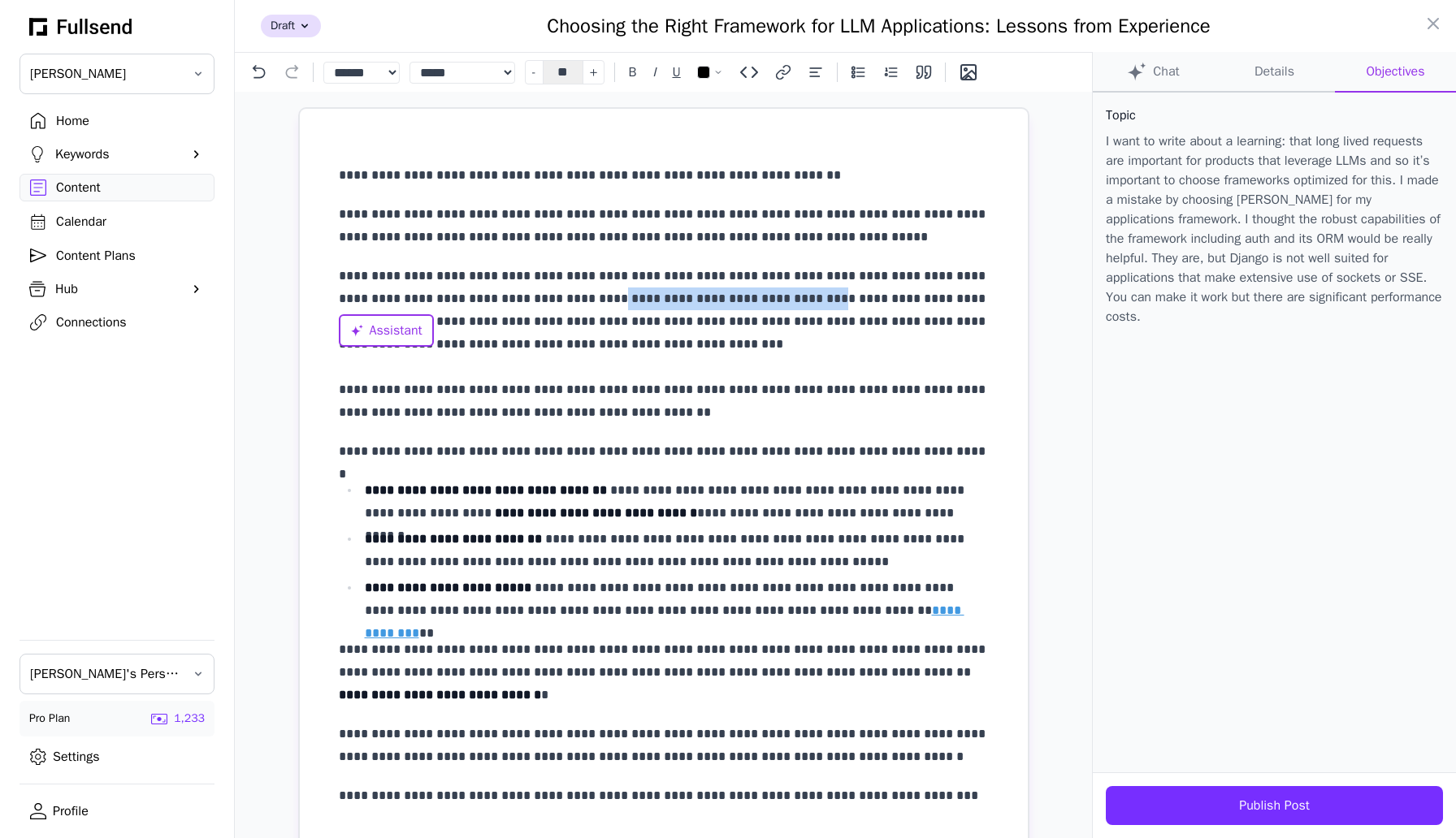 drag, startPoint x: 555, startPoint y: 299, endPoint x: 748, endPoint y: 297, distance: 193.01036 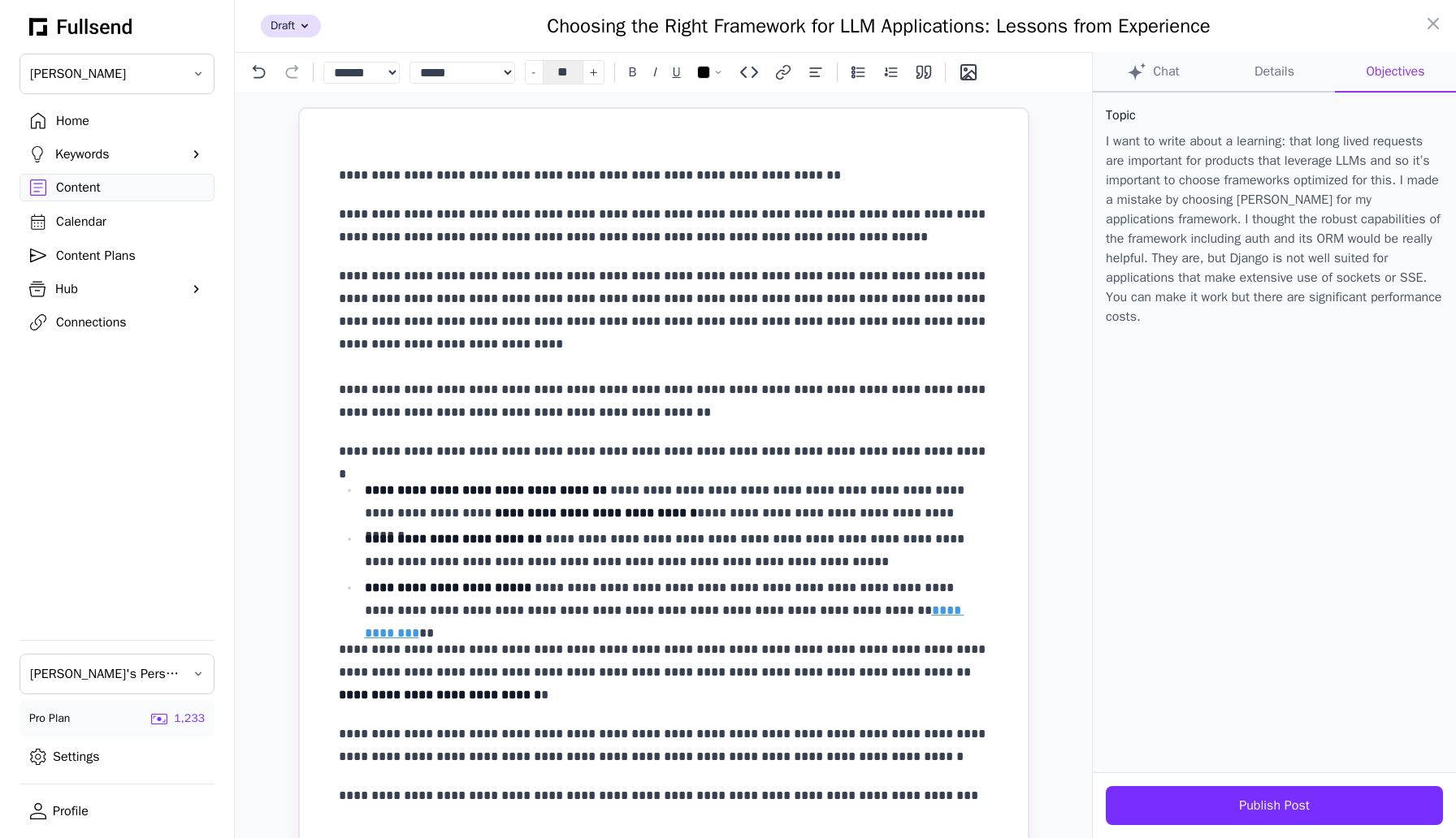 click on "**********" at bounding box center (664, 344) 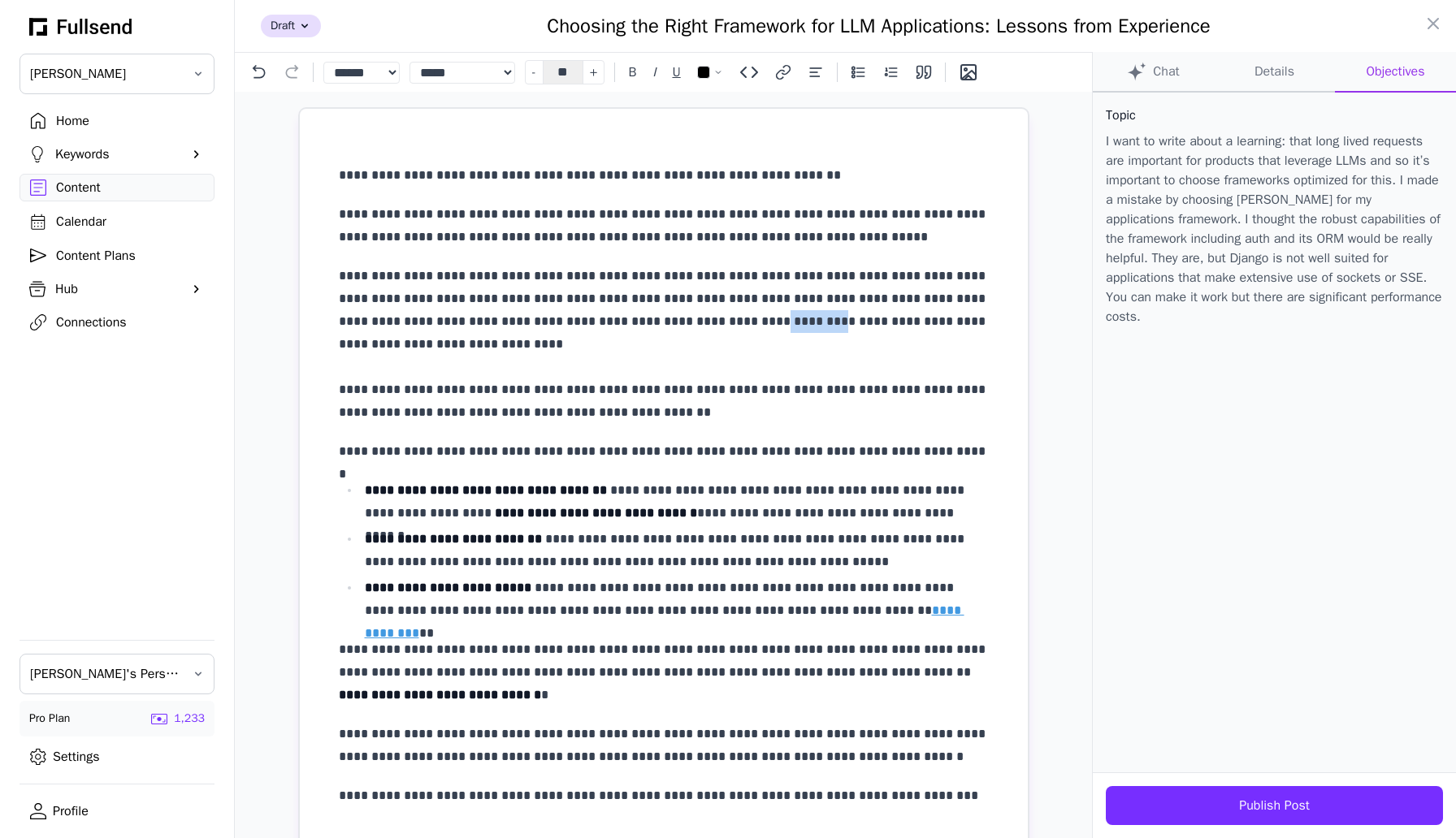 click on "**********" at bounding box center [664, 344] 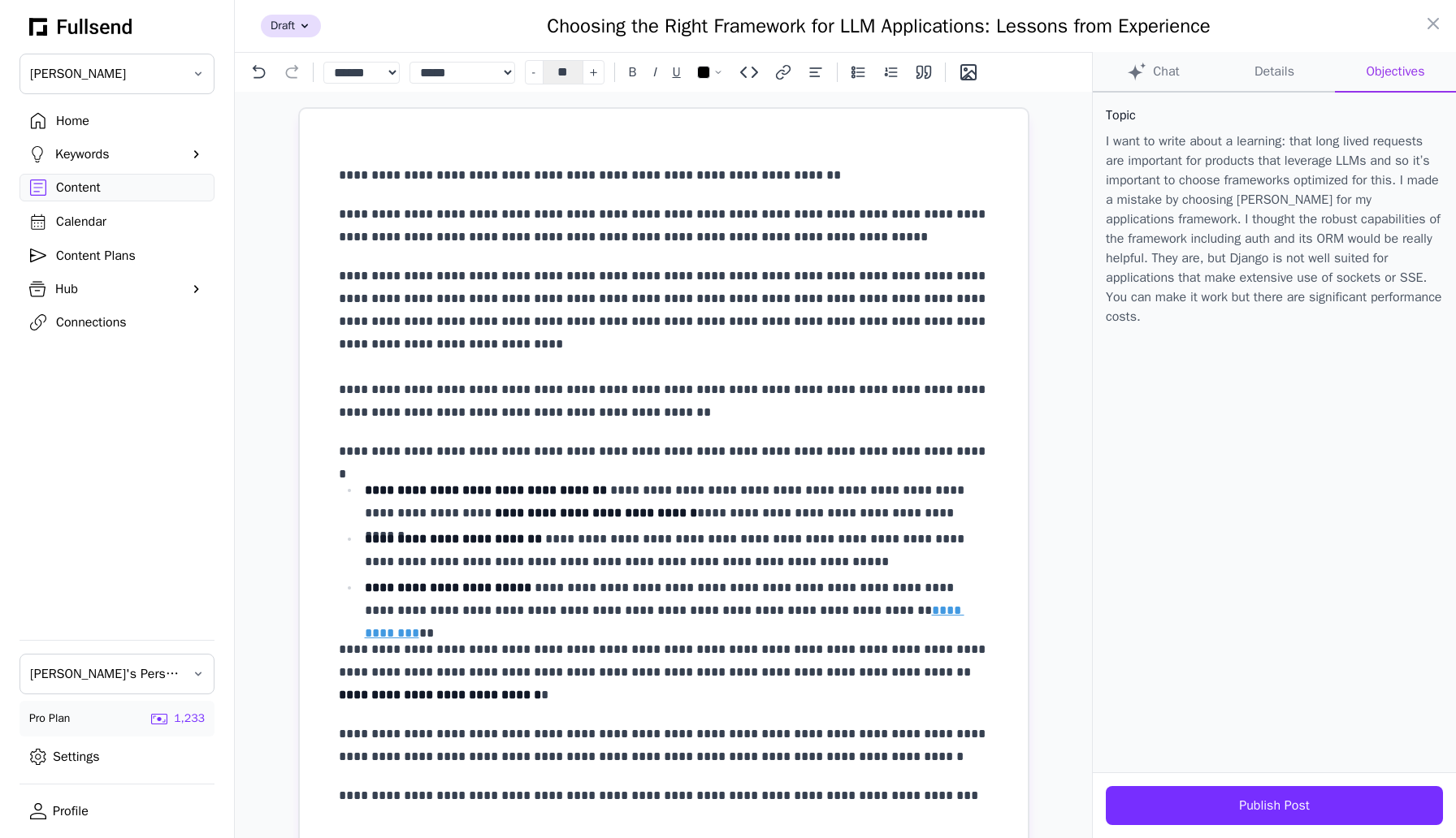 click on "**********" at bounding box center (664, 344) 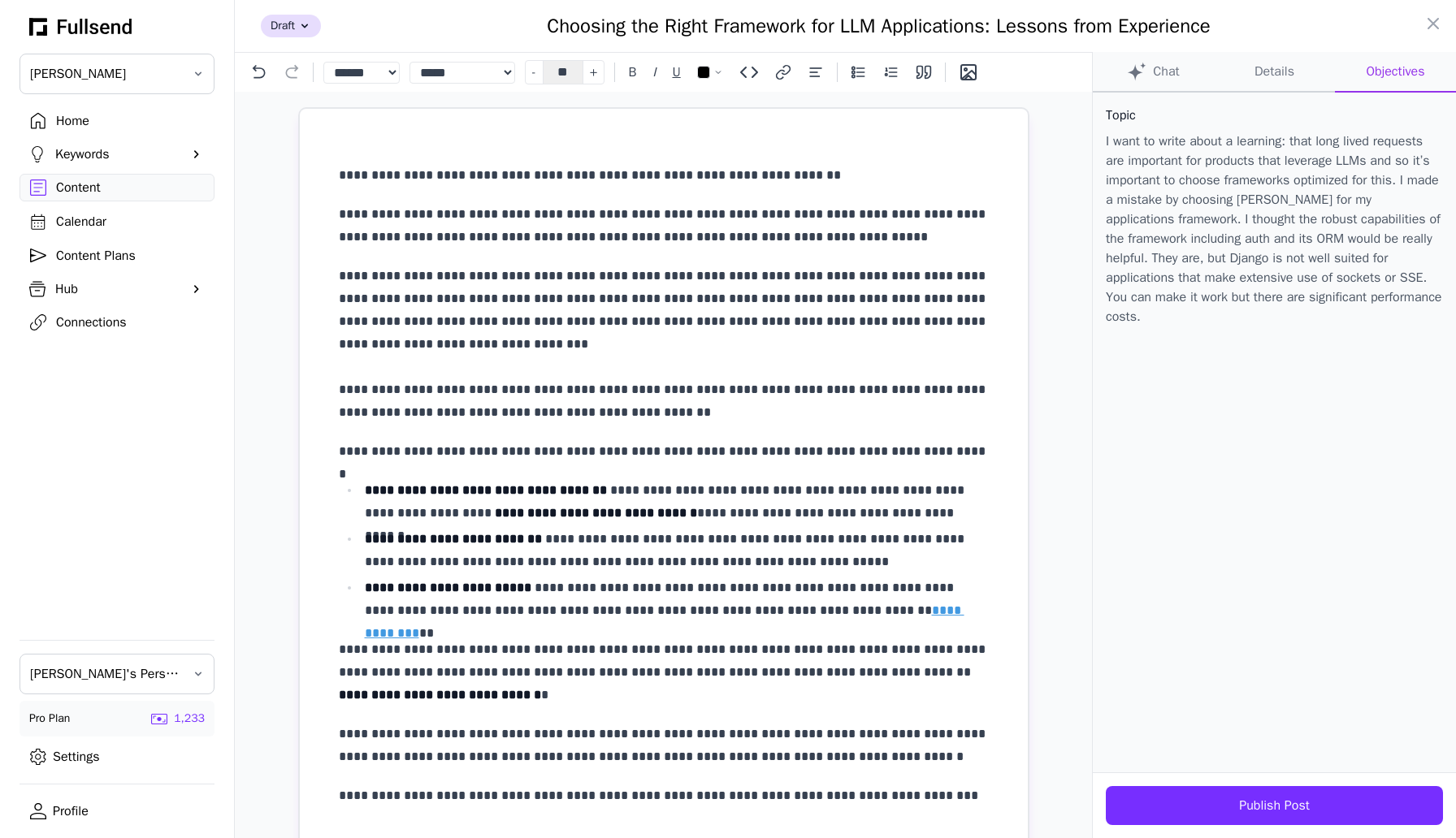 click on "**********" at bounding box center [664, 344] 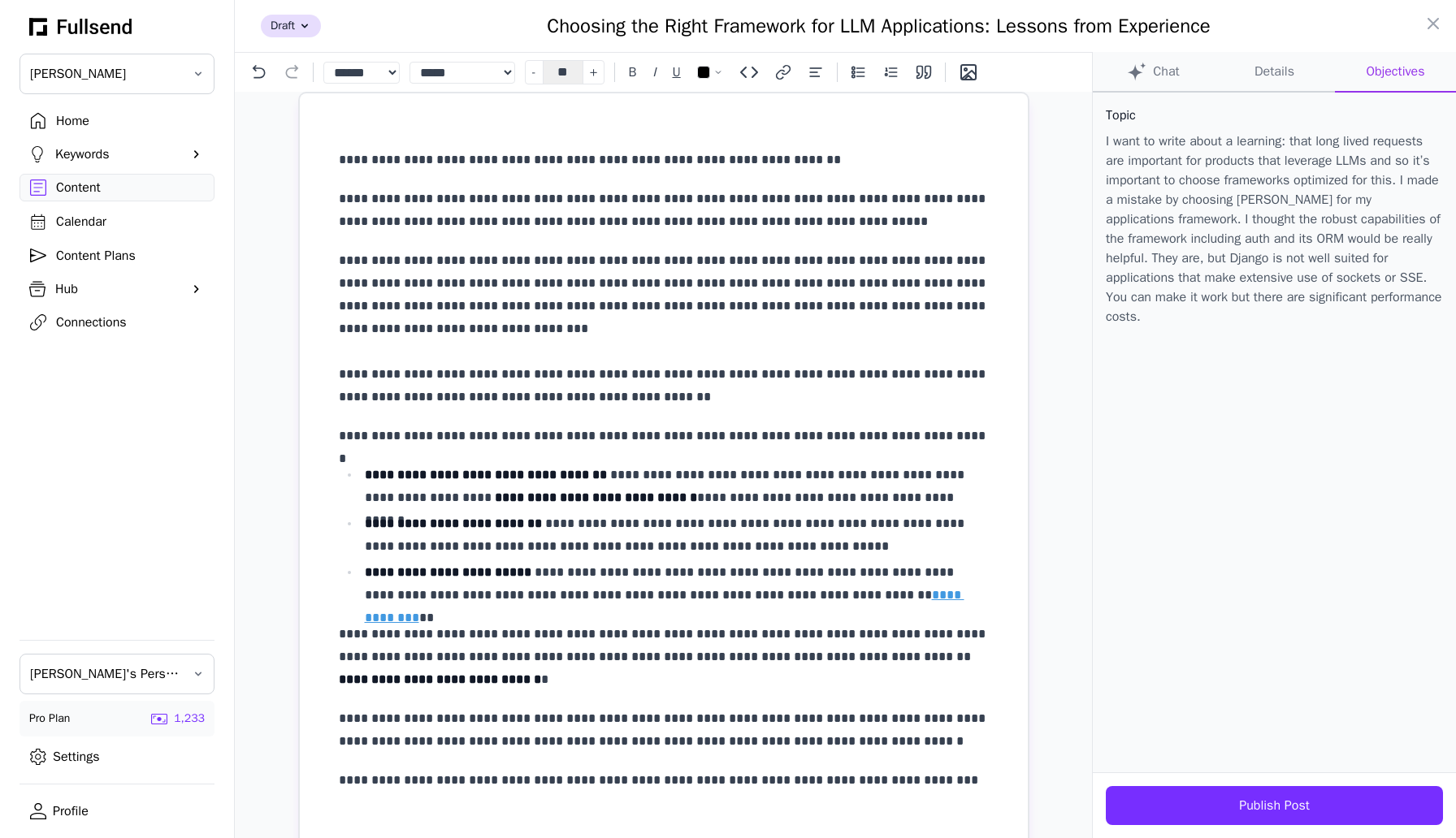 click on "**********" at bounding box center (664, 329) 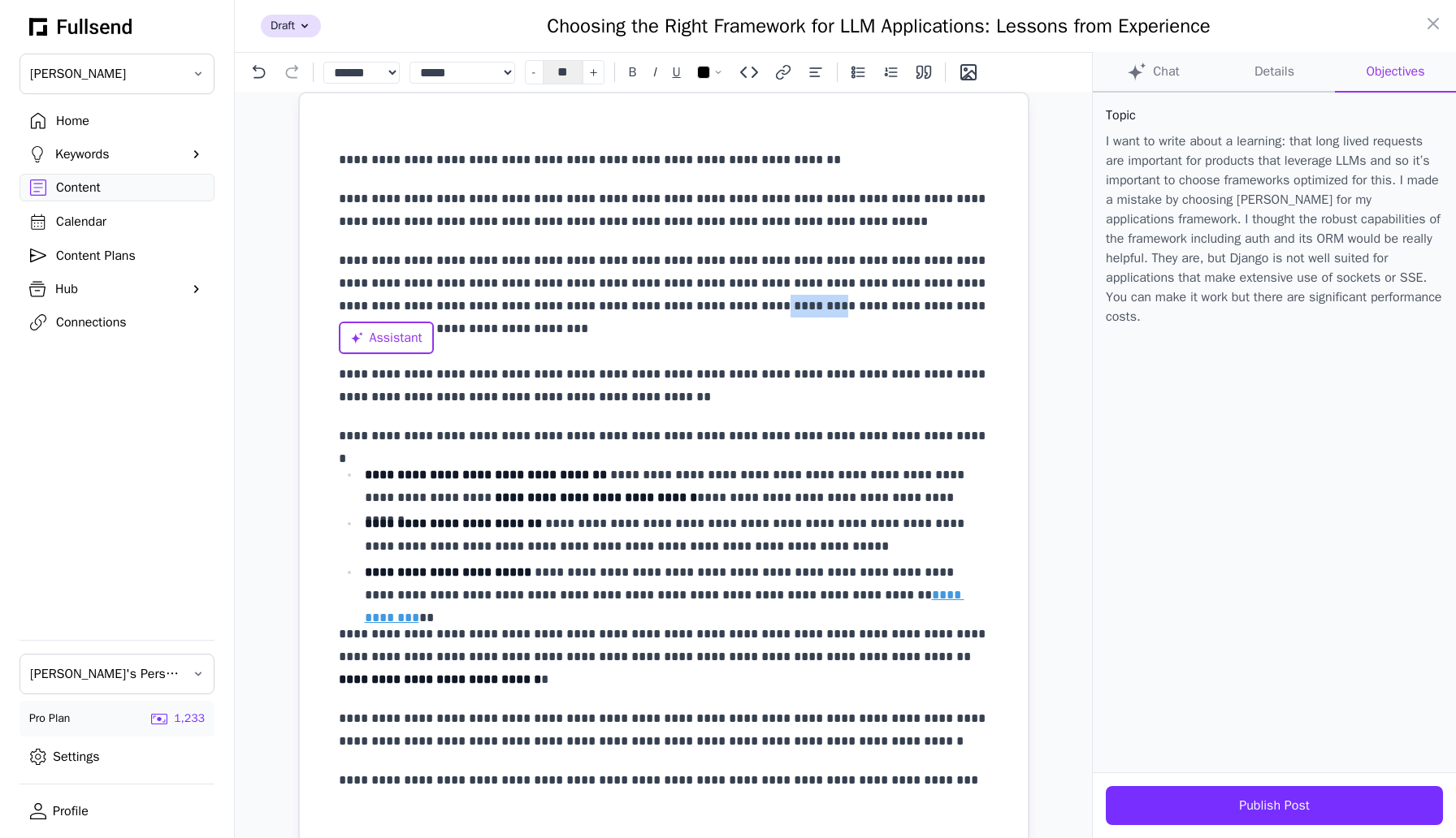 click on "**********" at bounding box center [664, 329] 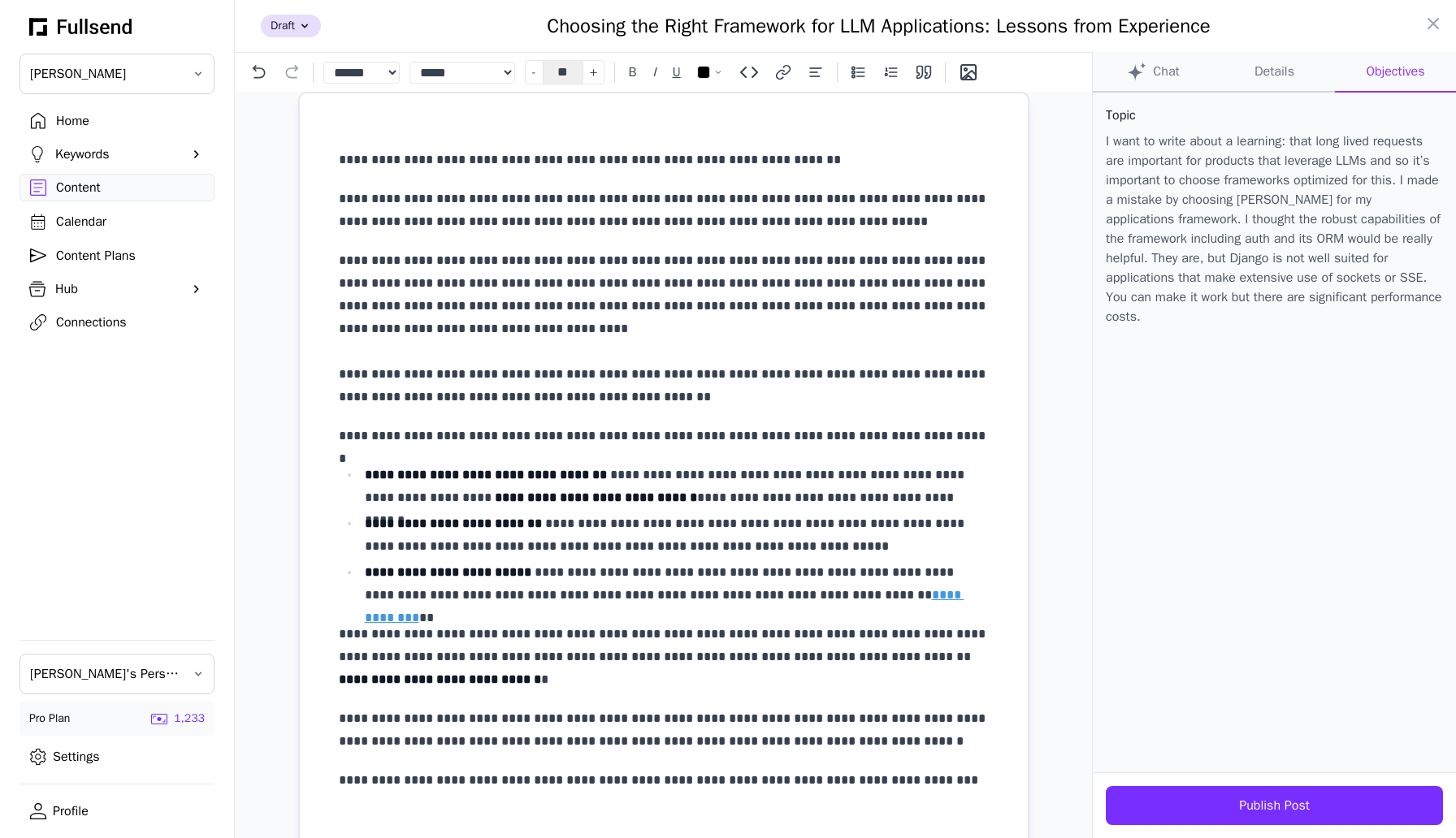 click on "**********" at bounding box center (664, 329) 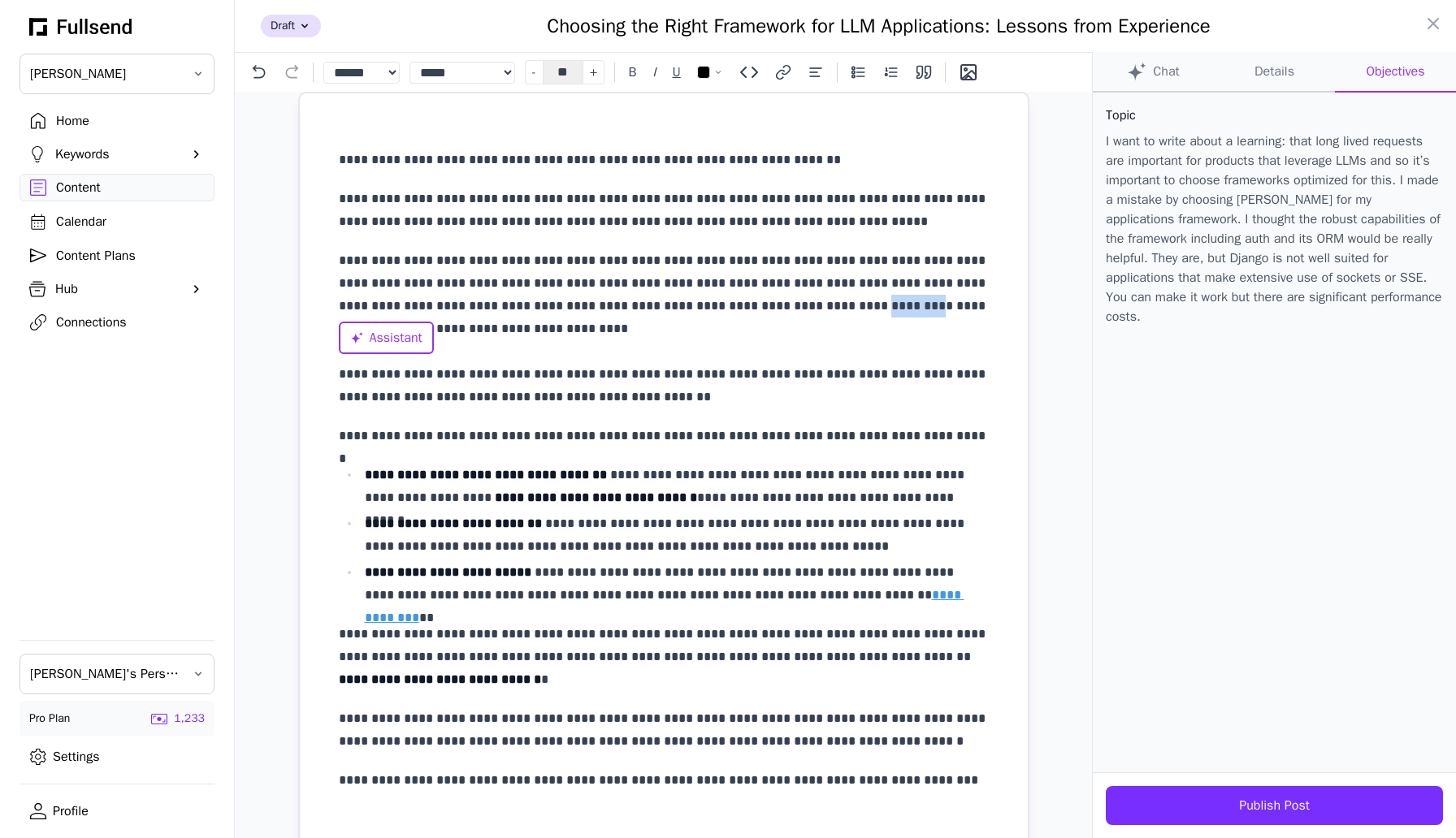 click on "**********" at bounding box center [664, 329] 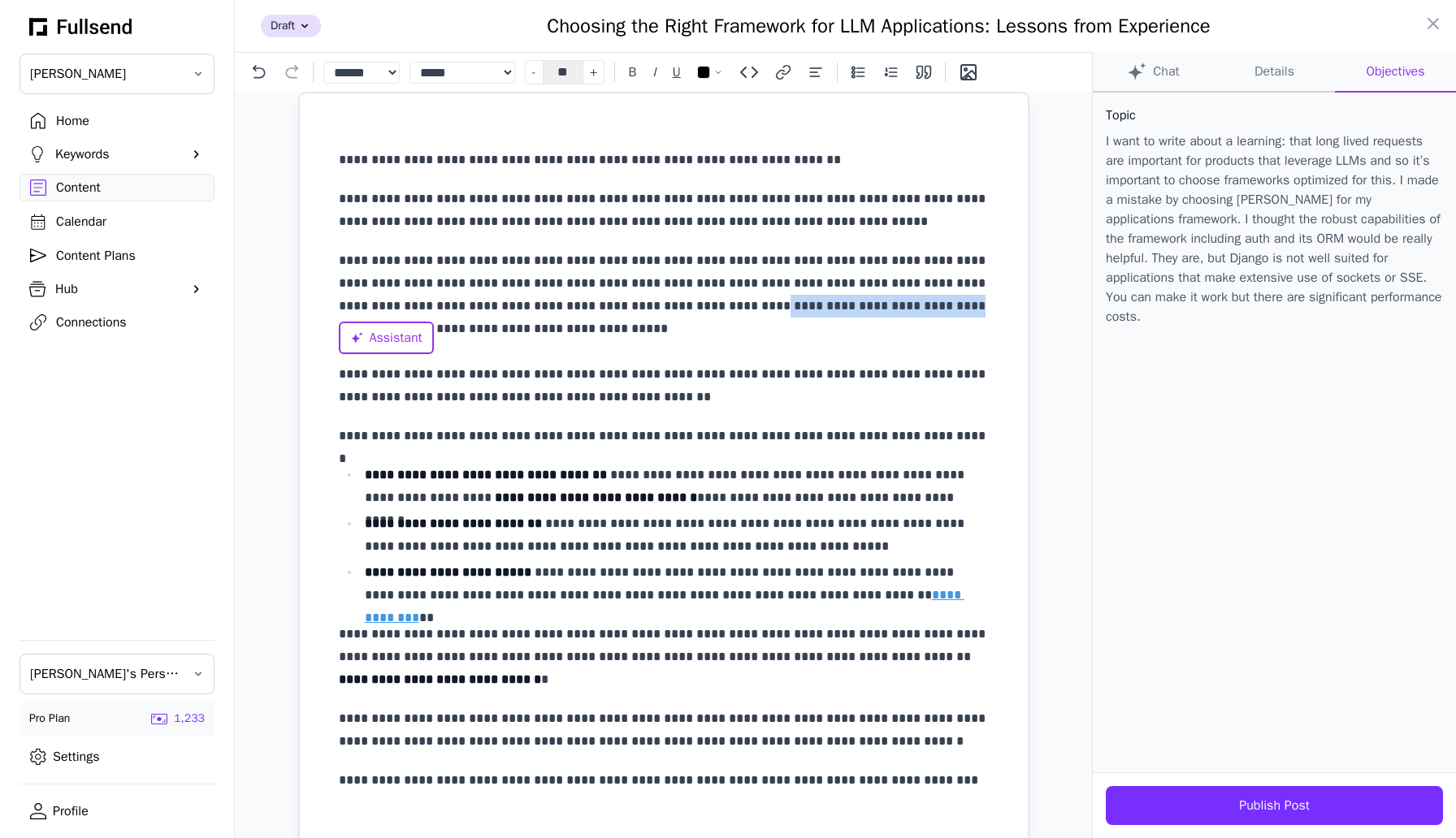 drag, startPoint x: 682, startPoint y: 307, endPoint x: 873, endPoint y: 309, distance: 191.01047 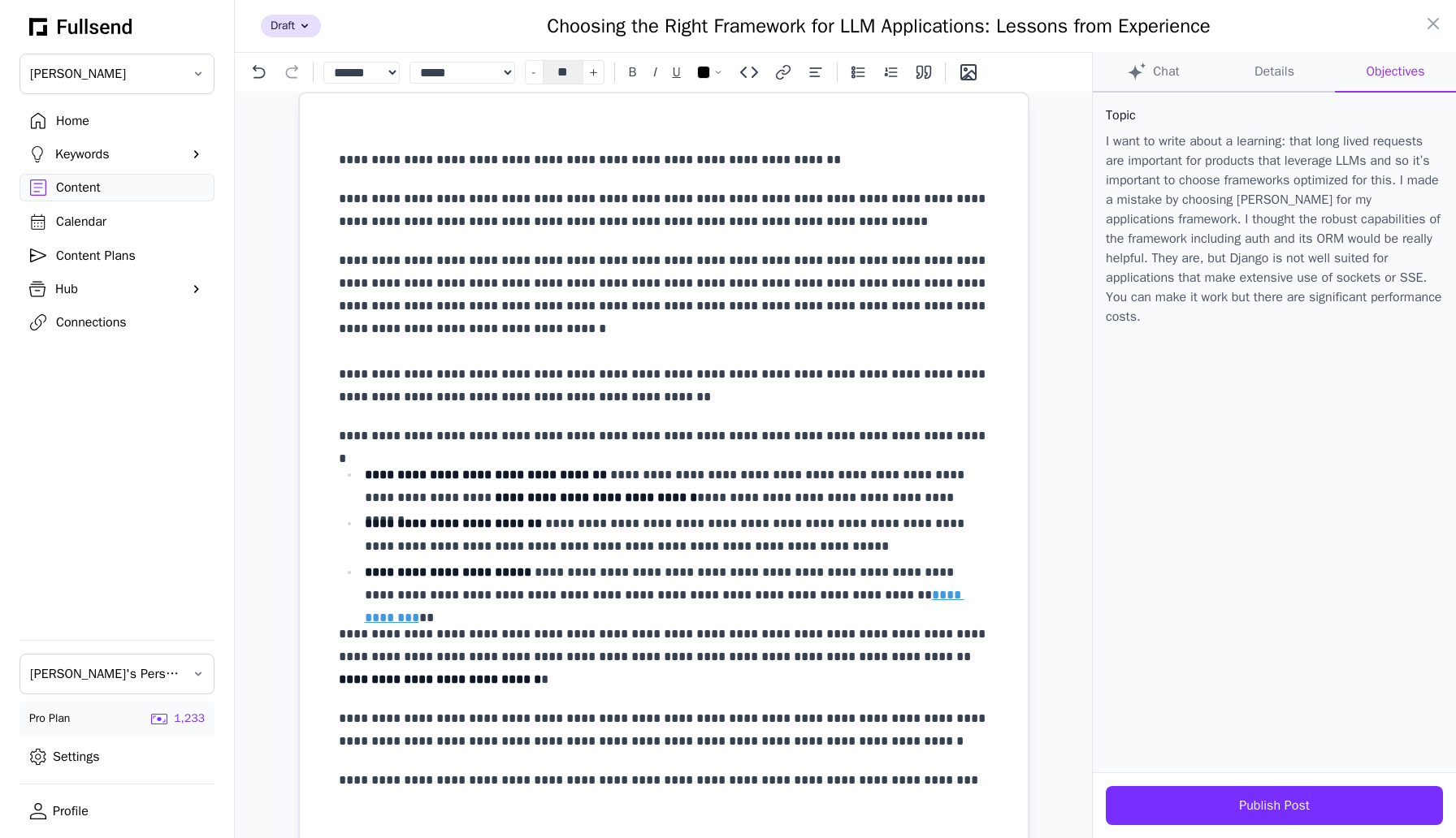 click on "**********" at bounding box center (664, 329) 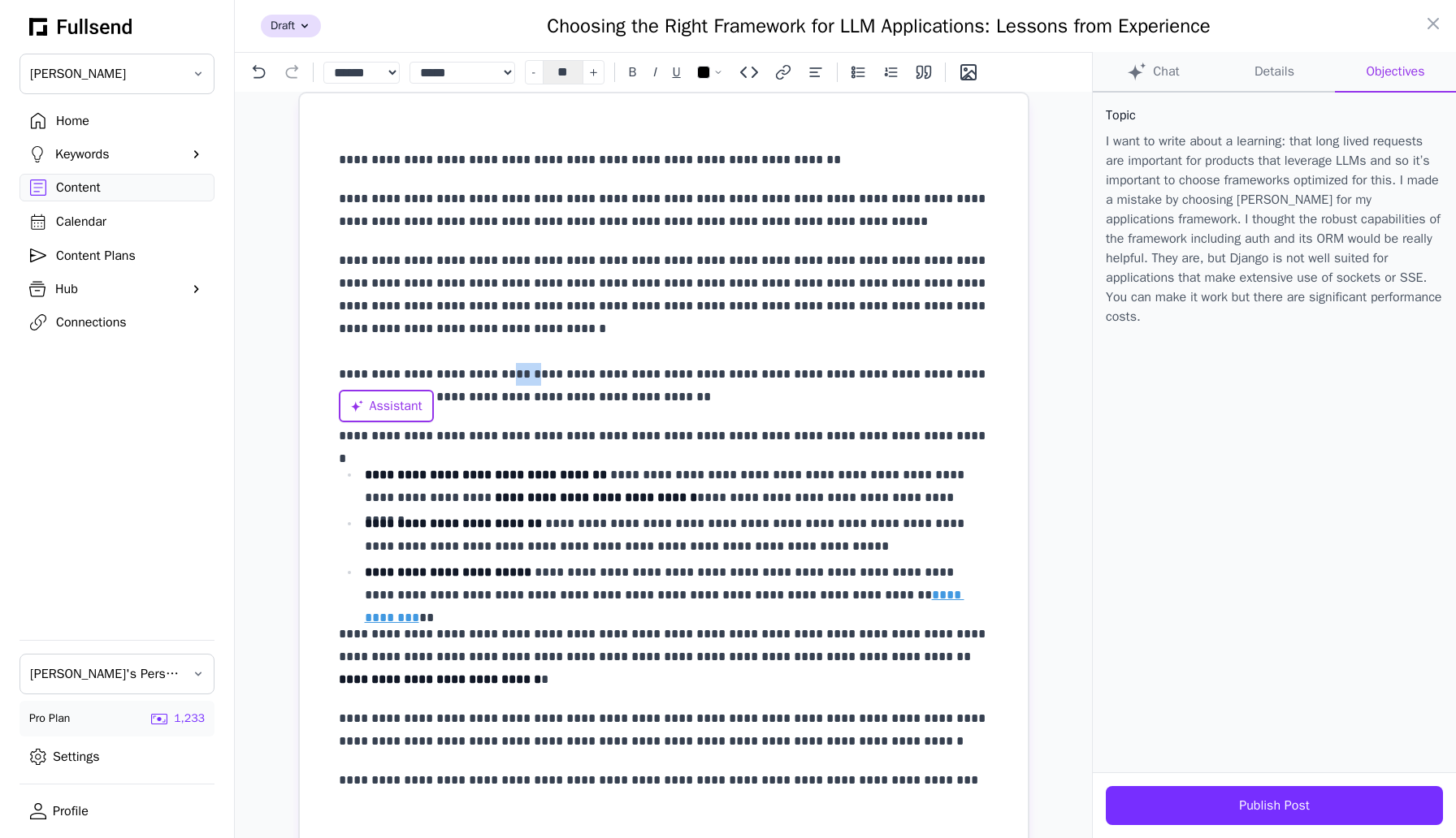 click on "**********" at bounding box center (664, 329) 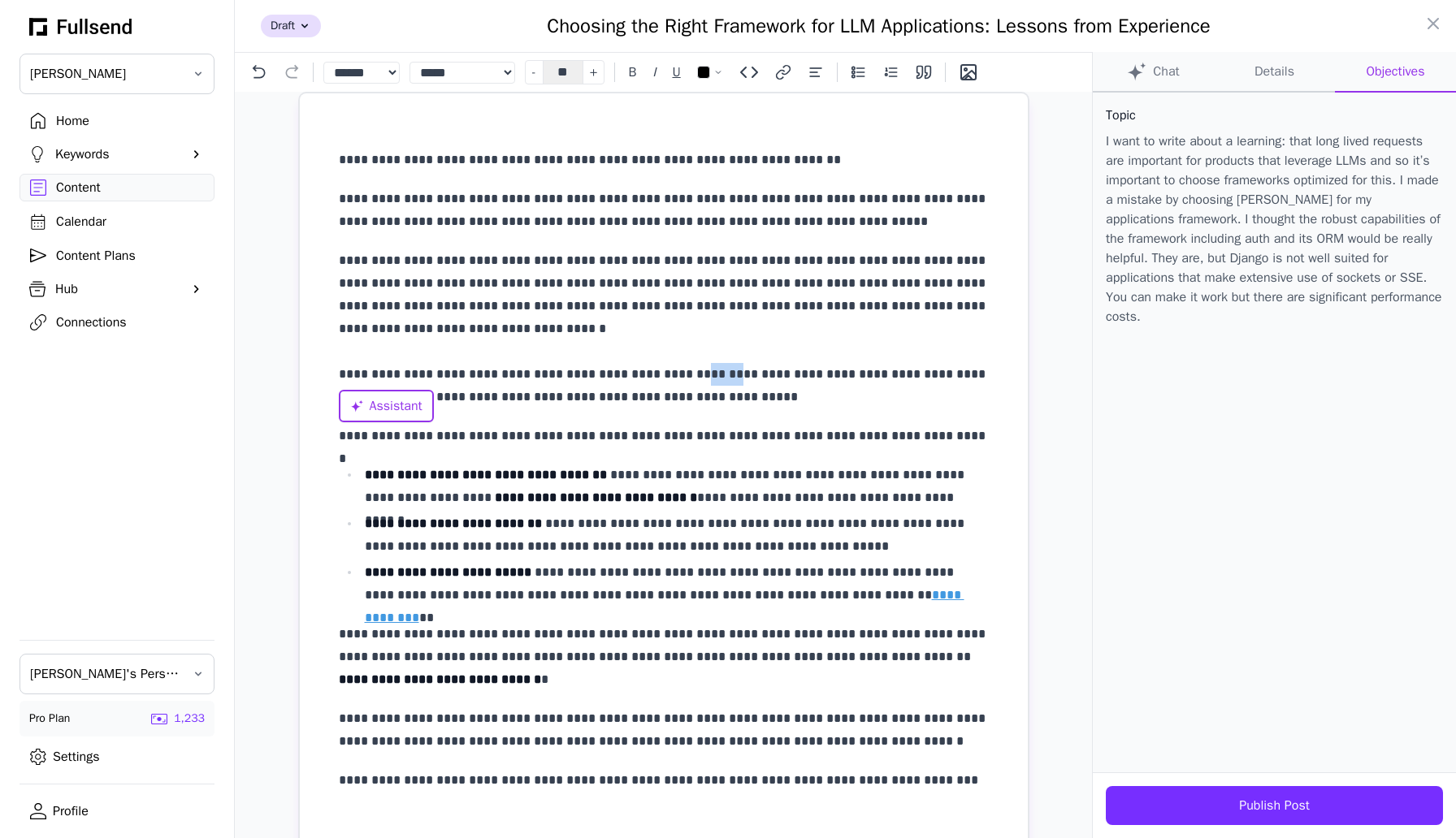 drag, startPoint x: 681, startPoint y: 373, endPoint x: 706, endPoint y: 375, distance: 25.079872 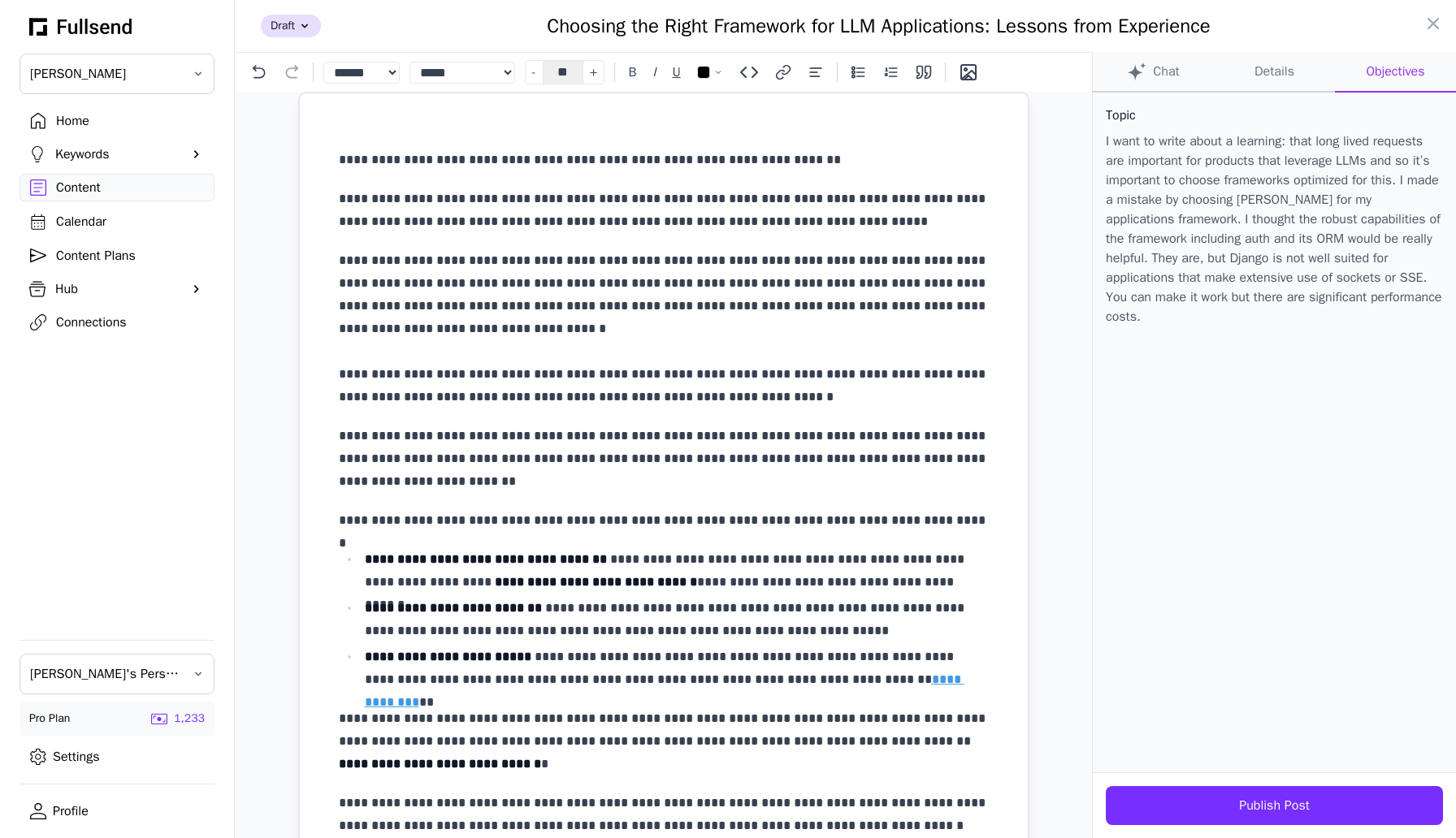click on "**********" at bounding box center (664, 329) 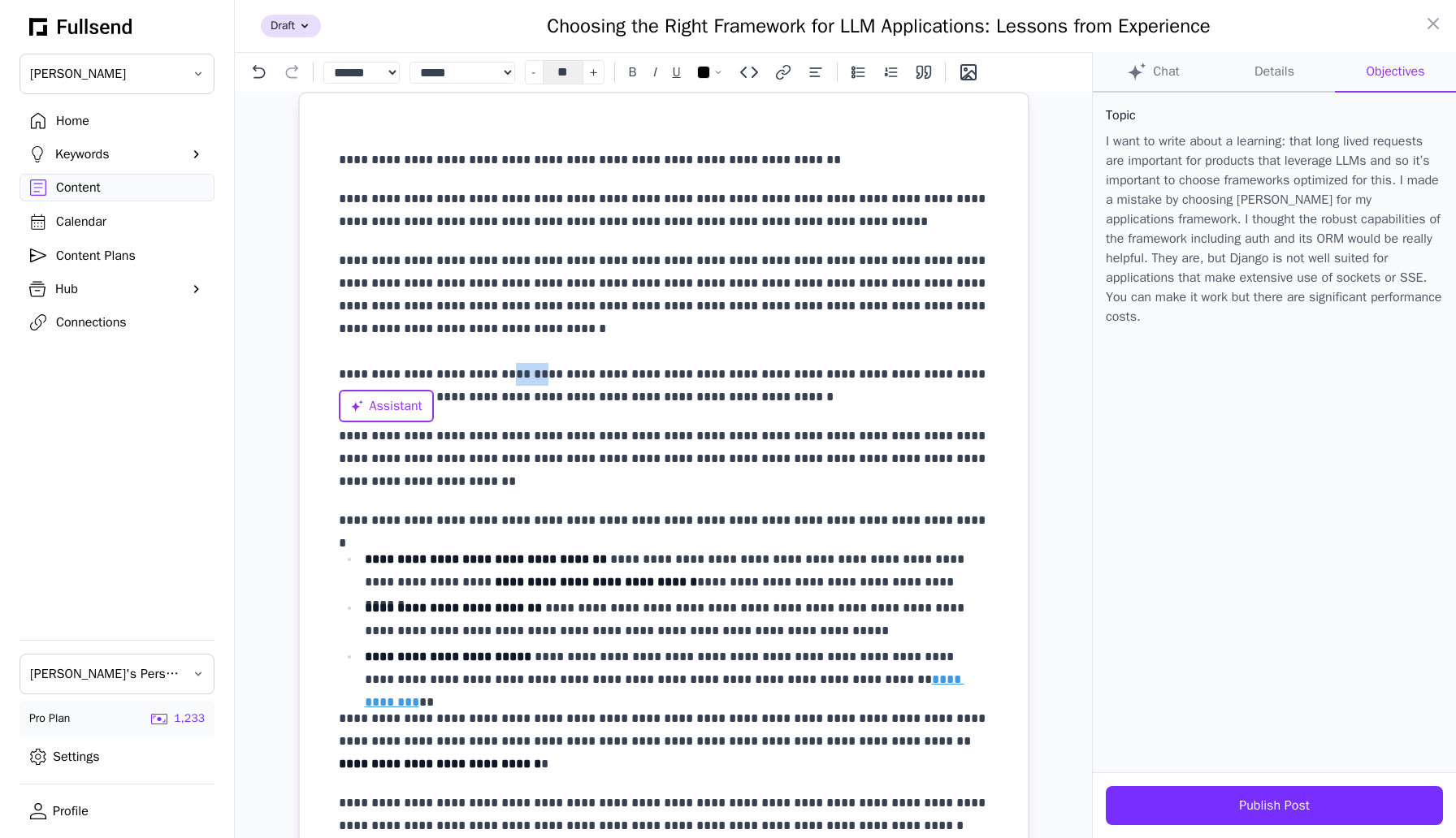 click on "**********" at bounding box center (664, 329) 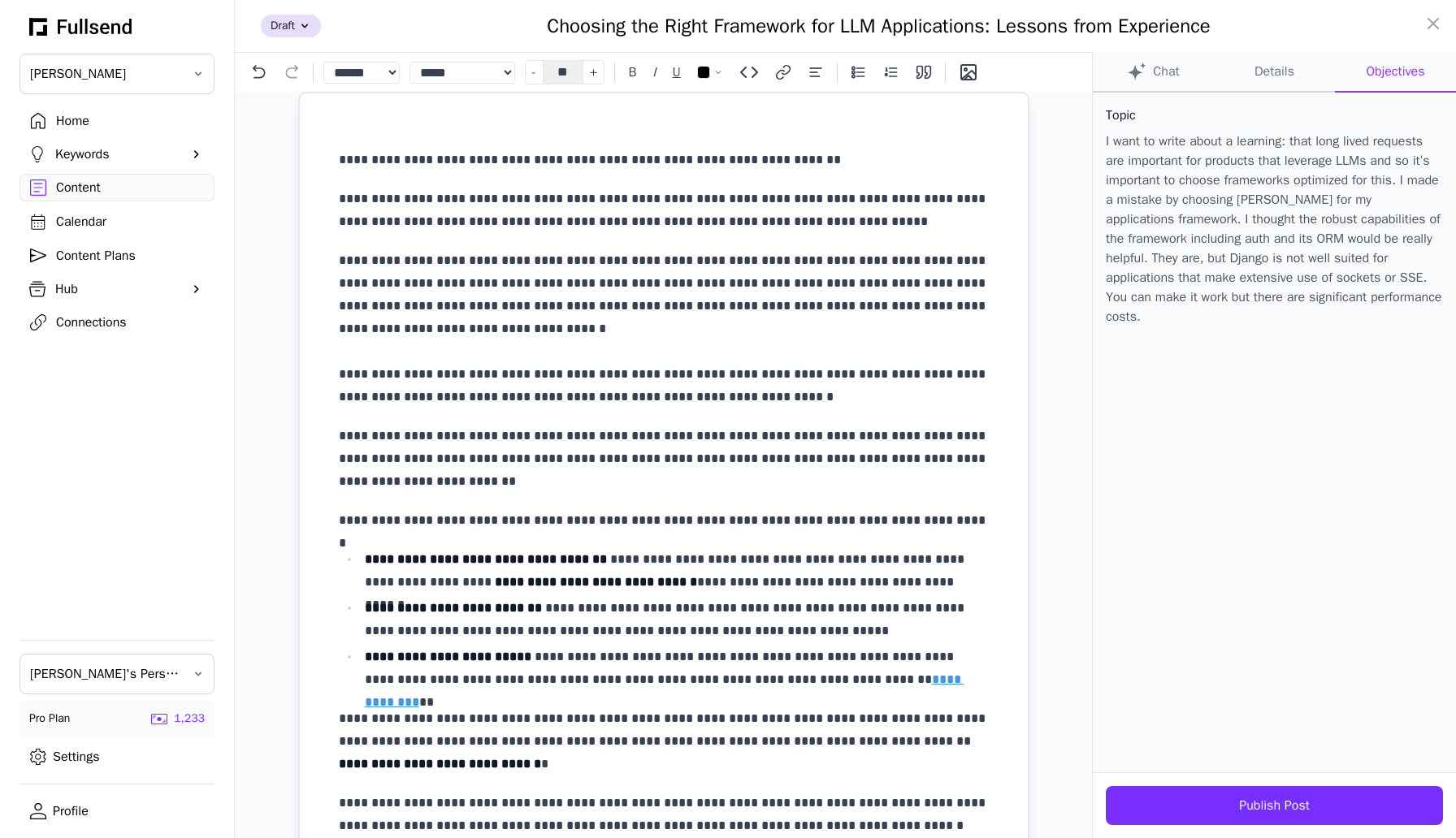 click on "**********" at bounding box center [664, 459] 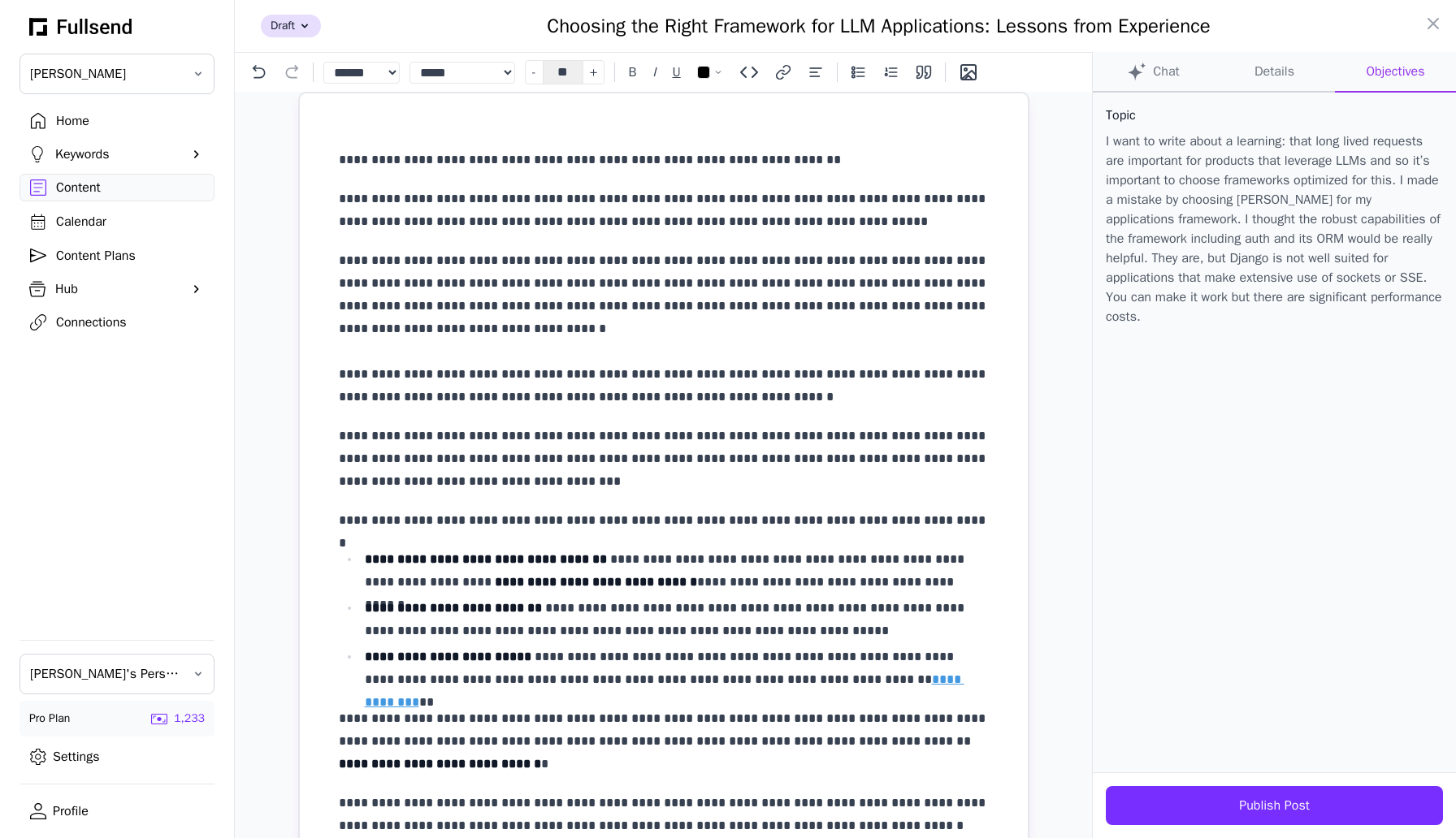 click on "**********" at bounding box center (664, 459) 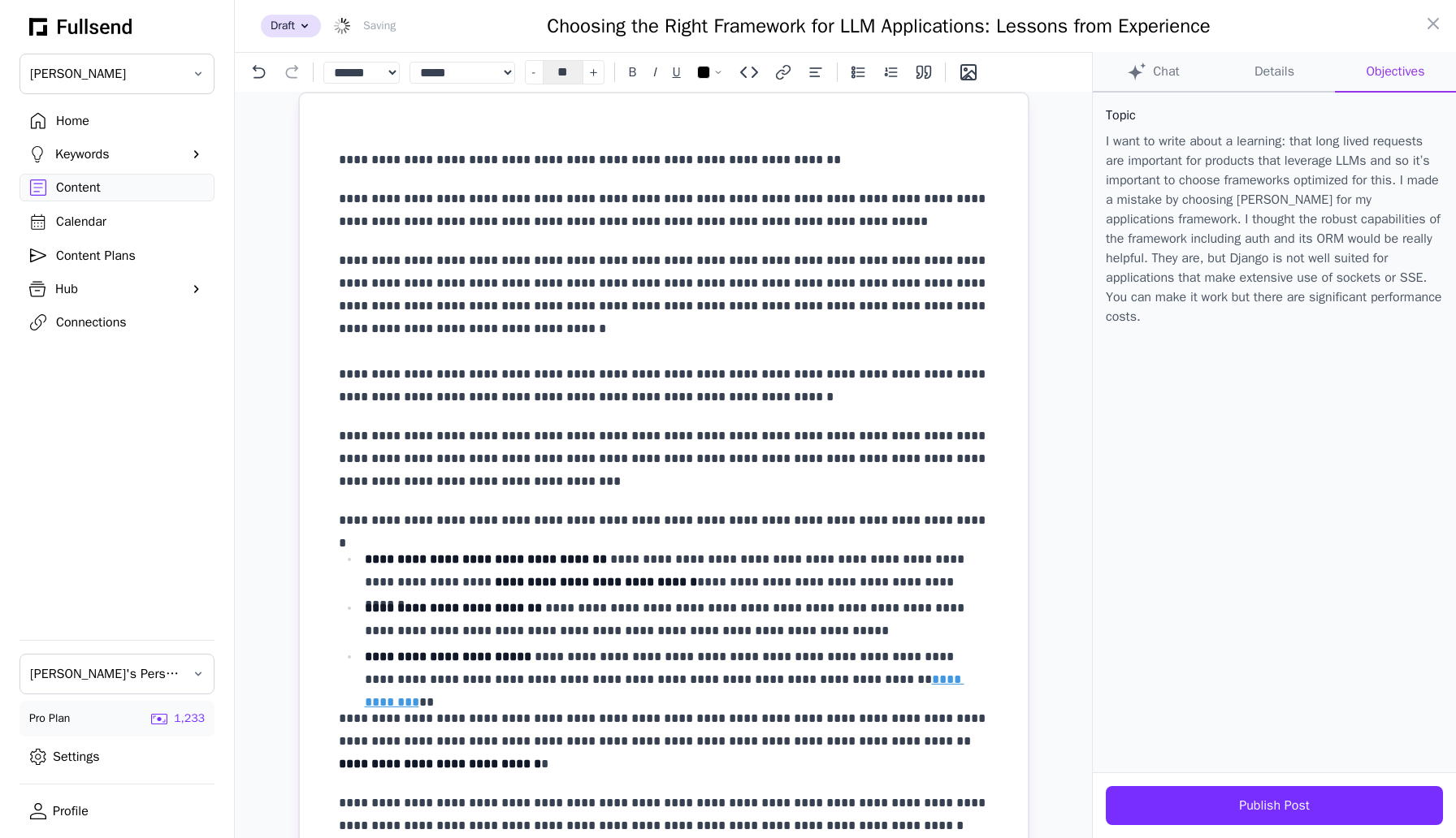 click on "**********" at bounding box center [664, 459] 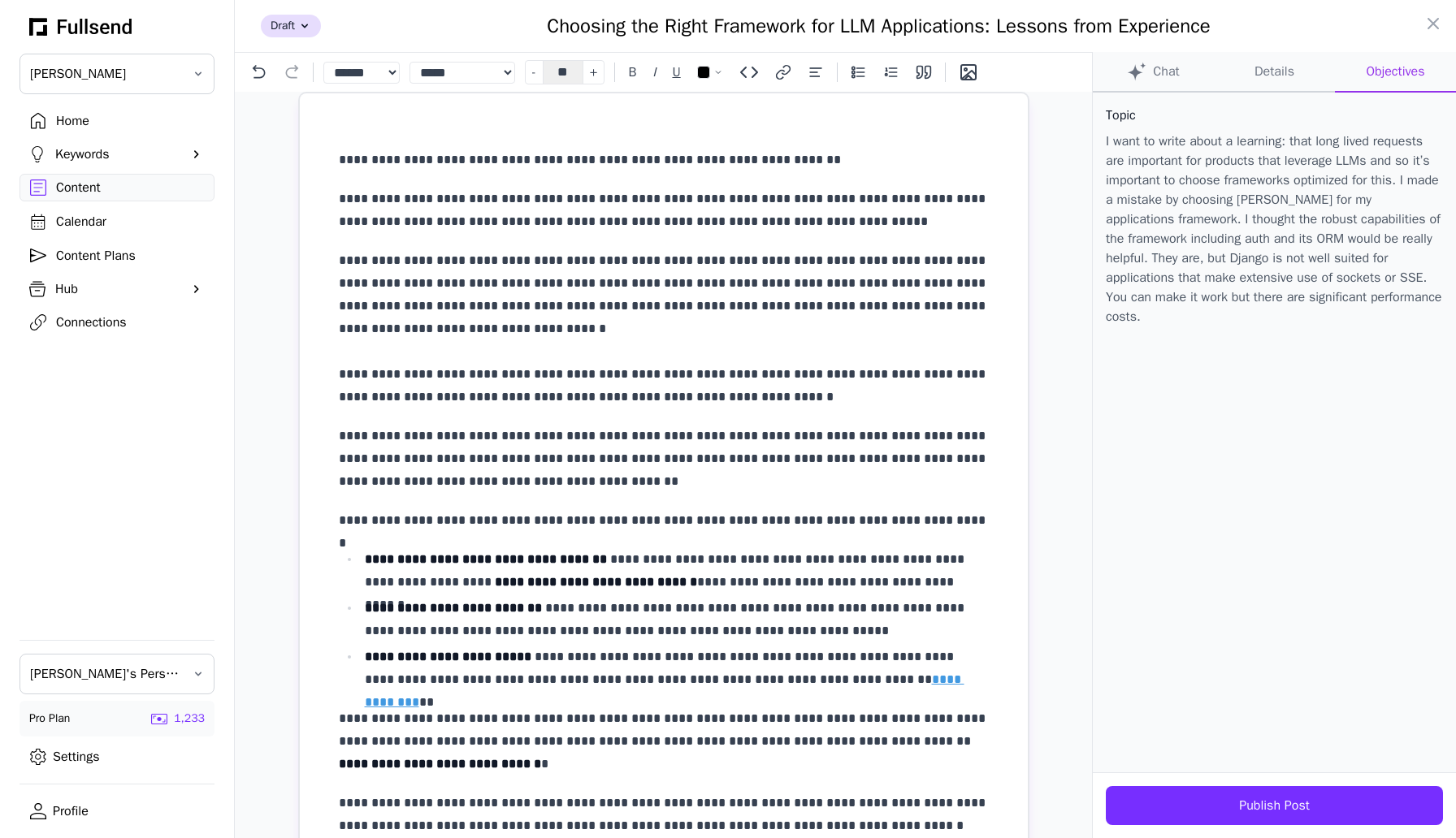 click on "**********" at bounding box center (664, 459) 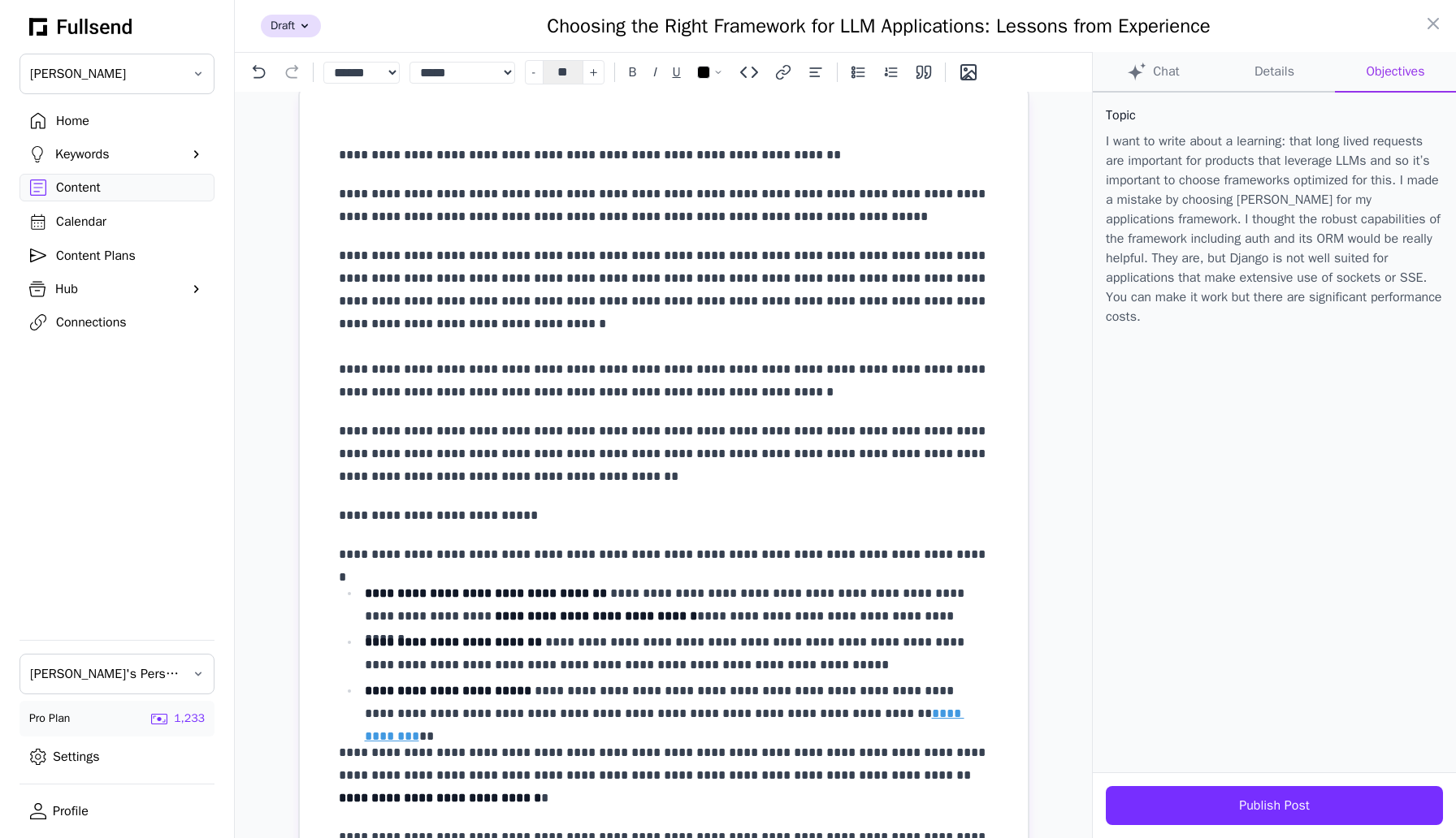 scroll, scrollTop: 12, scrollLeft: 0, axis: vertical 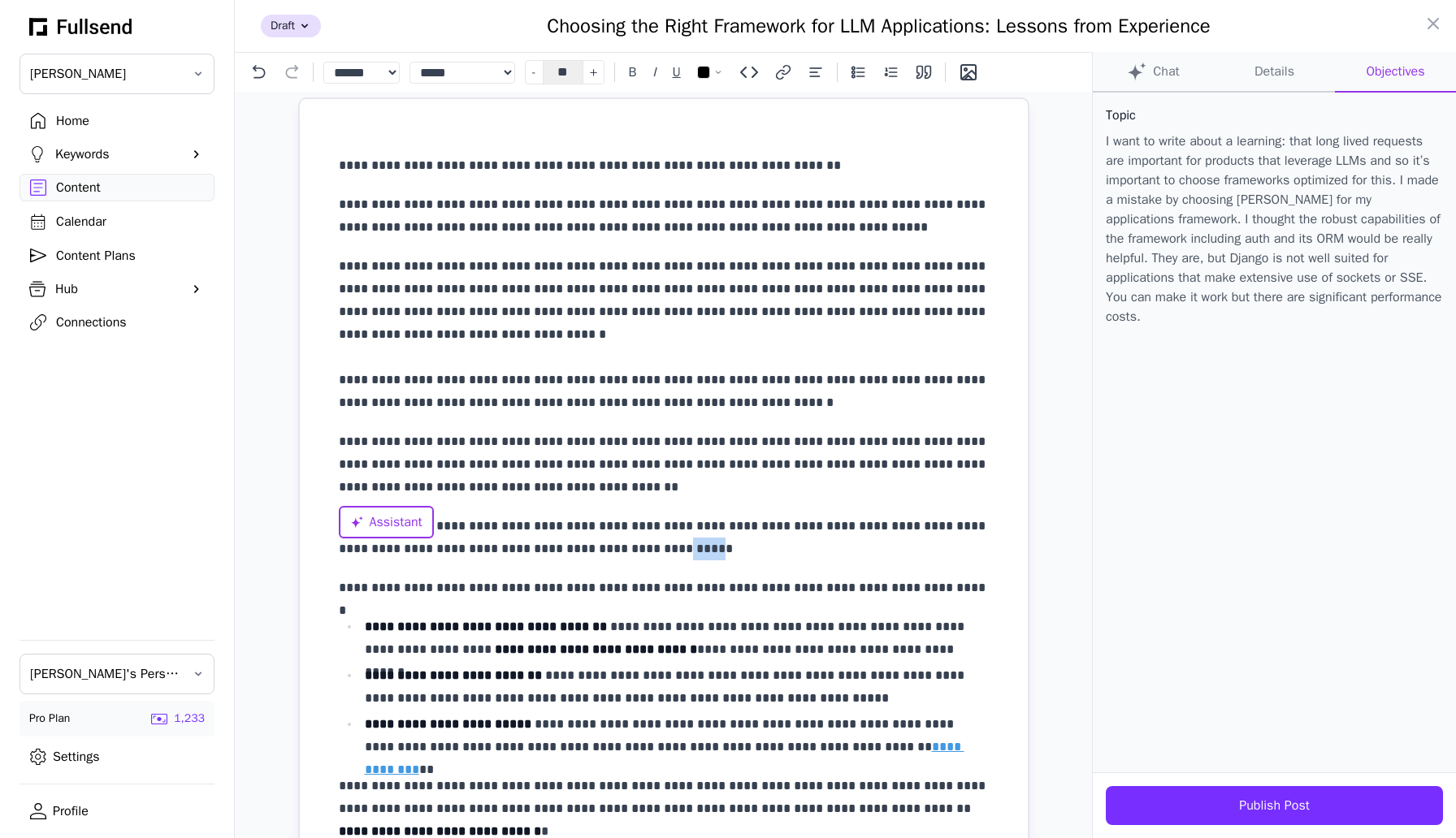 drag, startPoint x: 596, startPoint y: 549, endPoint x: 630, endPoint y: 551, distance: 34.058773 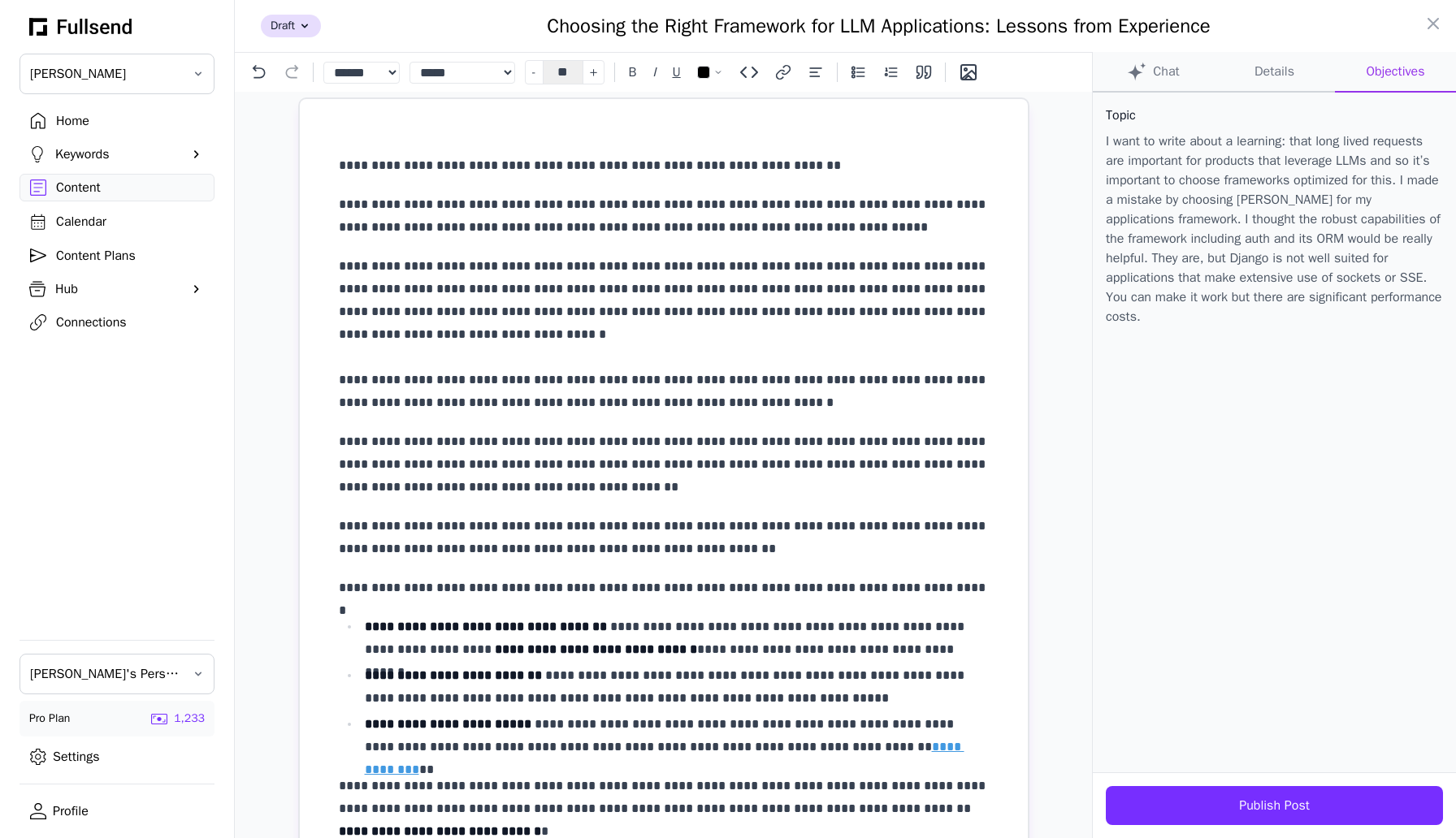 click on "**********" at bounding box center [664, 588] 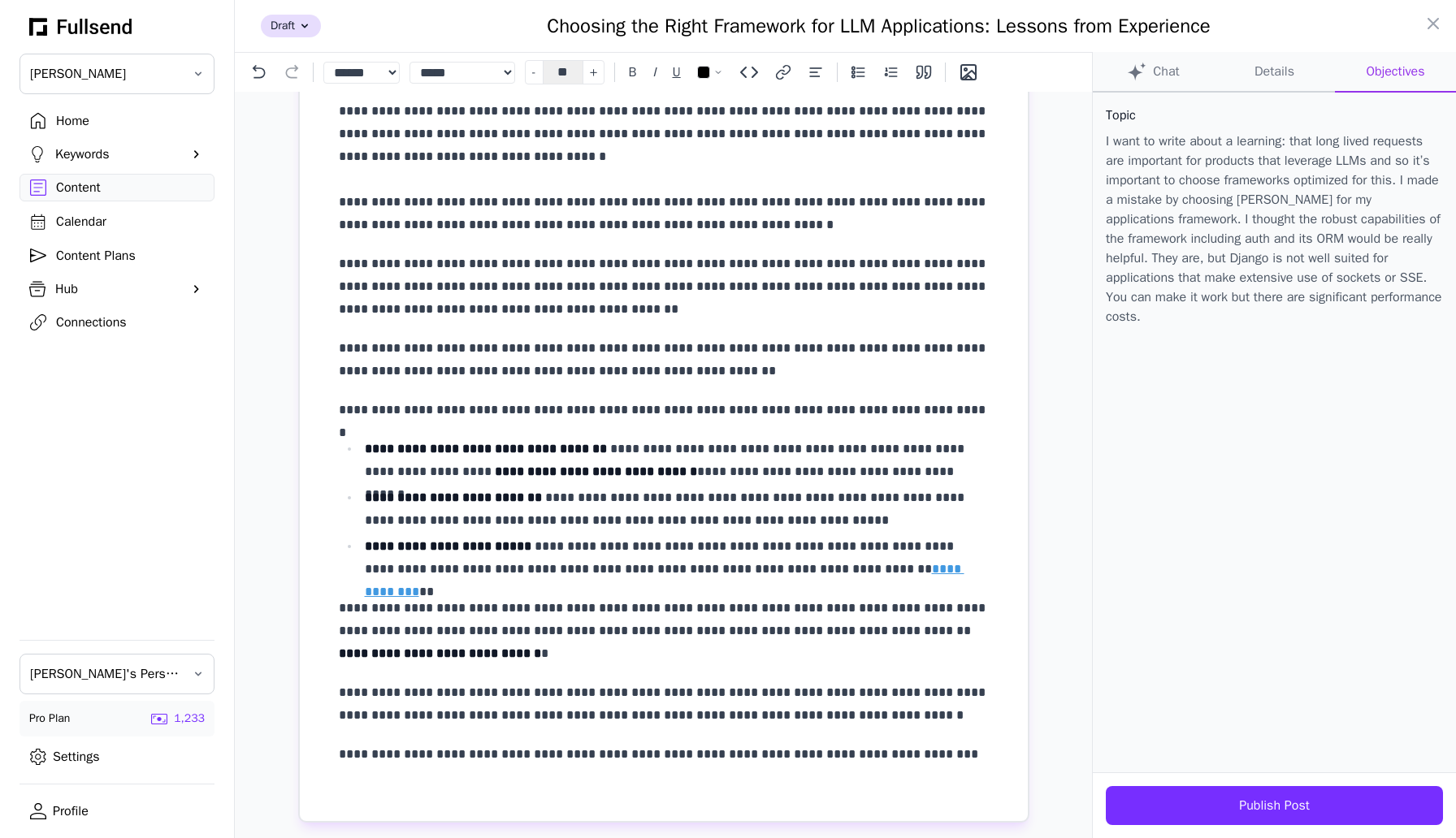 scroll, scrollTop: 192, scrollLeft: 0, axis: vertical 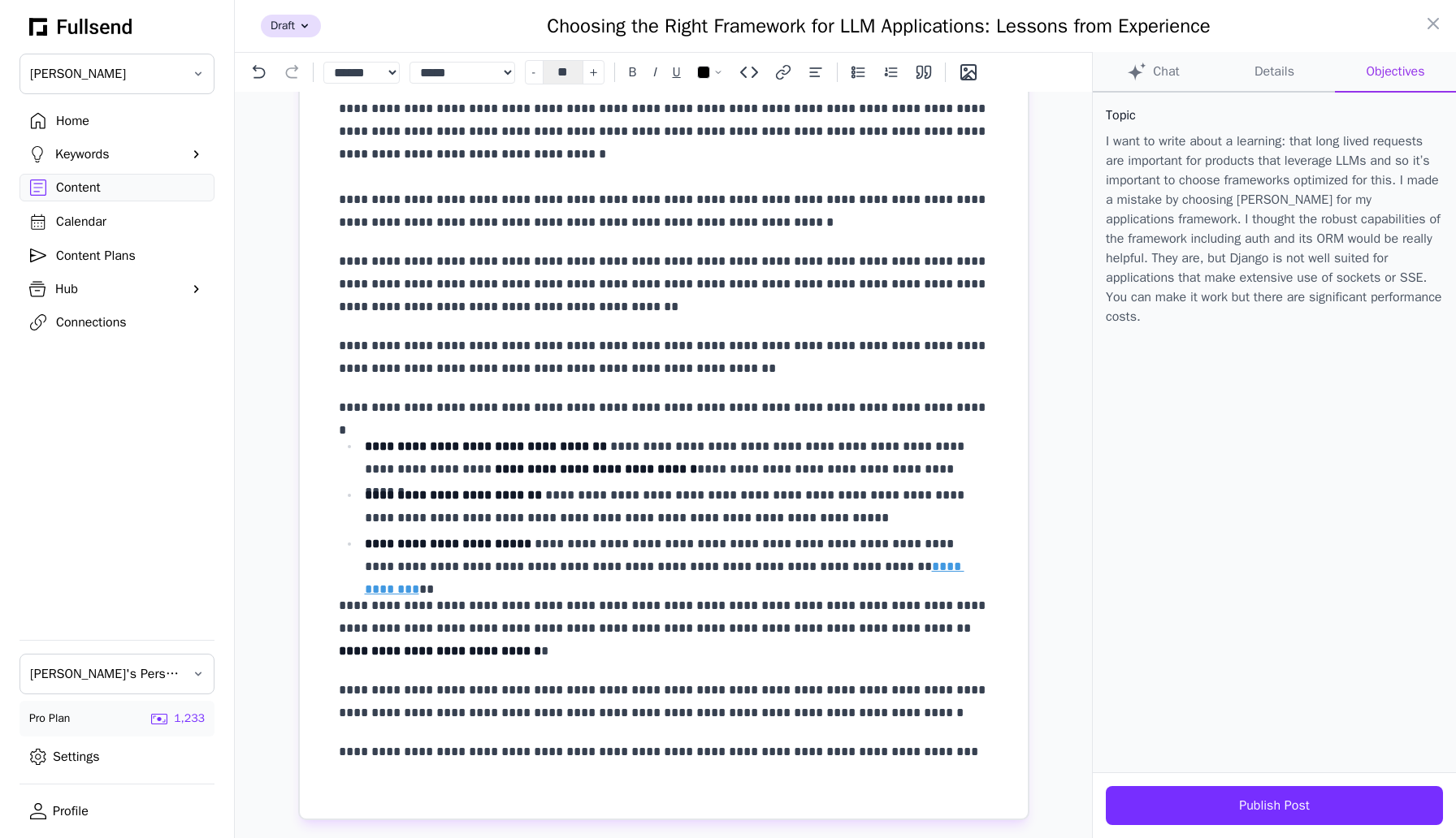 click on "**********" at bounding box center (664, 284) 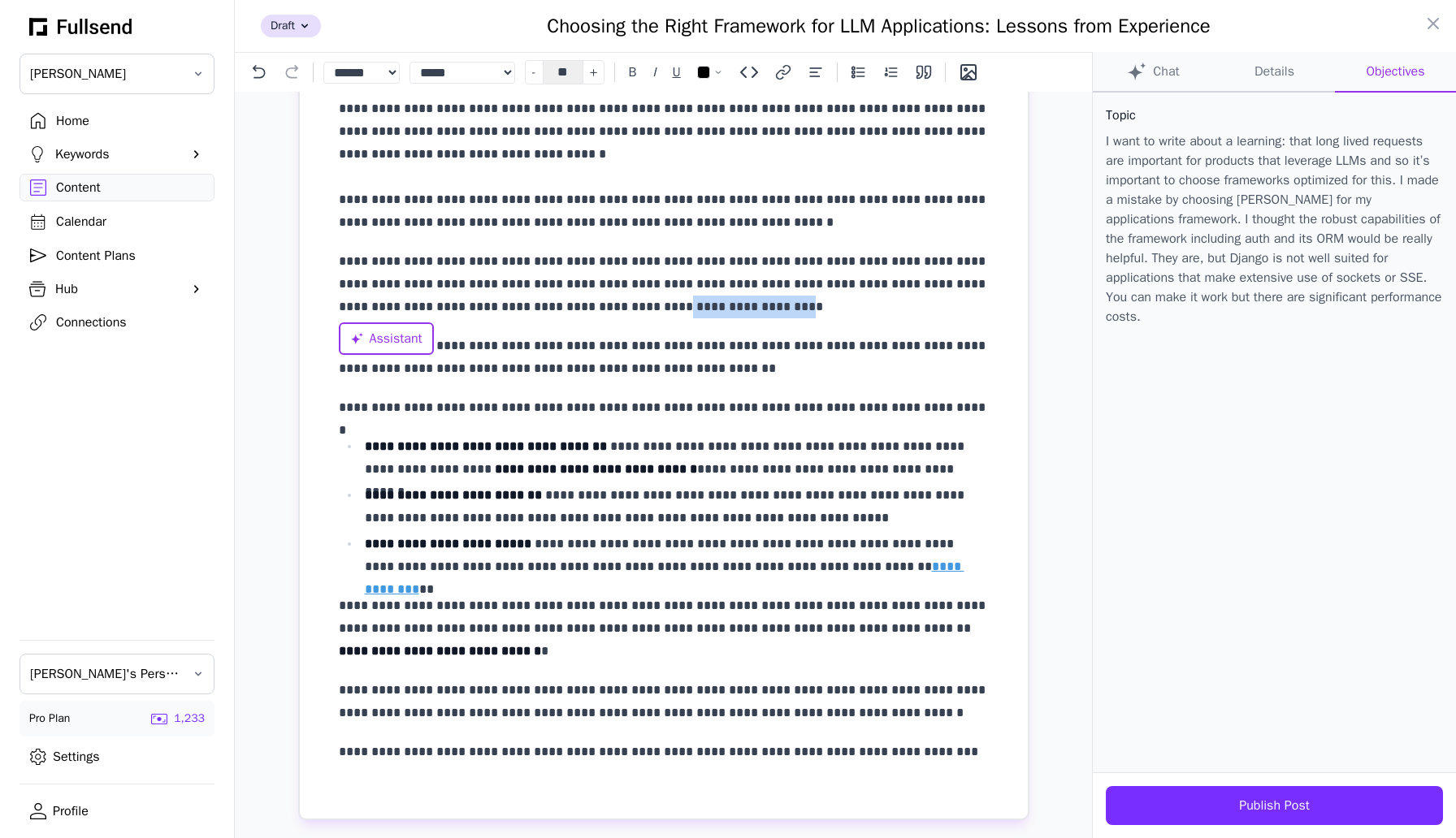 drag, startPoint x: 553, startPoint y: 309, endPoint x: 653, endPoint y: 309, distance: 100 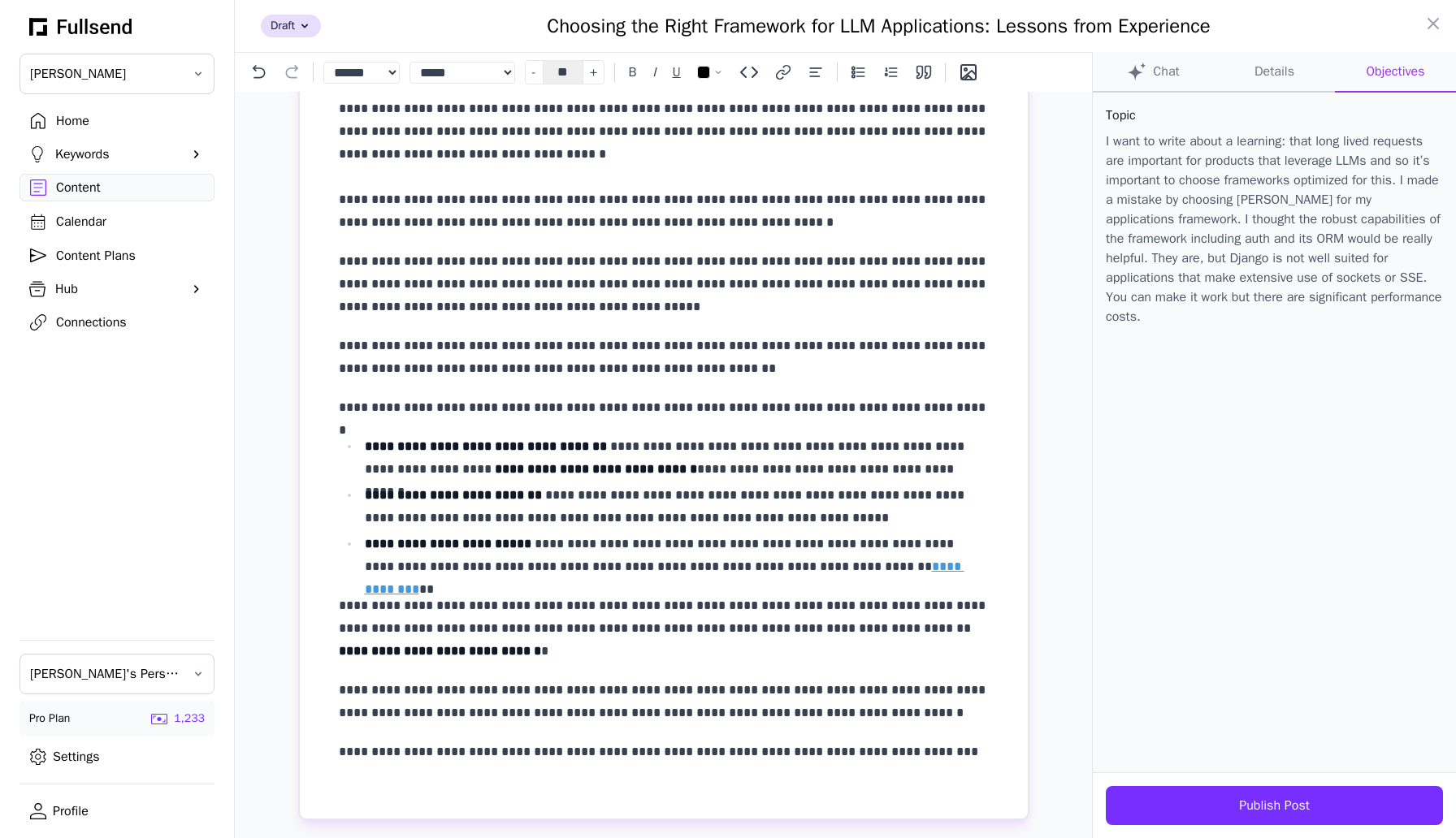 click on "**********" at bounding box center (664, 369) 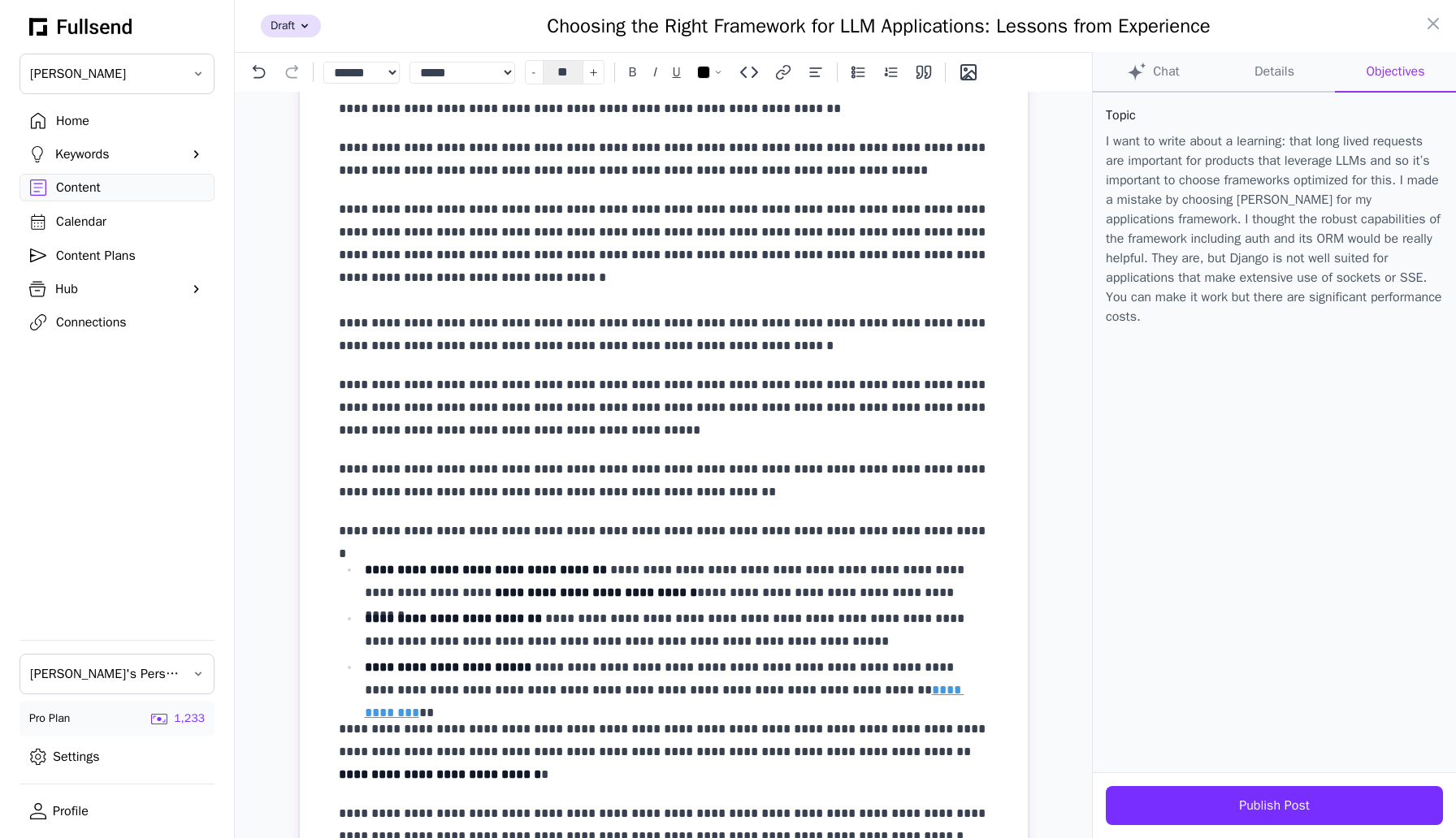 scroll, scrollTop: 0, scrollLeft: 0, axis: both 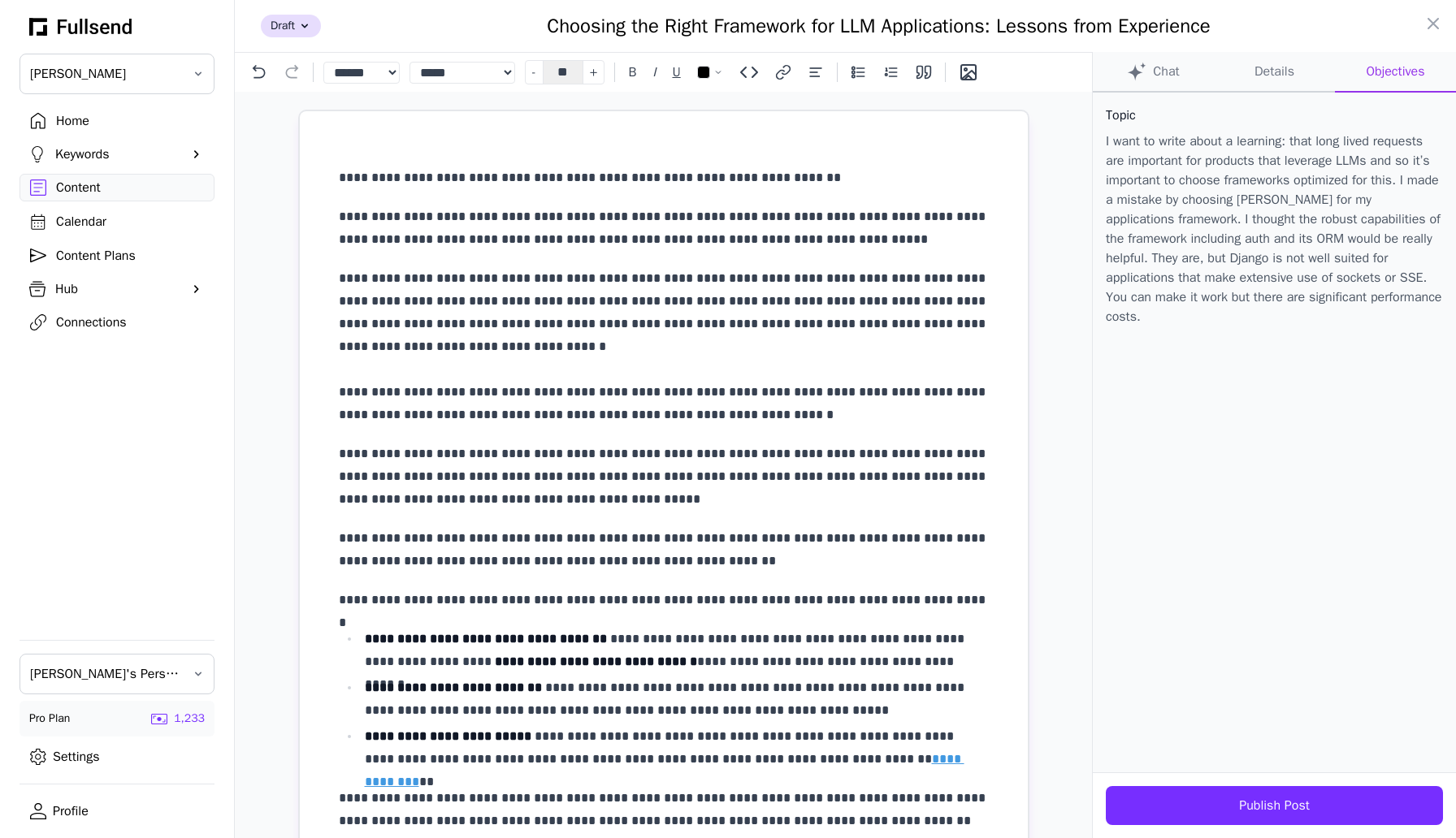 click on "**********" at bounding box center [664, 347] 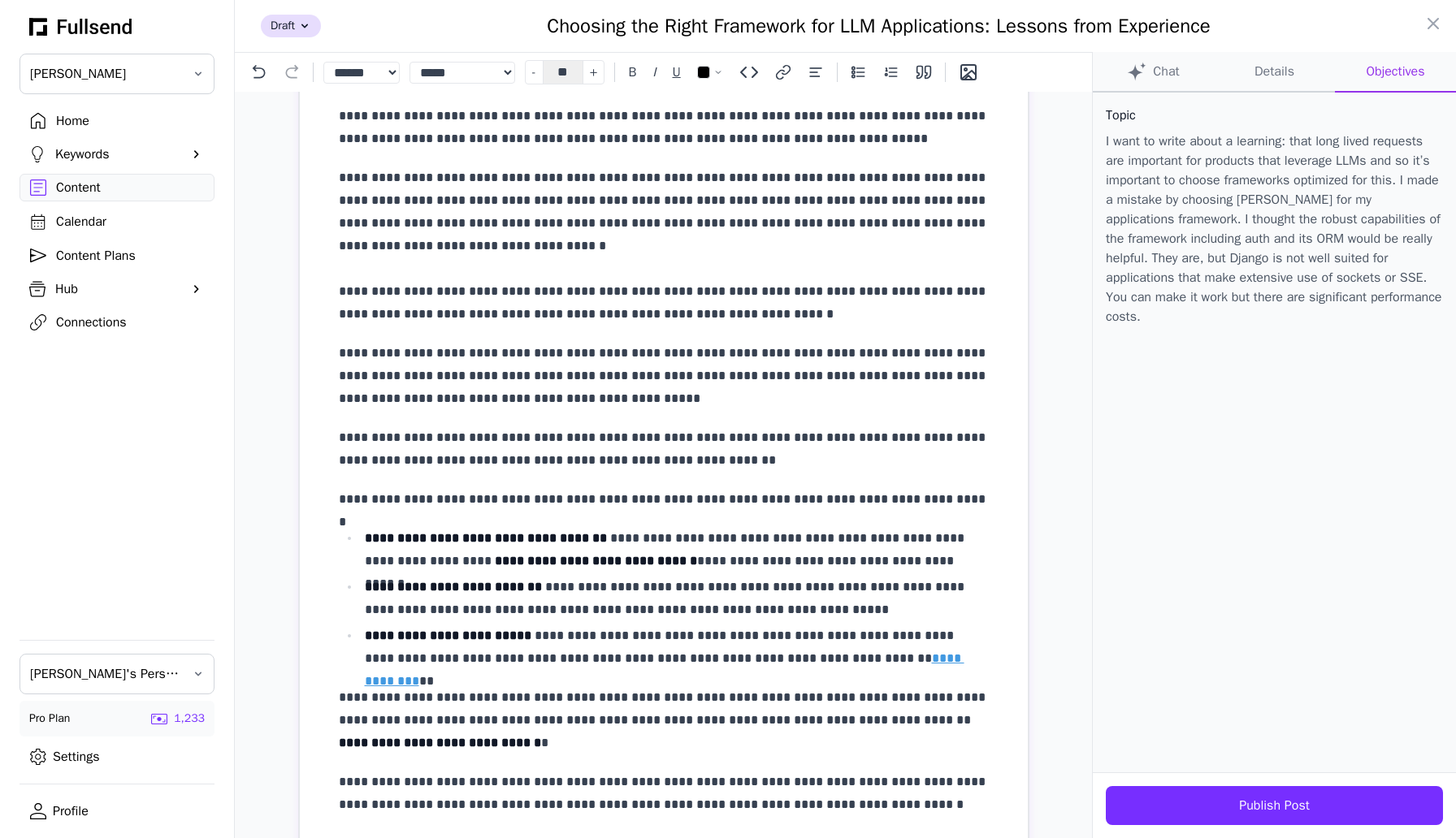 scroll, scrollTop: 225, scrollLeft: 0, axis: vertical 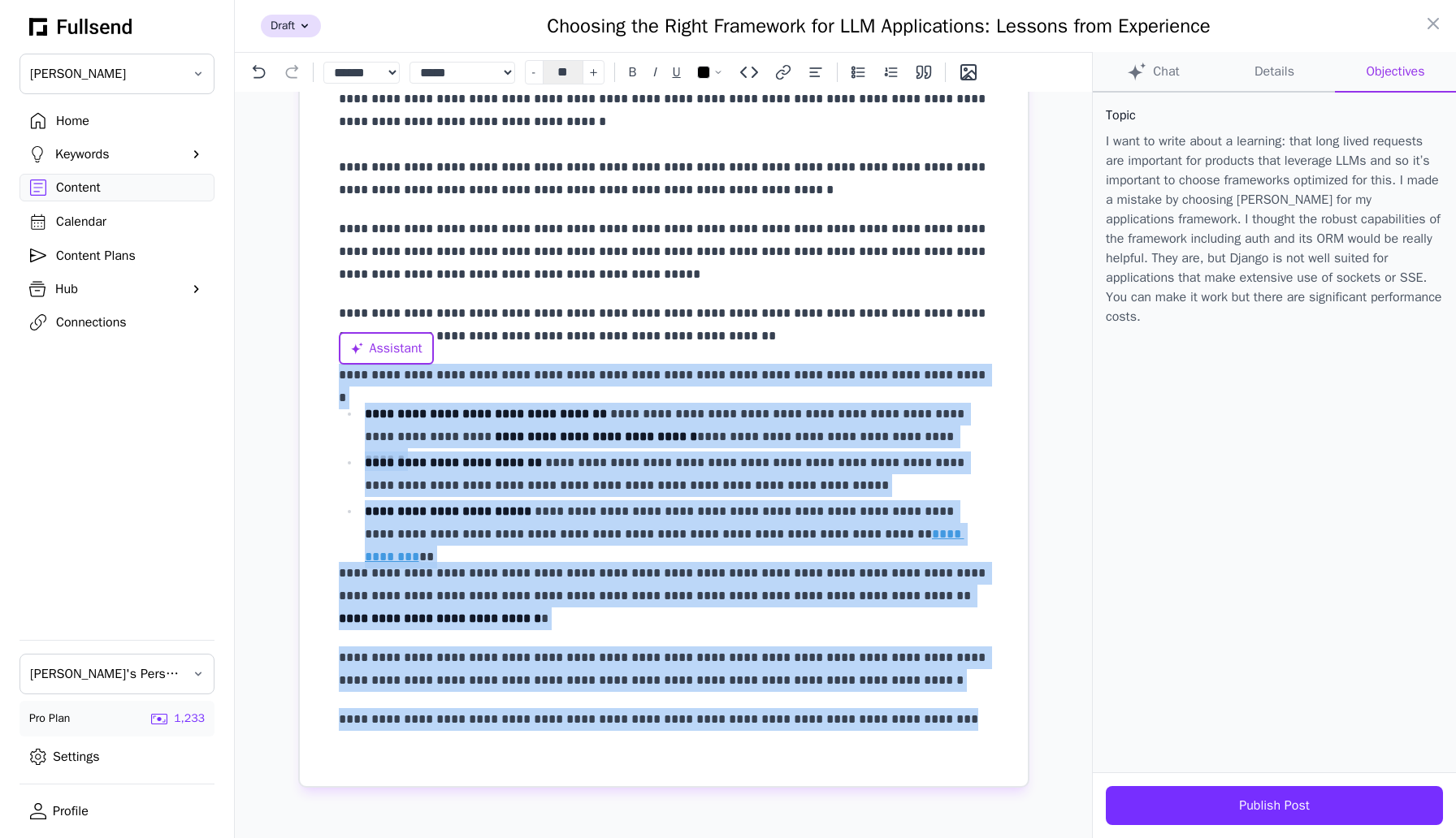 drag, startPoint x: 340, startPoint y: 374, endPoint x: 774, endPoint y: 758, distance: 579.4929 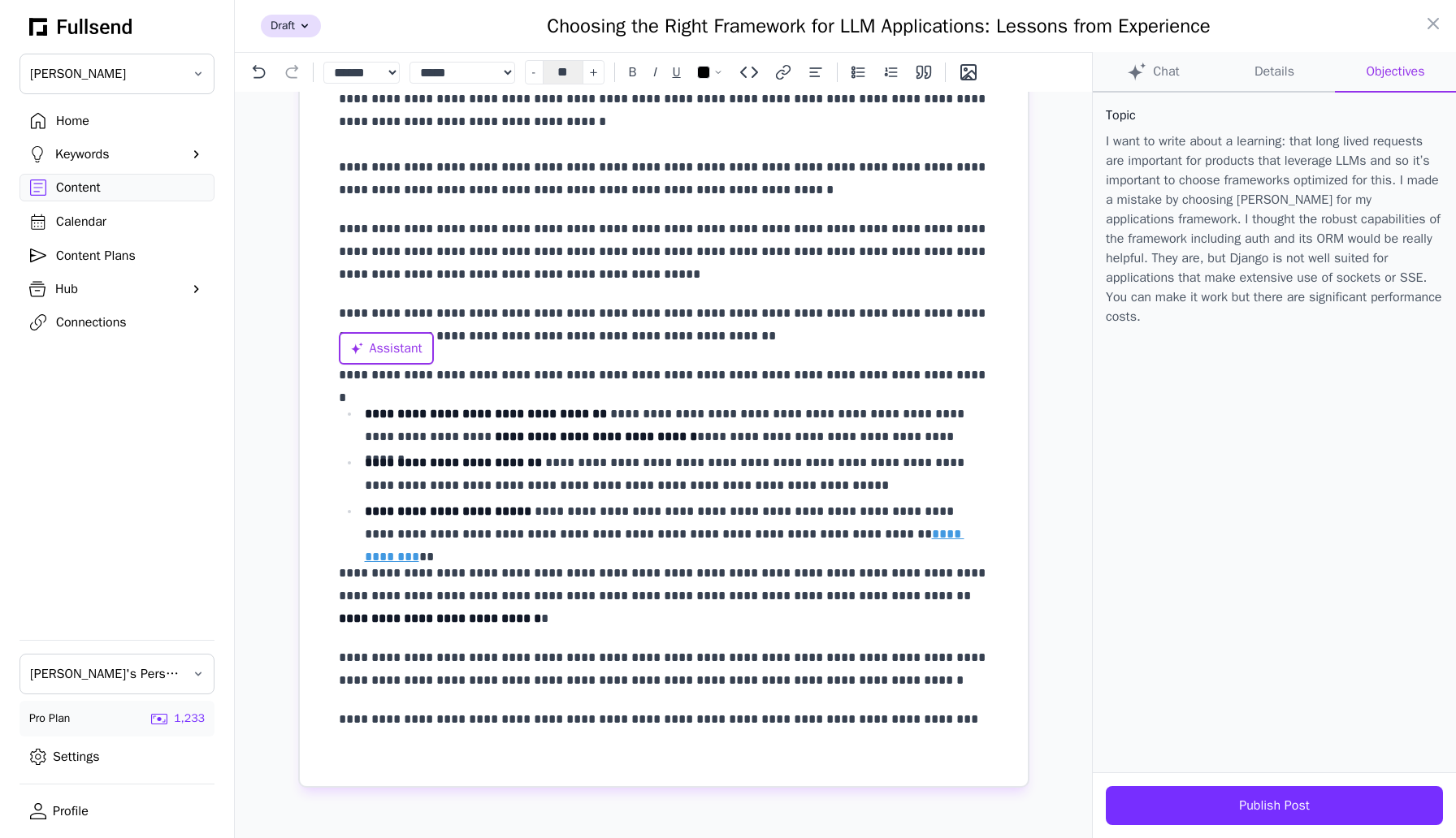 scroll, scrollTop: 0, scrollLeft: 0, axis: both 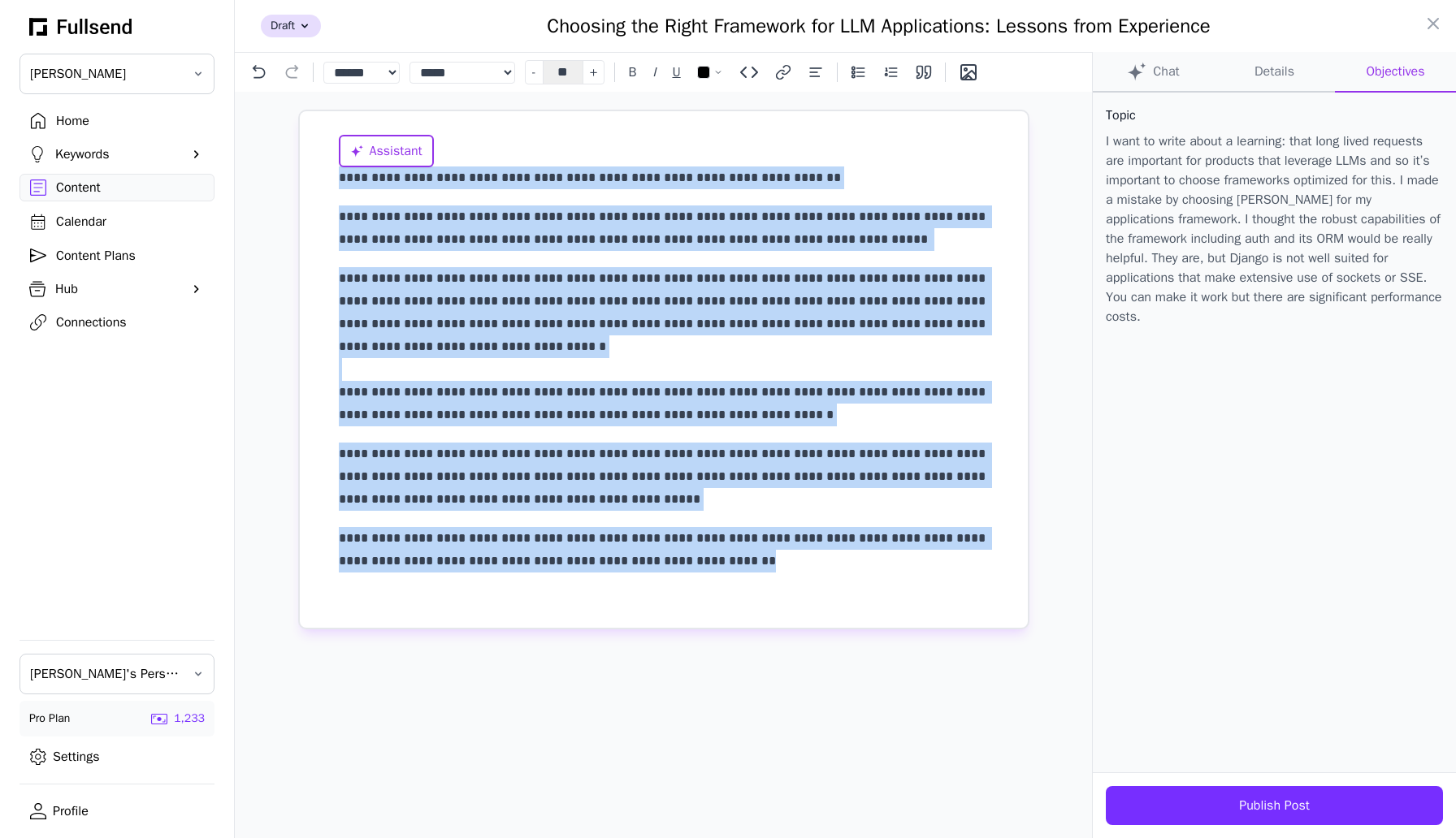 drag, startPoint x: 691, startPoint y: 564, endPoint x: 267, endPoint y: 114, distance: 618.2847 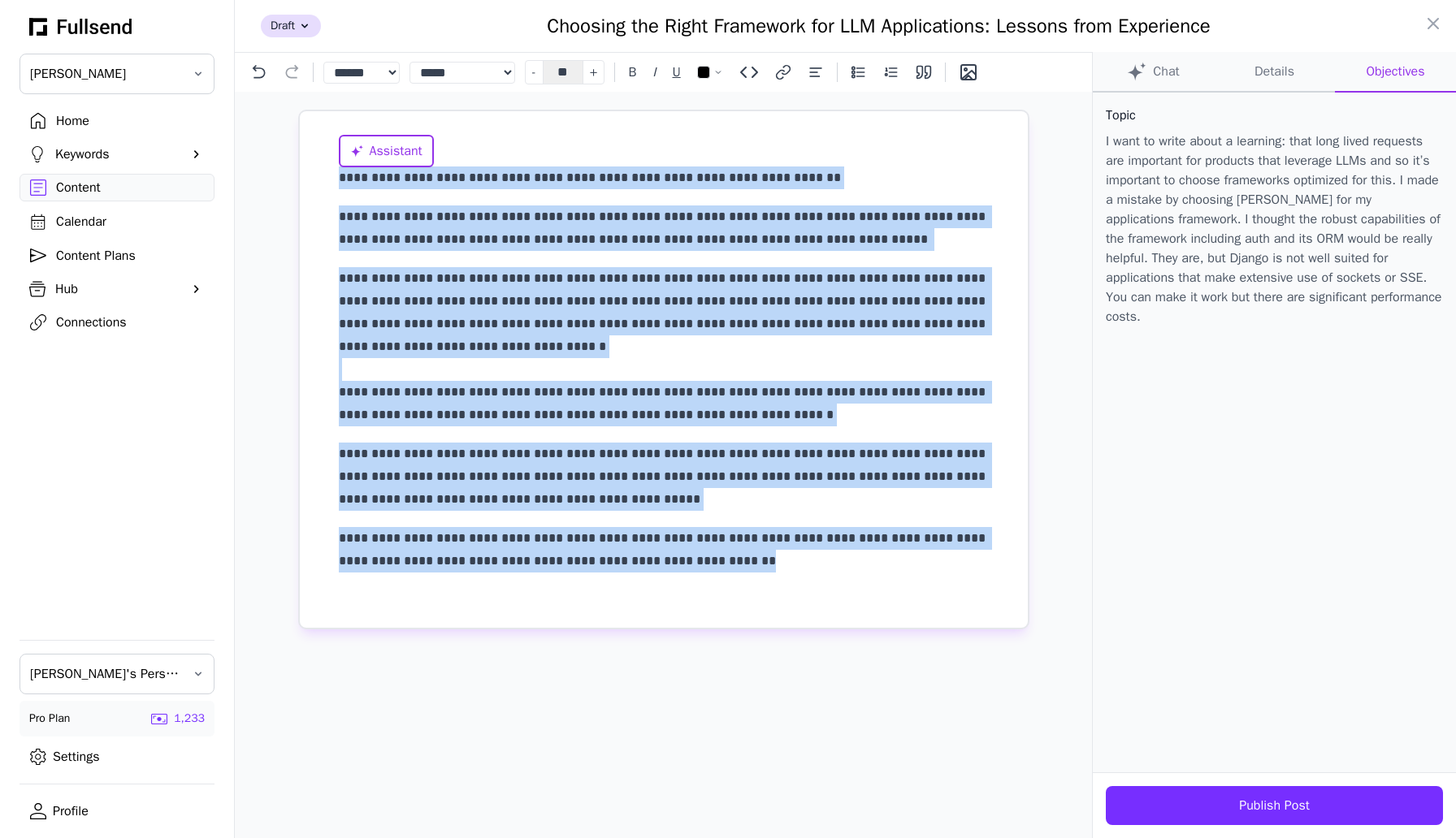 click on "**********" at bounding box center [663, 464] 